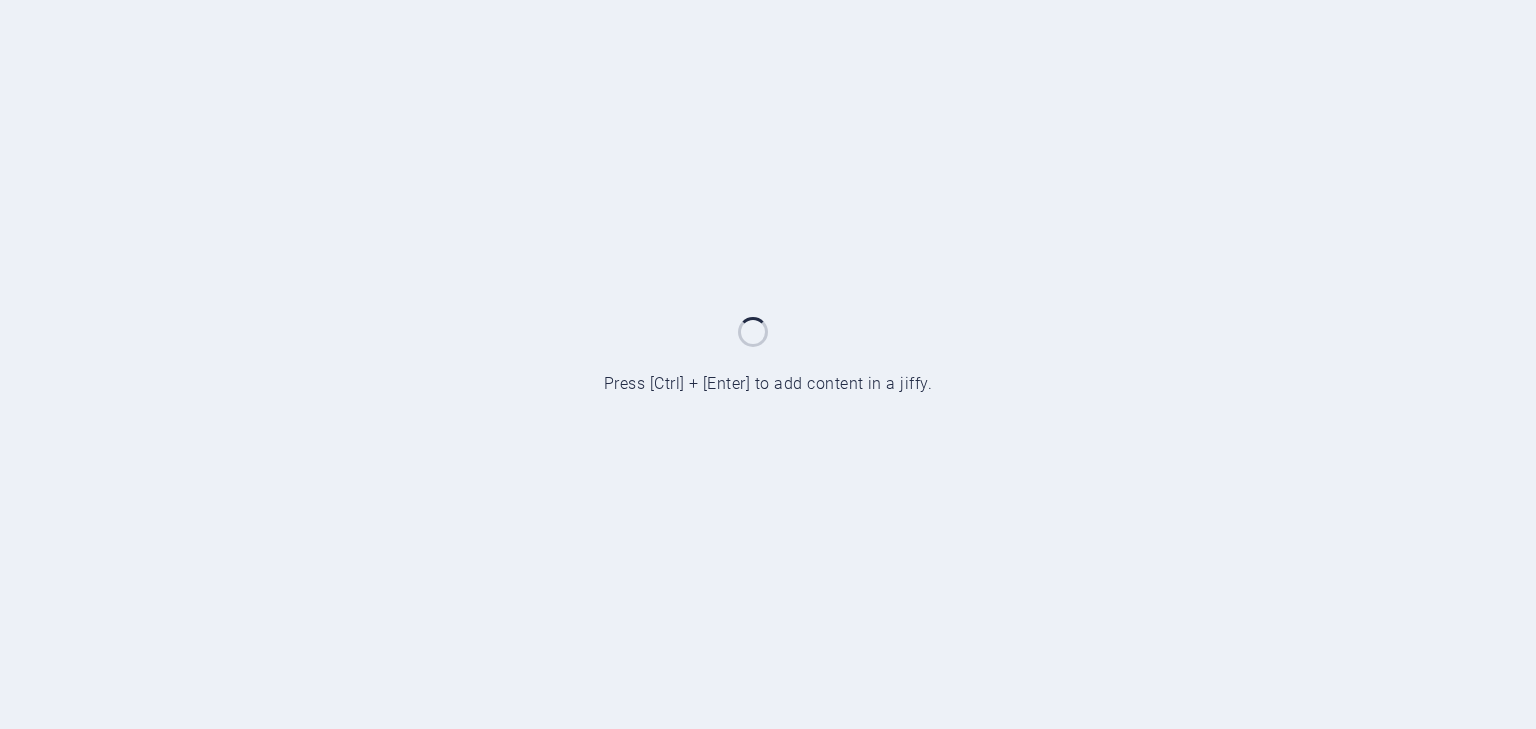 scroll, scrollTop: 0, scrollLeft: 0, axis: both 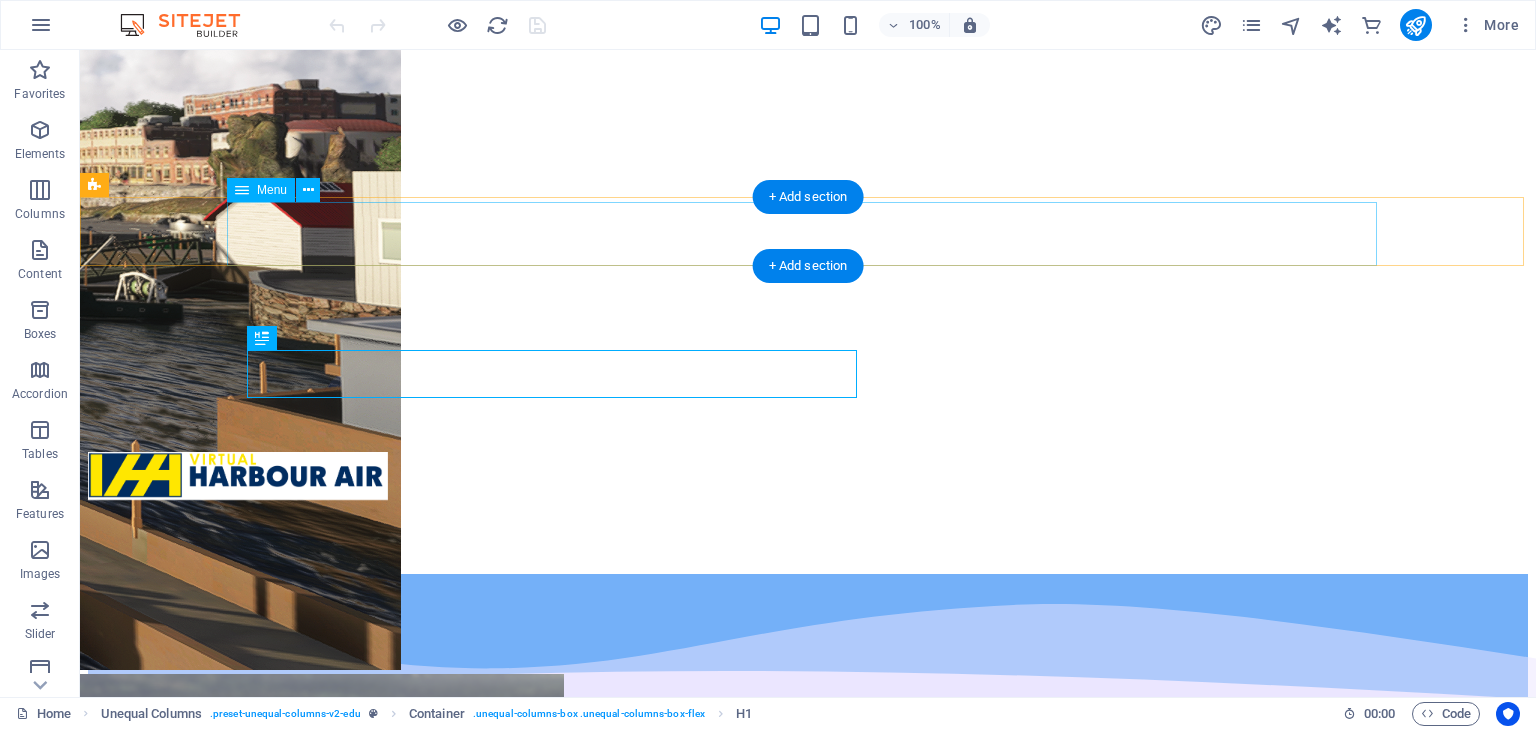 click on "Home About Join Crew Portal" at bounding box center [808, 522] 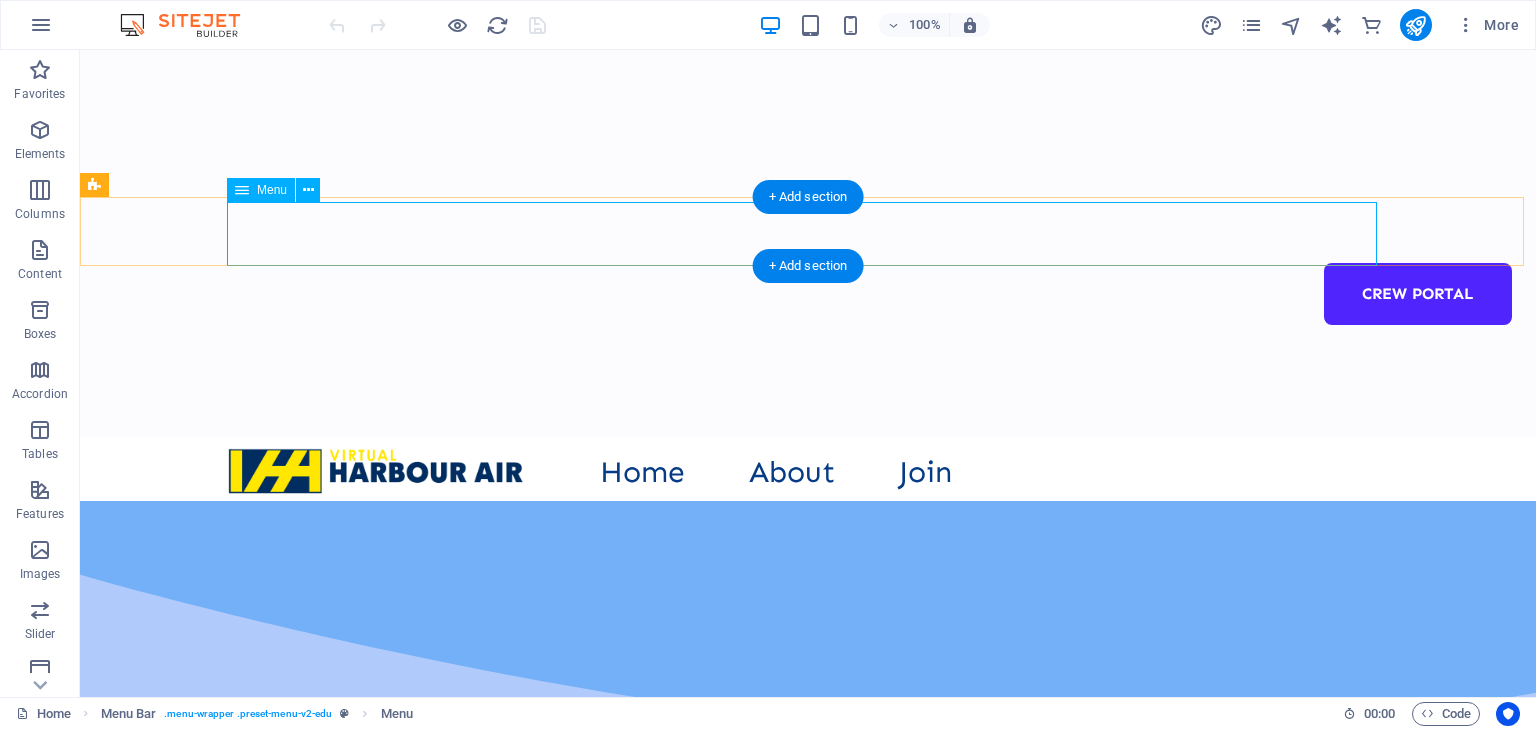 click on "Home About Join Crew Portal" at bounding box center (808, 469) 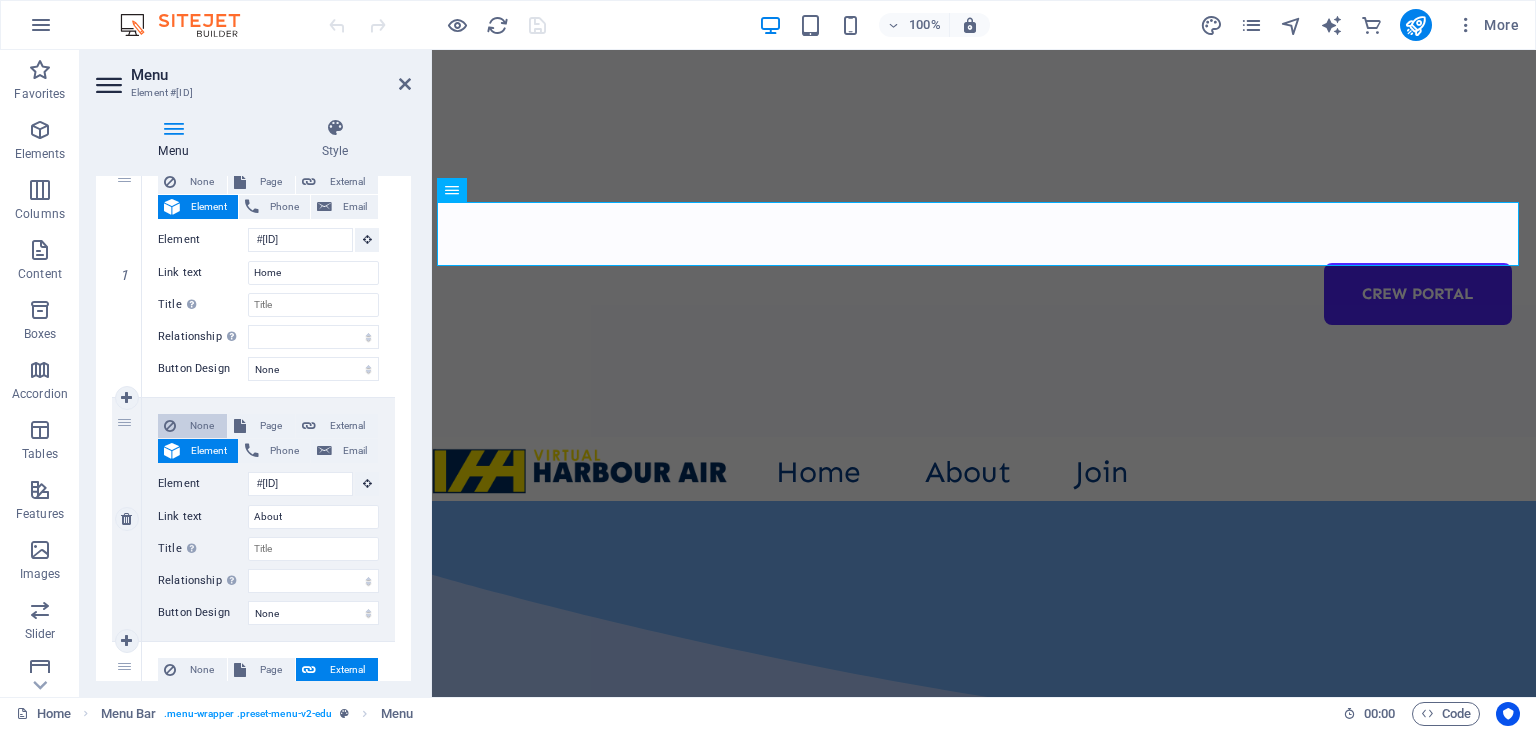 scroll, scrollTop: 240, scrollLeft: 0, axis: vertical 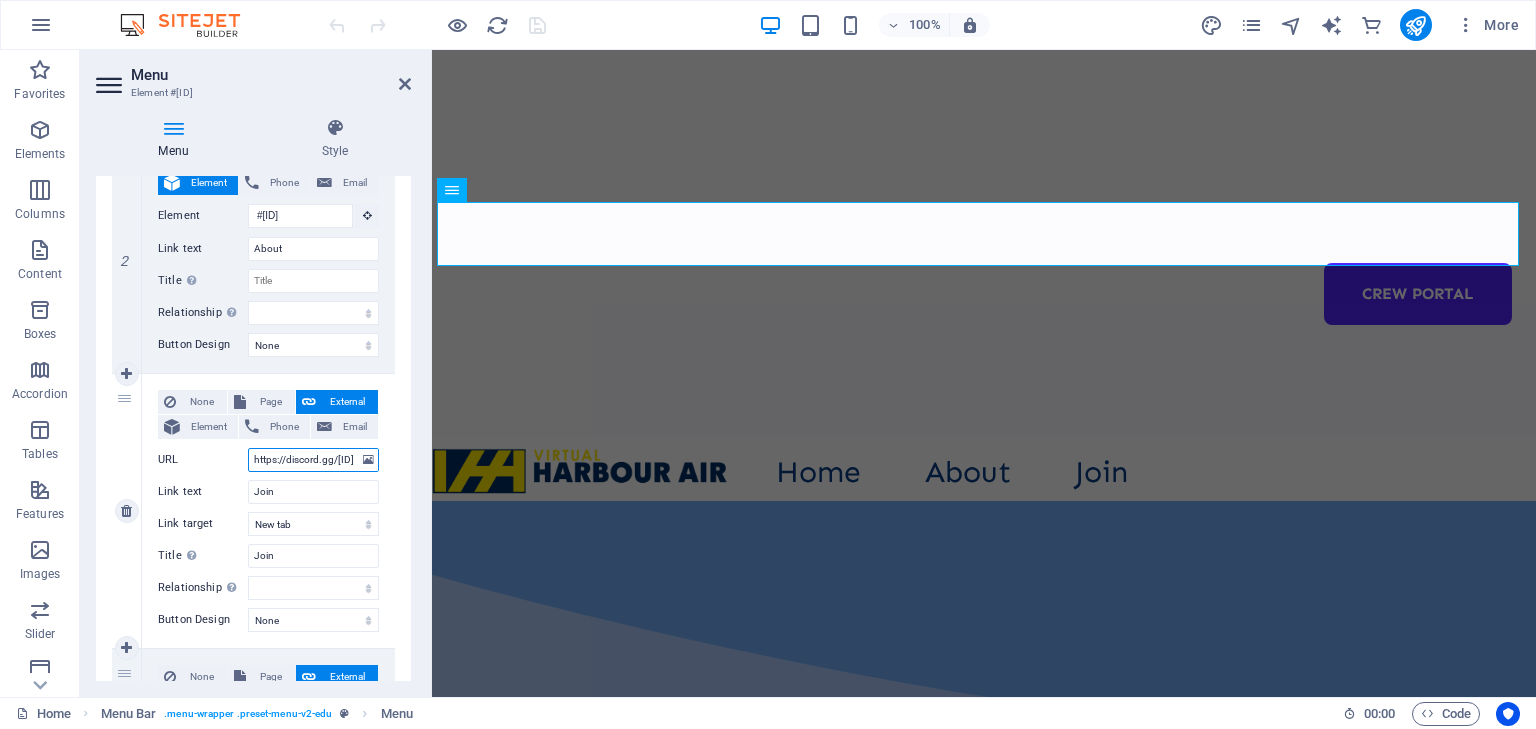 click on "https://discord.gg/[ID]" at bounding box center [313, 460] 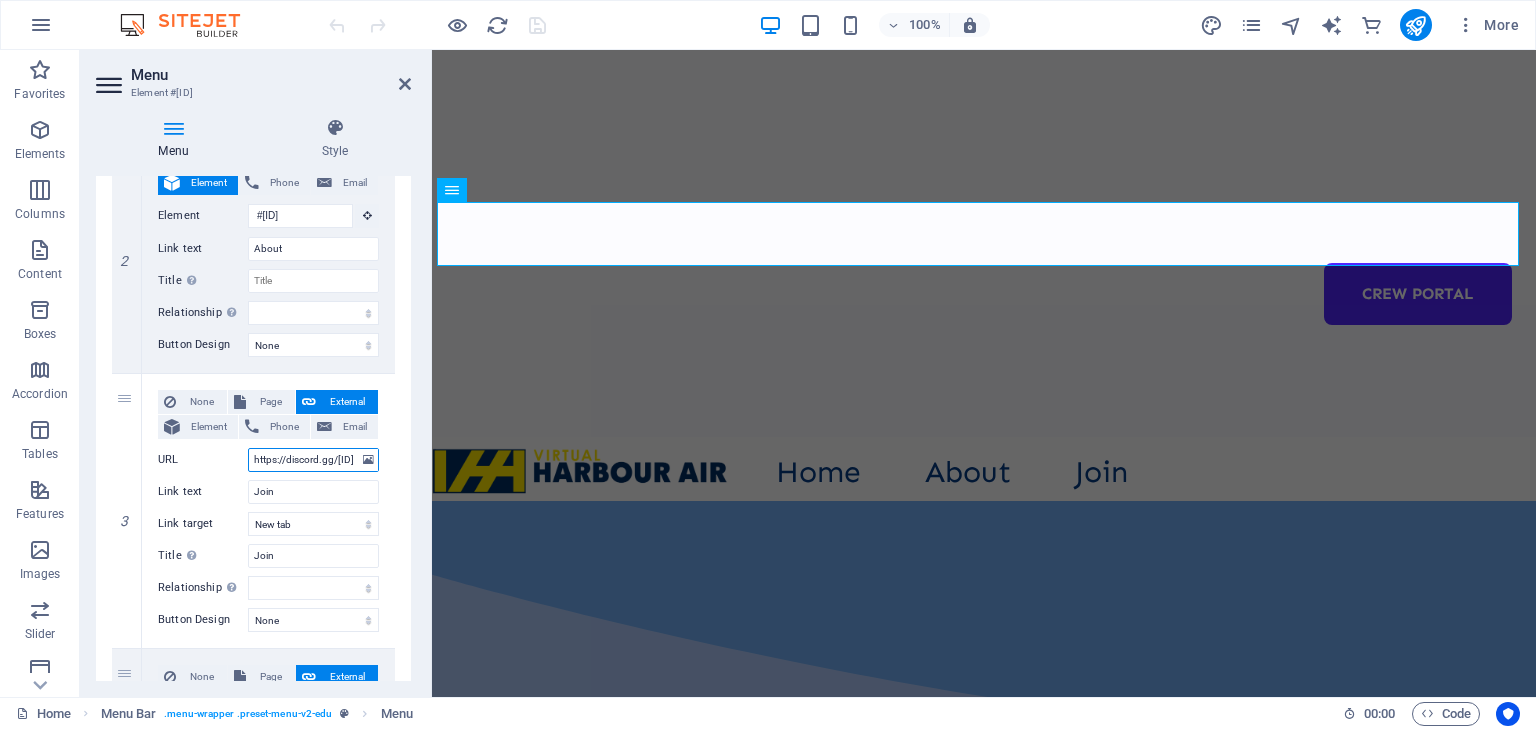 scroll, scrollTop: 0, scrollLeft: 50, axis: horizontal 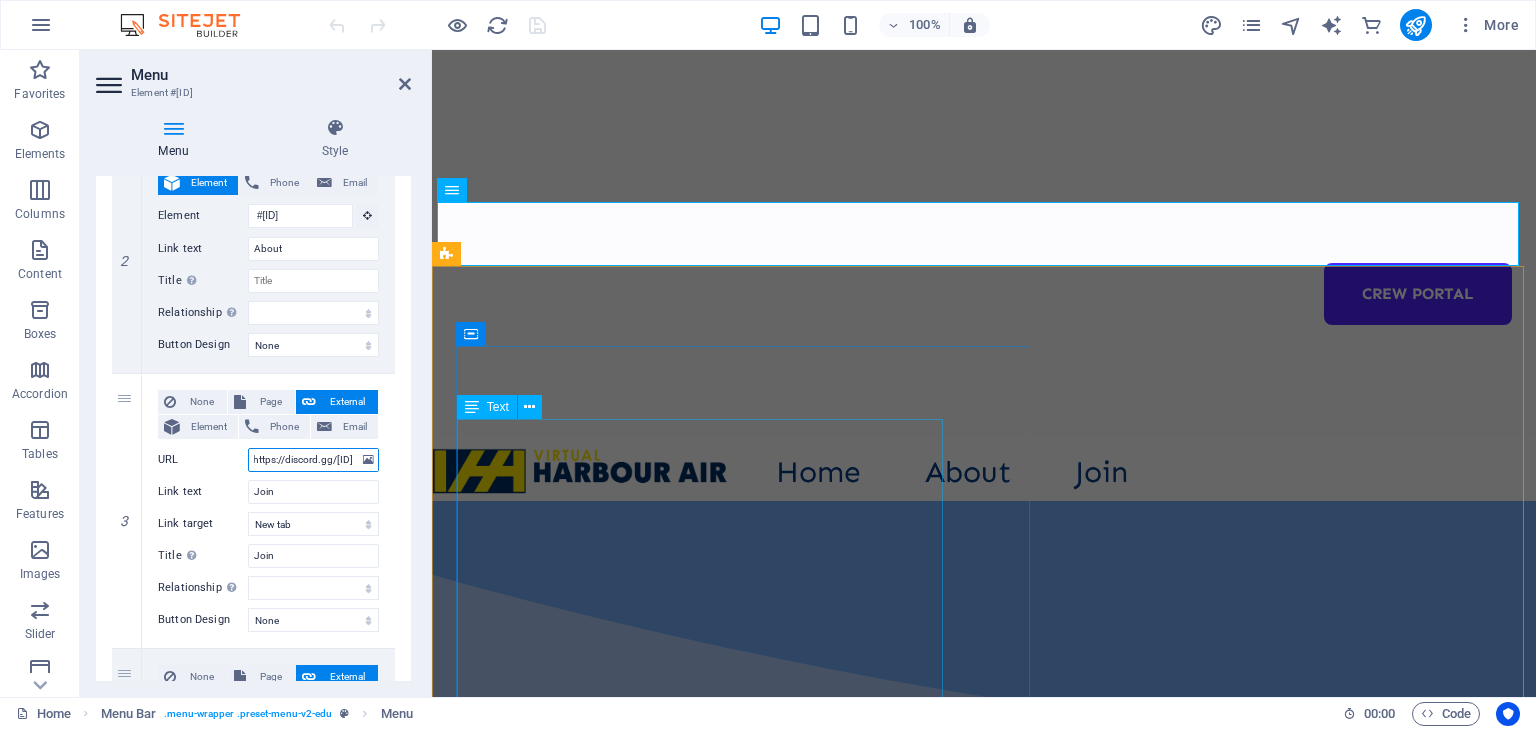 drag, startPoint x: 687, startPoint y: 506, endPoint x: 494, endPoint y: 476, distance: 195.31769 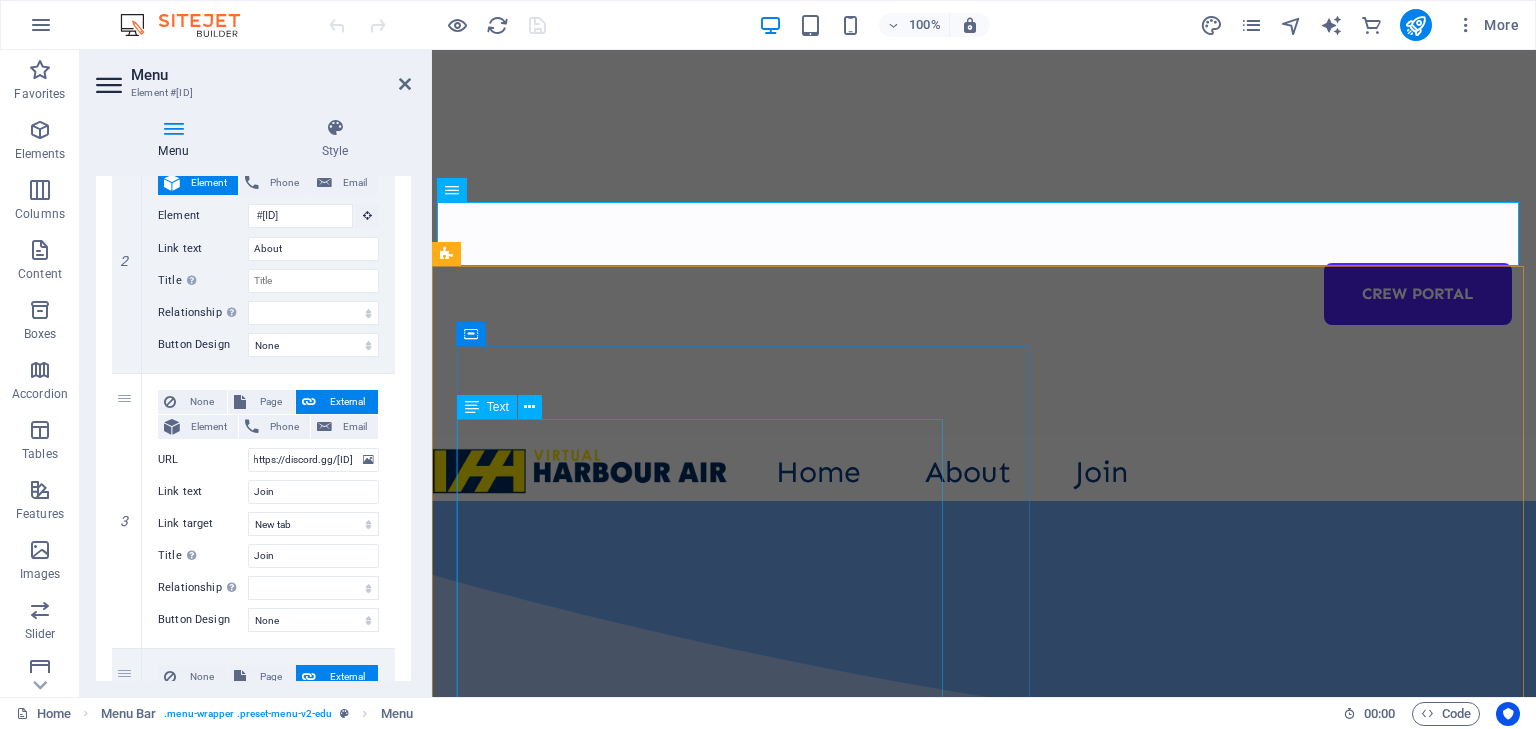 scroll, scrollTop: 0, scrollLeft: 0, axis: both 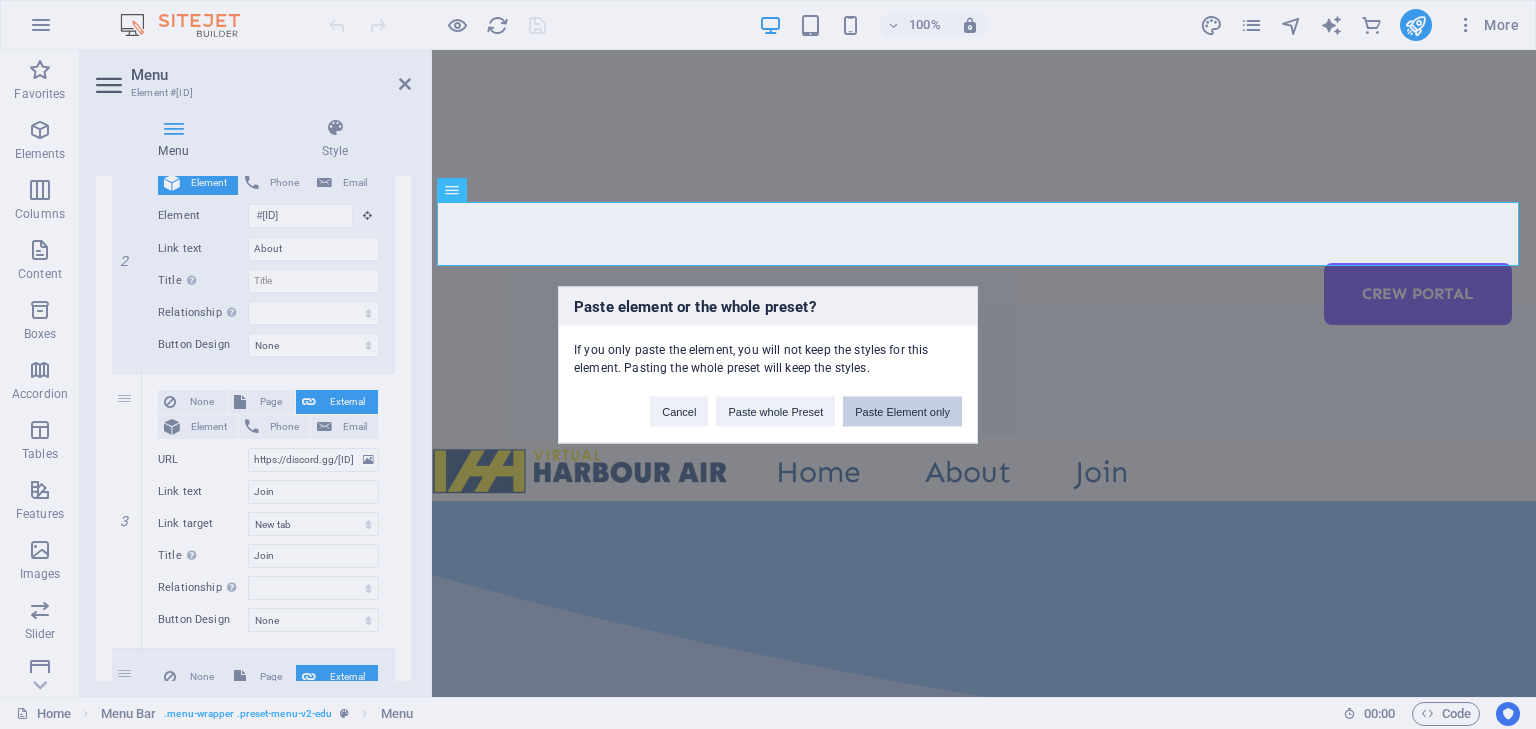 click on "Paste Element only" at bounding box center [902, 411] 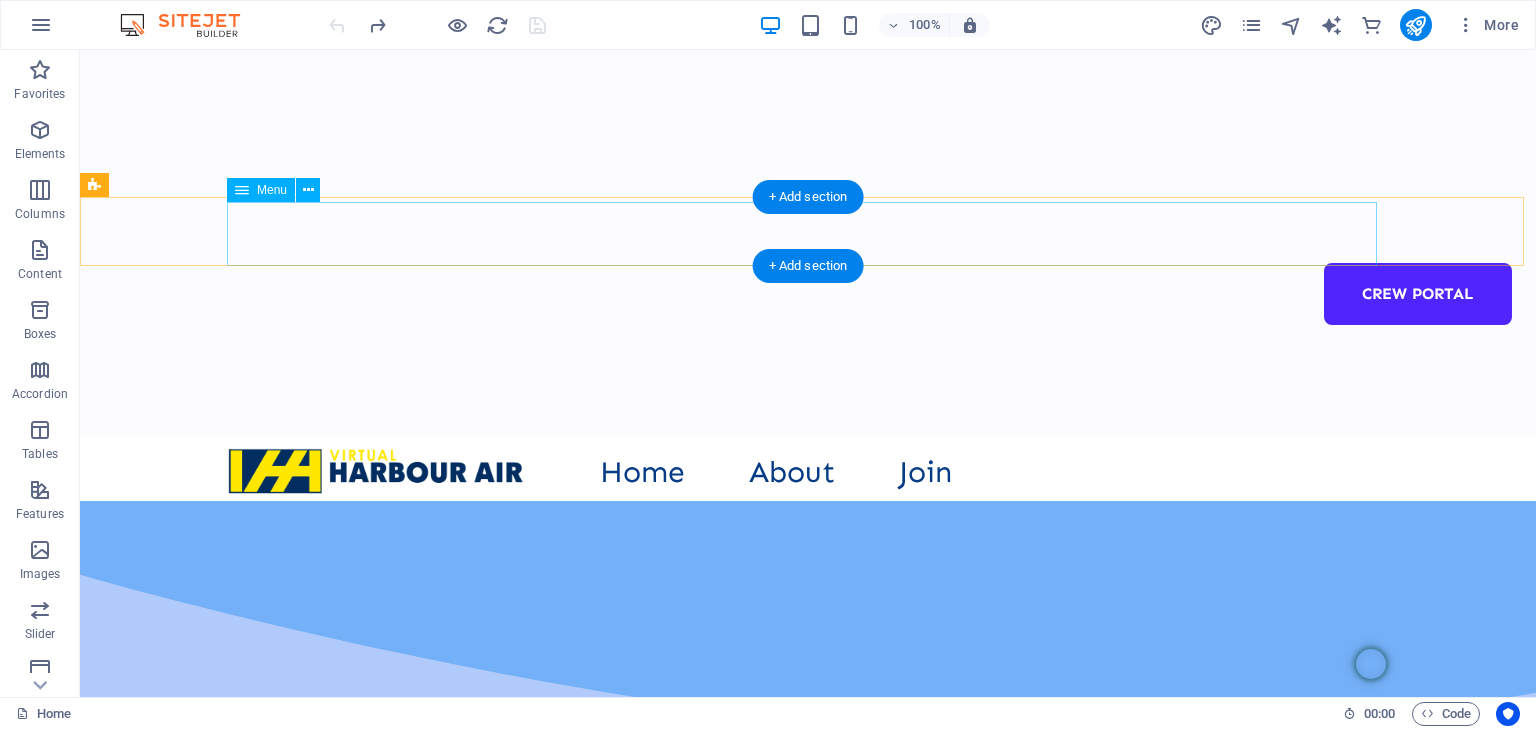 click on "Home About Join Crew Portal" at bounding box center (808, 469) 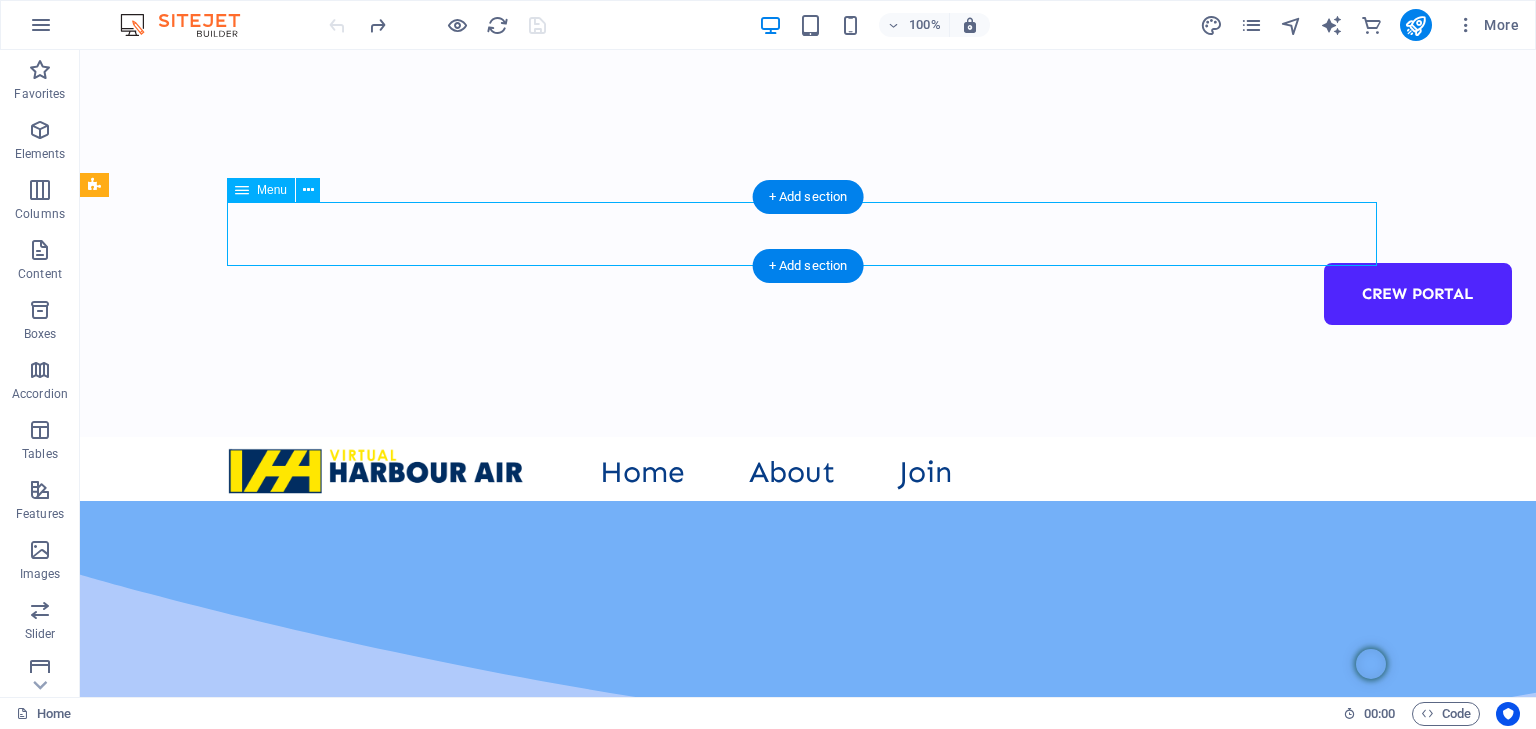 click on "Home About Join Crew Portal" at bounding box center (808, 469) 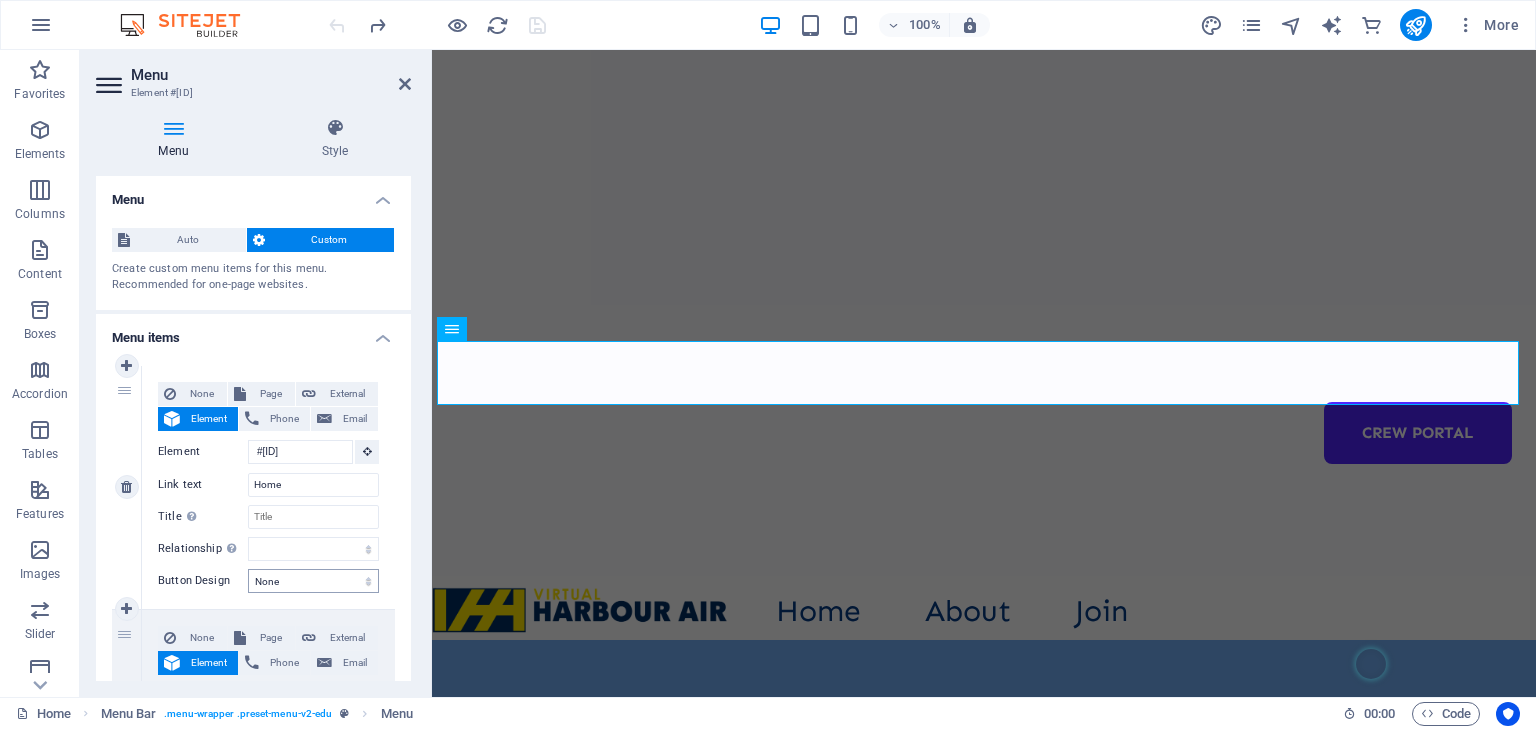 scroll, scrollTop: 290, scrollLeft: 0, axis: vertical 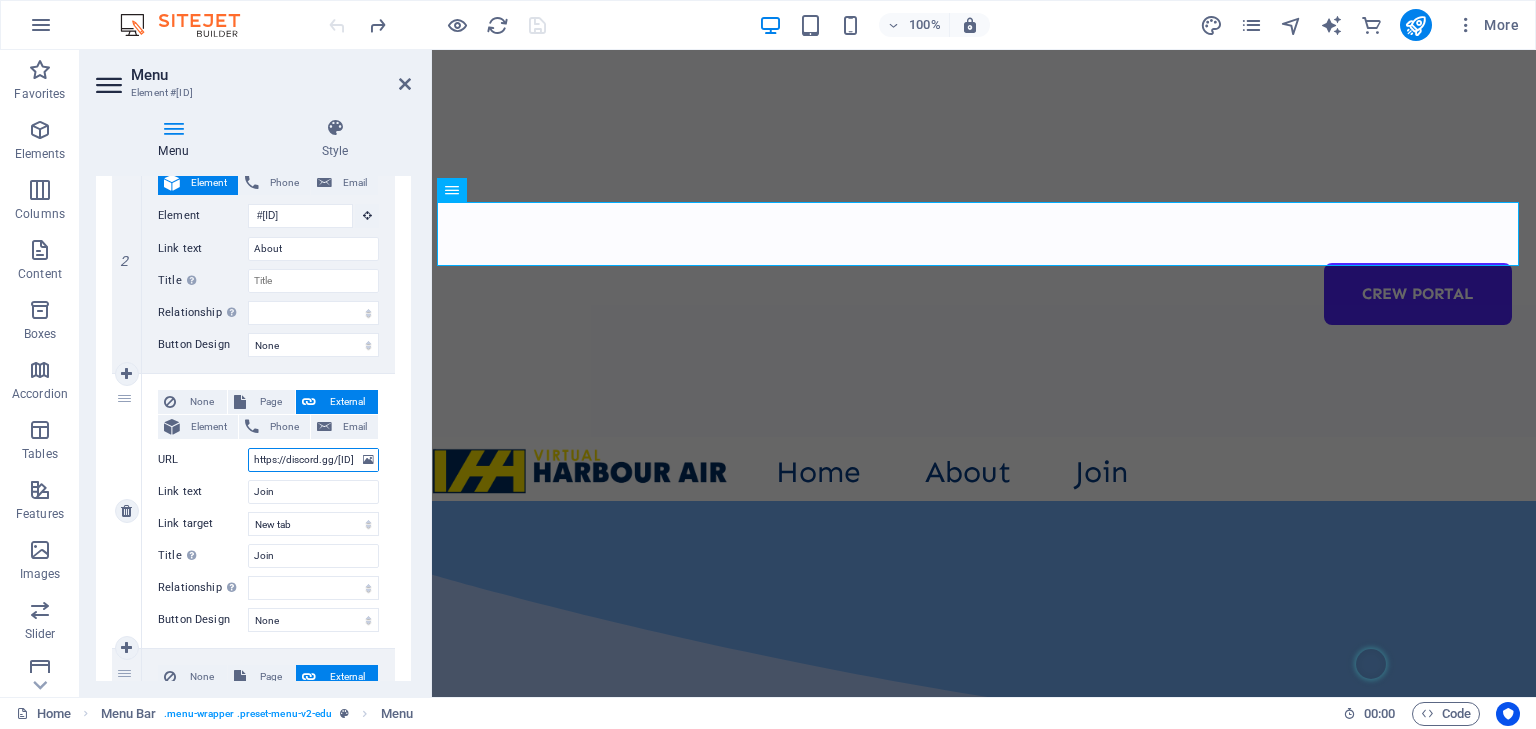 click on "https://discord.gg/[ID]" at bounding box center [313, 460] 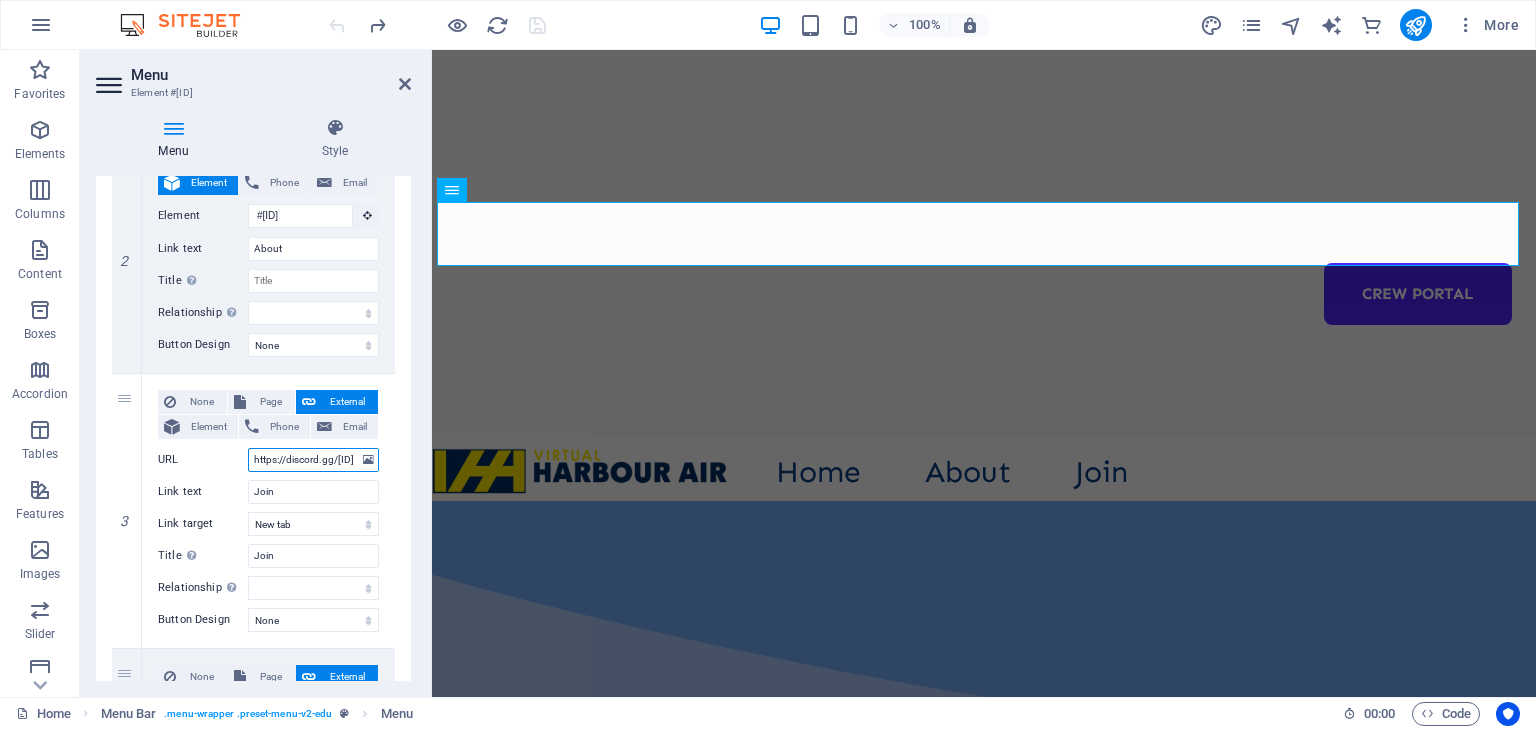 scroll, scrollTop: 0, scrollLeft: 50, axis: horizontal 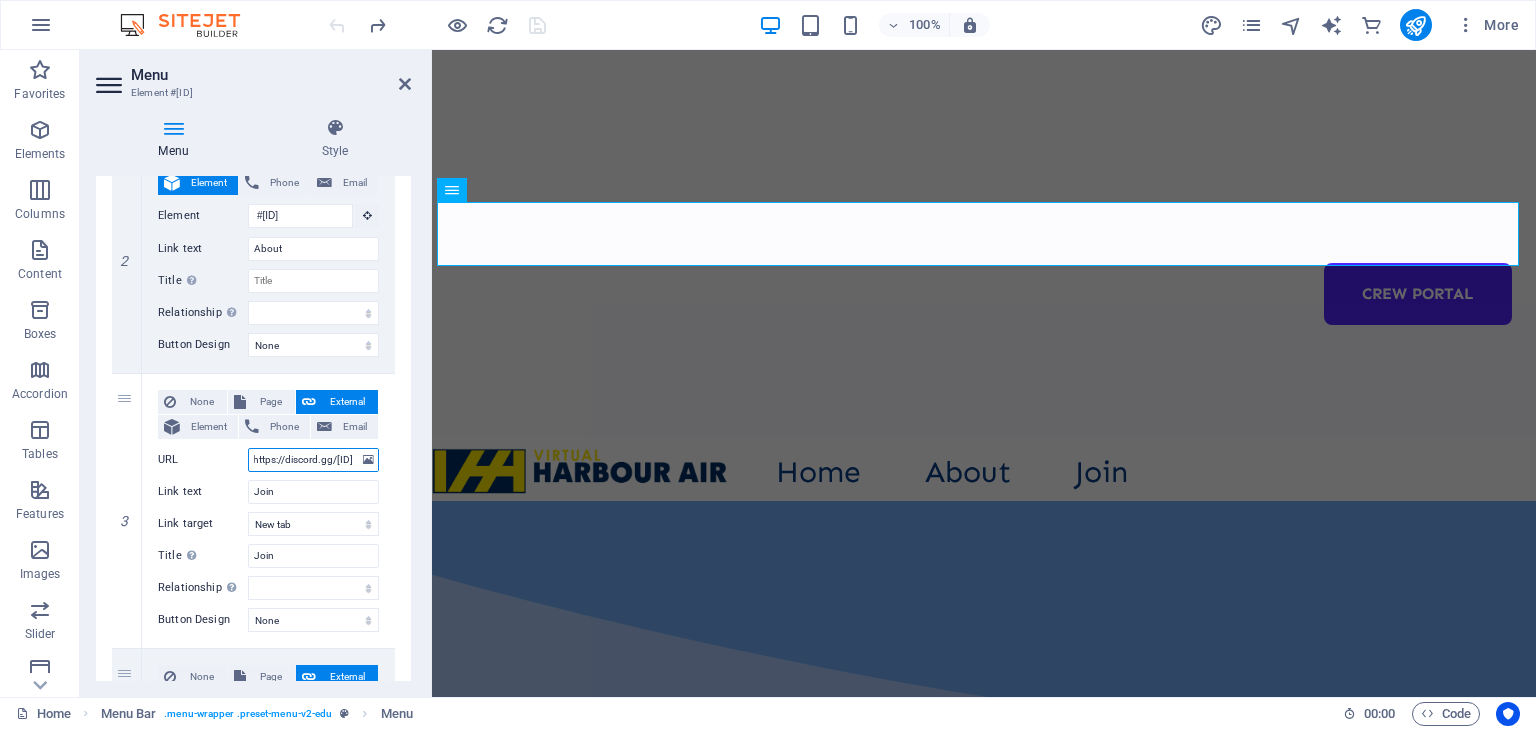 drag, startPoint x: 685, startPoint y: 506, endPoint x: 441, endPoint y: 444, distance: 251.75385 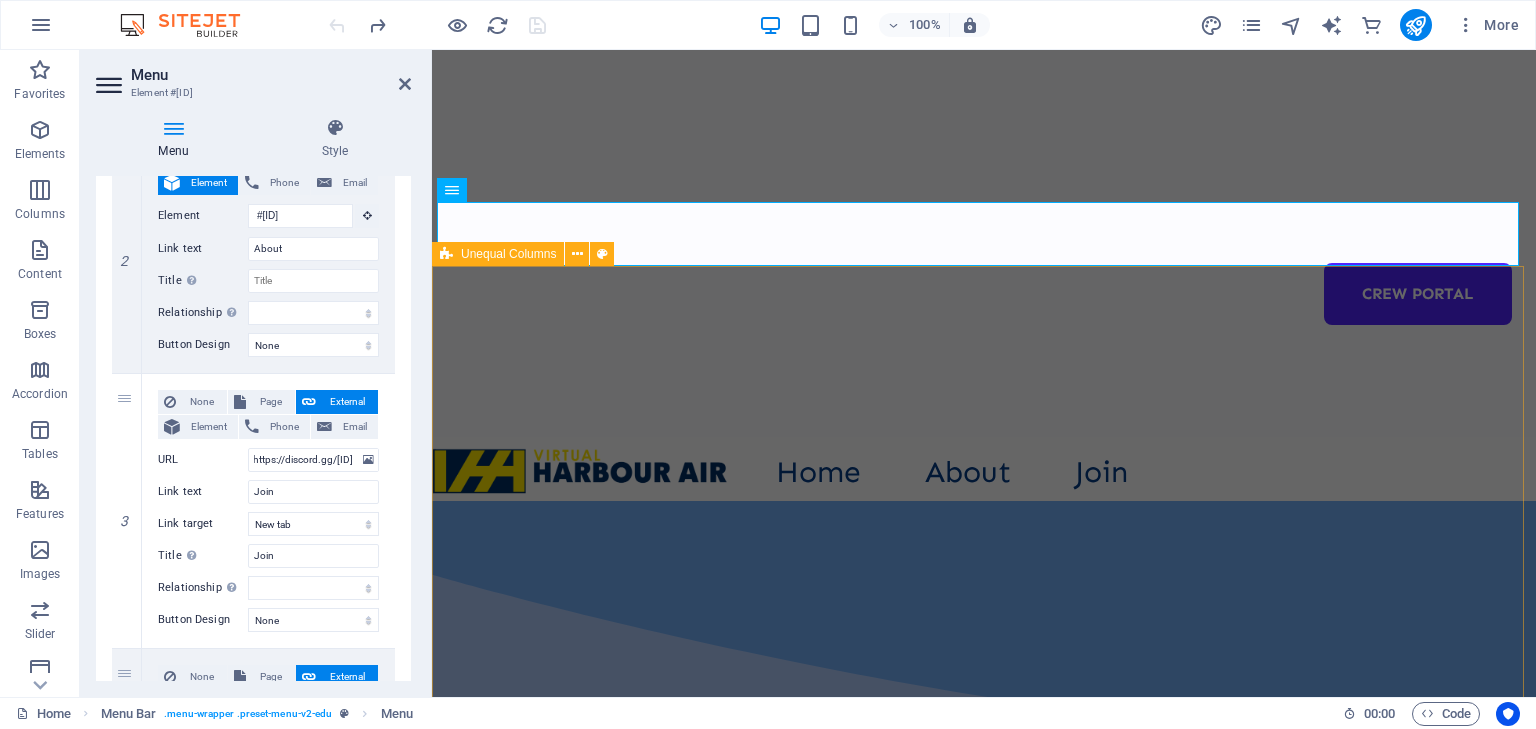 scroll, scrollTop: 0, scrollLeft: 0, axis: both 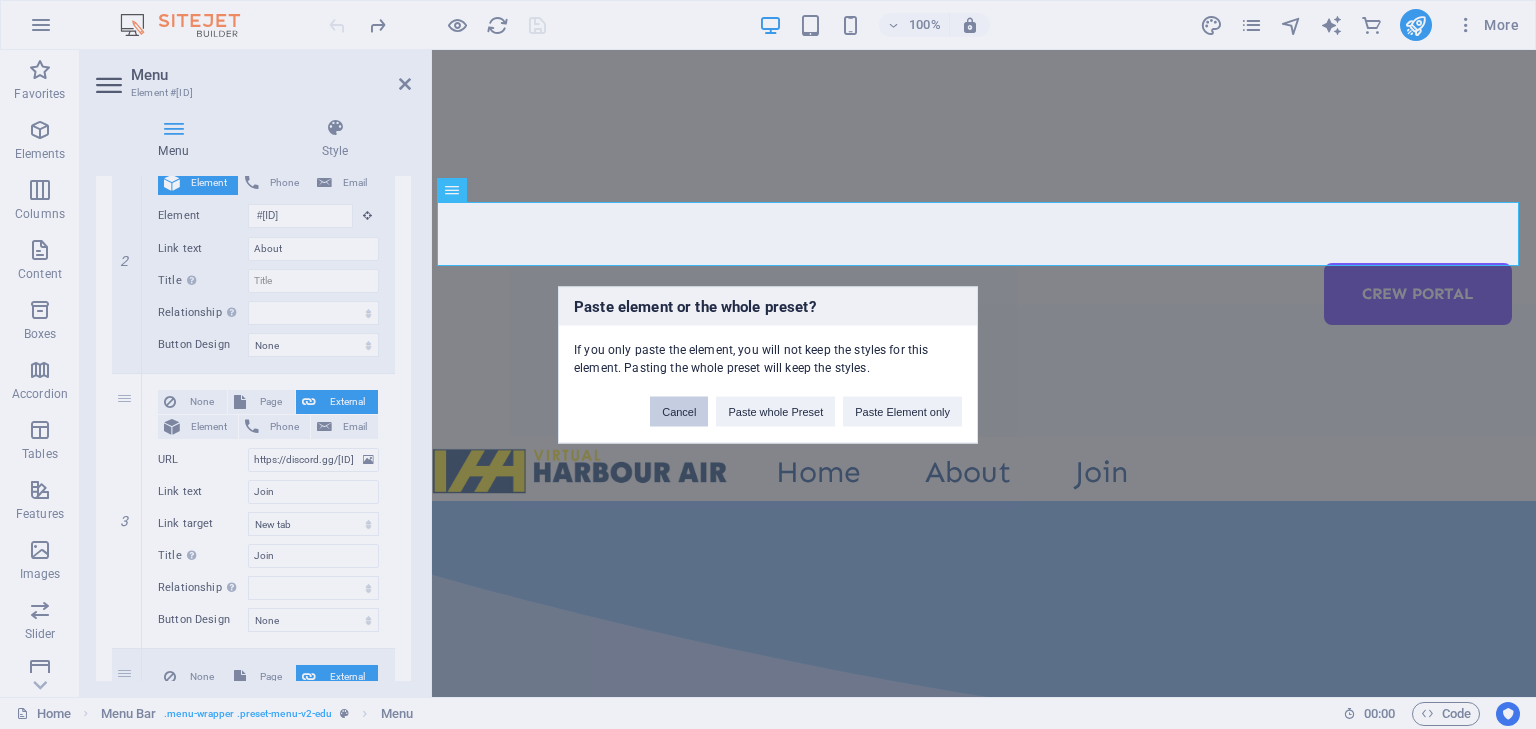 click on "Cancel" at bounding box center (679, 411) 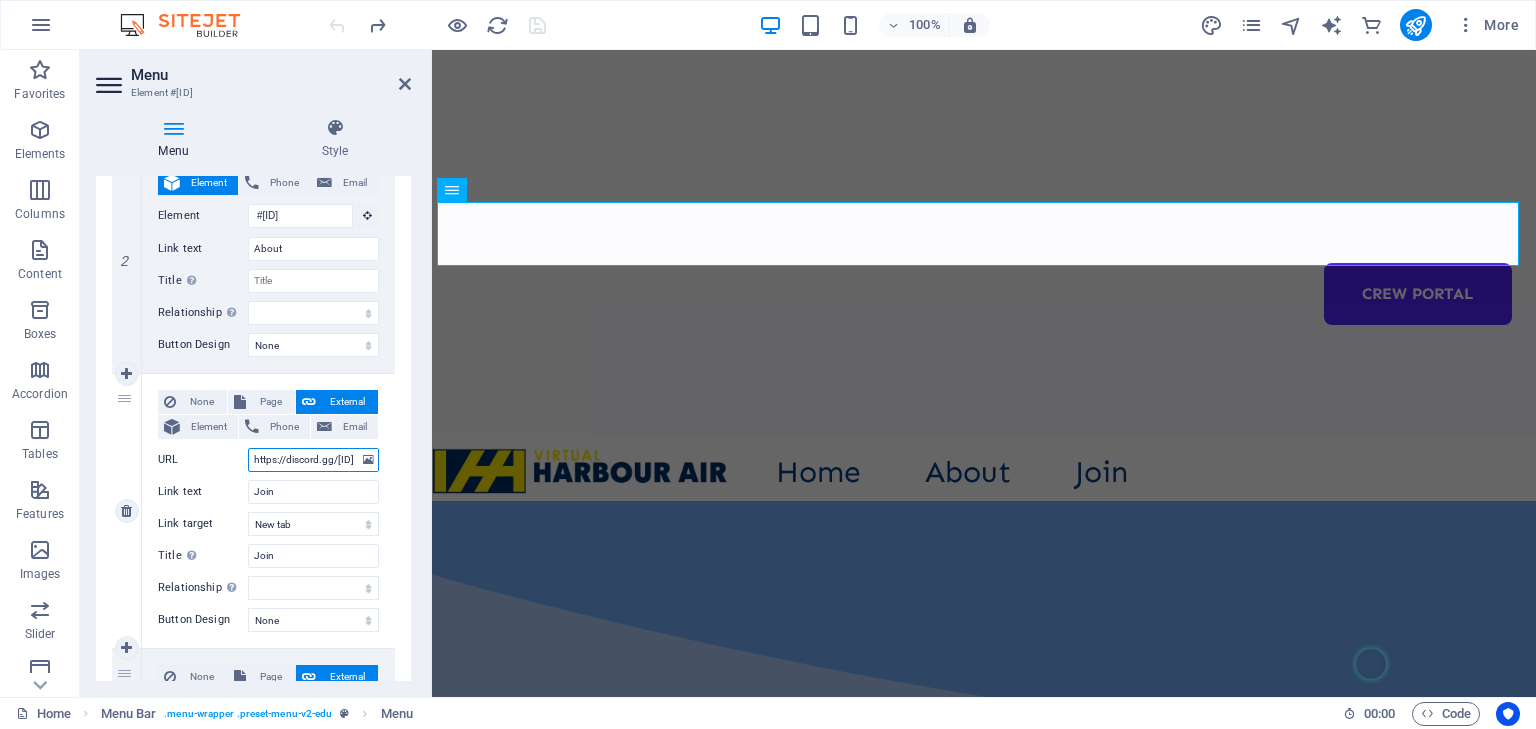 click on "https://discord.gg/[ID]" at bounding box center (313, 460) 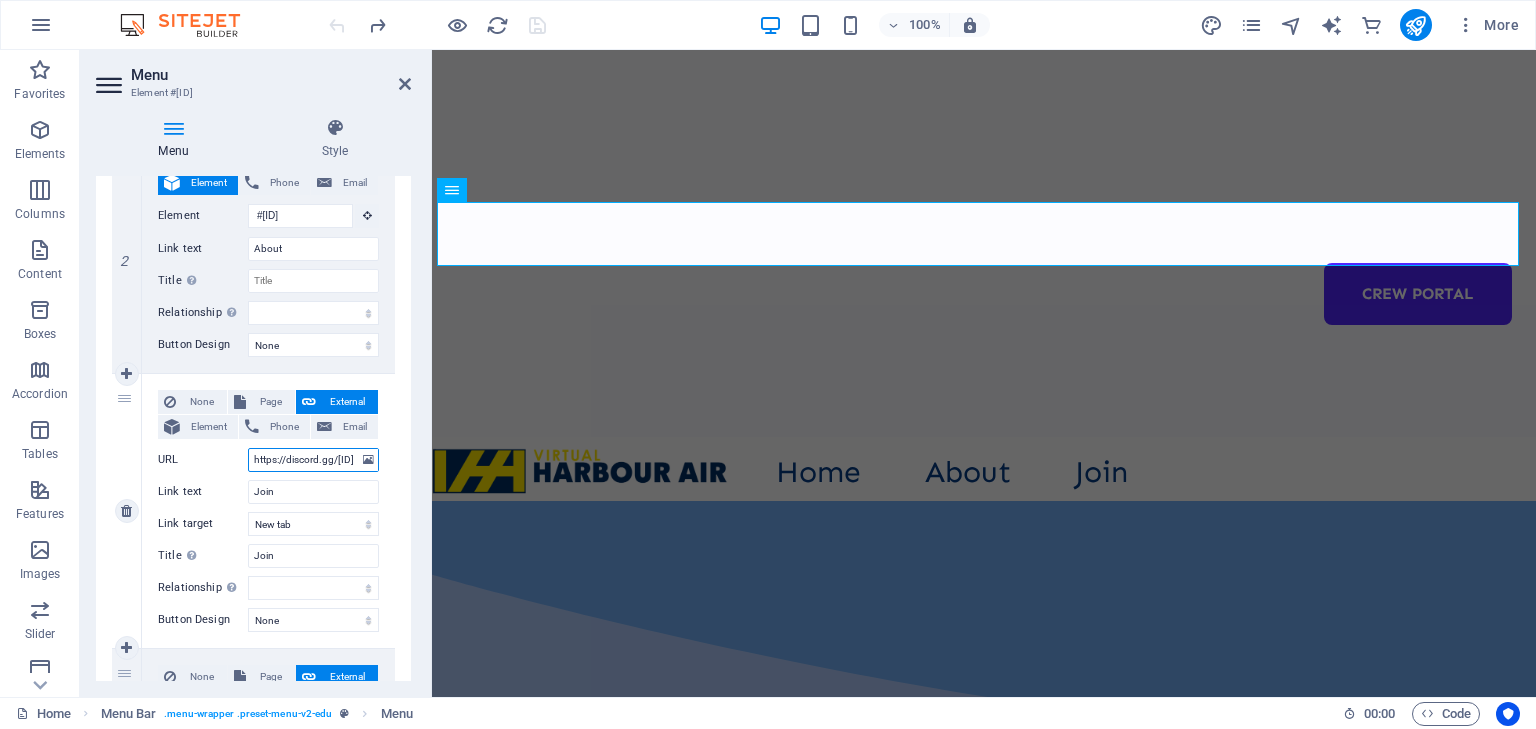 click on "https://discord.gg/[ID]" at bounding box center (313, 460) 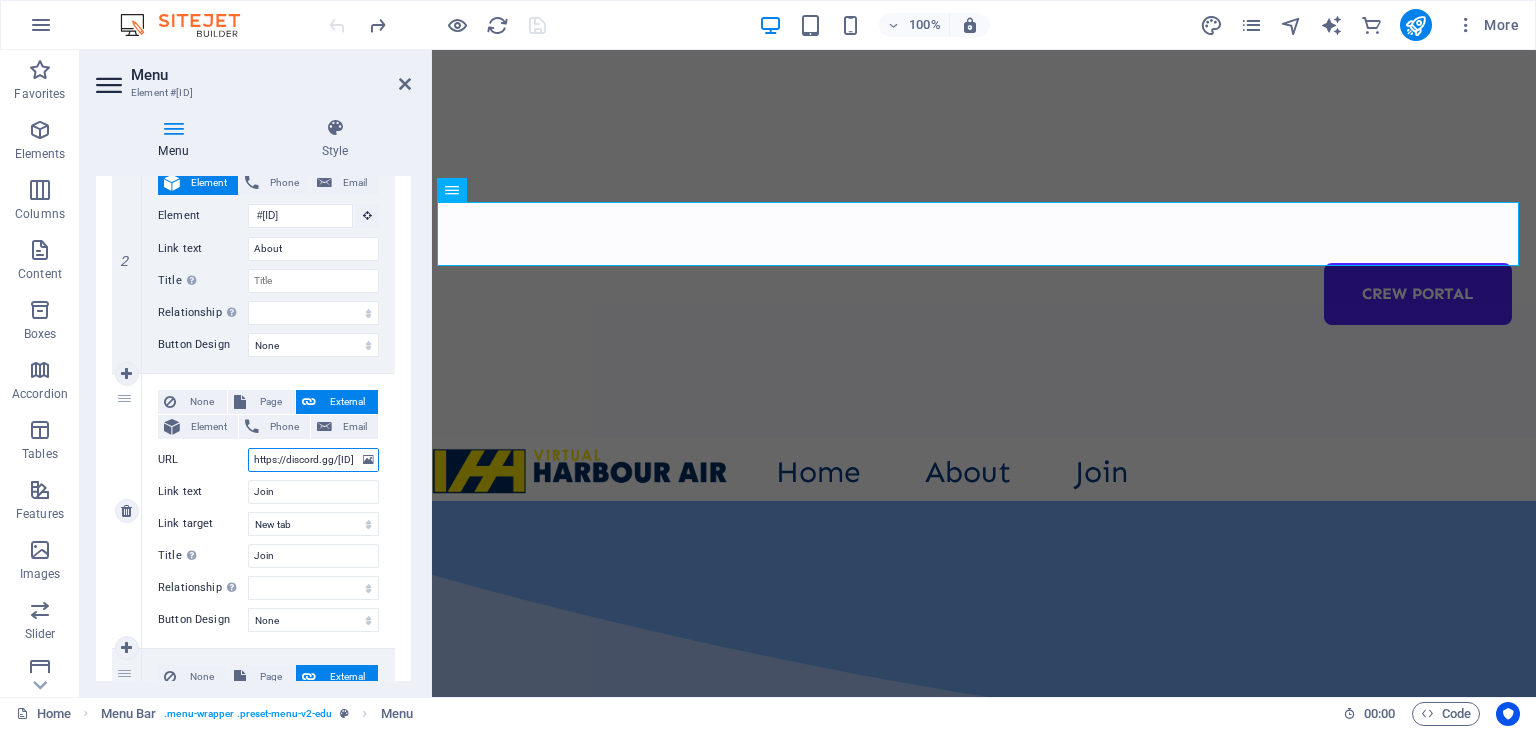 drag, startPoint x: 254, startPoint y: 454, endPoint x: 296, endPoint y: 450, distance: 42.190044 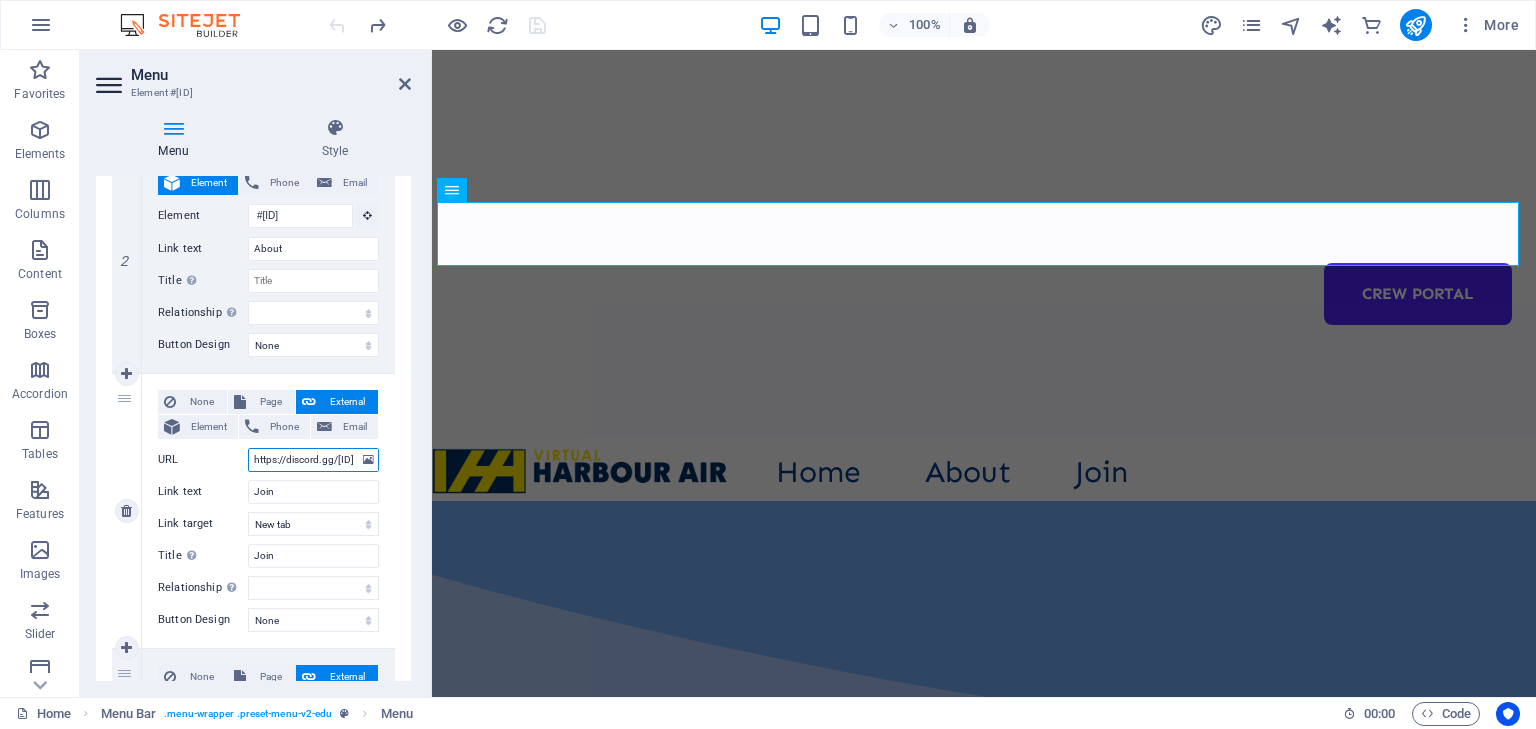 click on "https://discord.gg/[ID]" at bounding box center (313, 460) 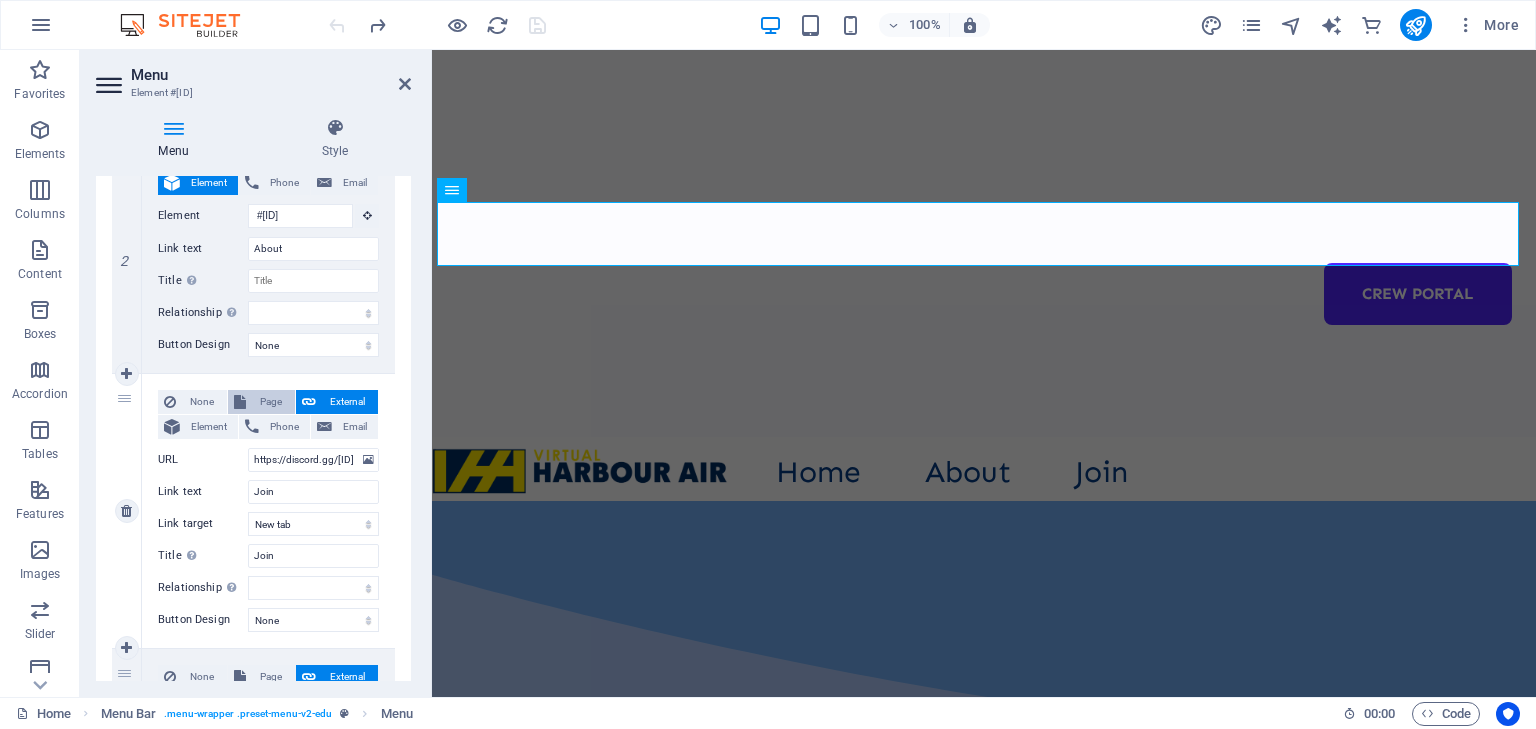 click on "Page" at bounding box center [261, 402] 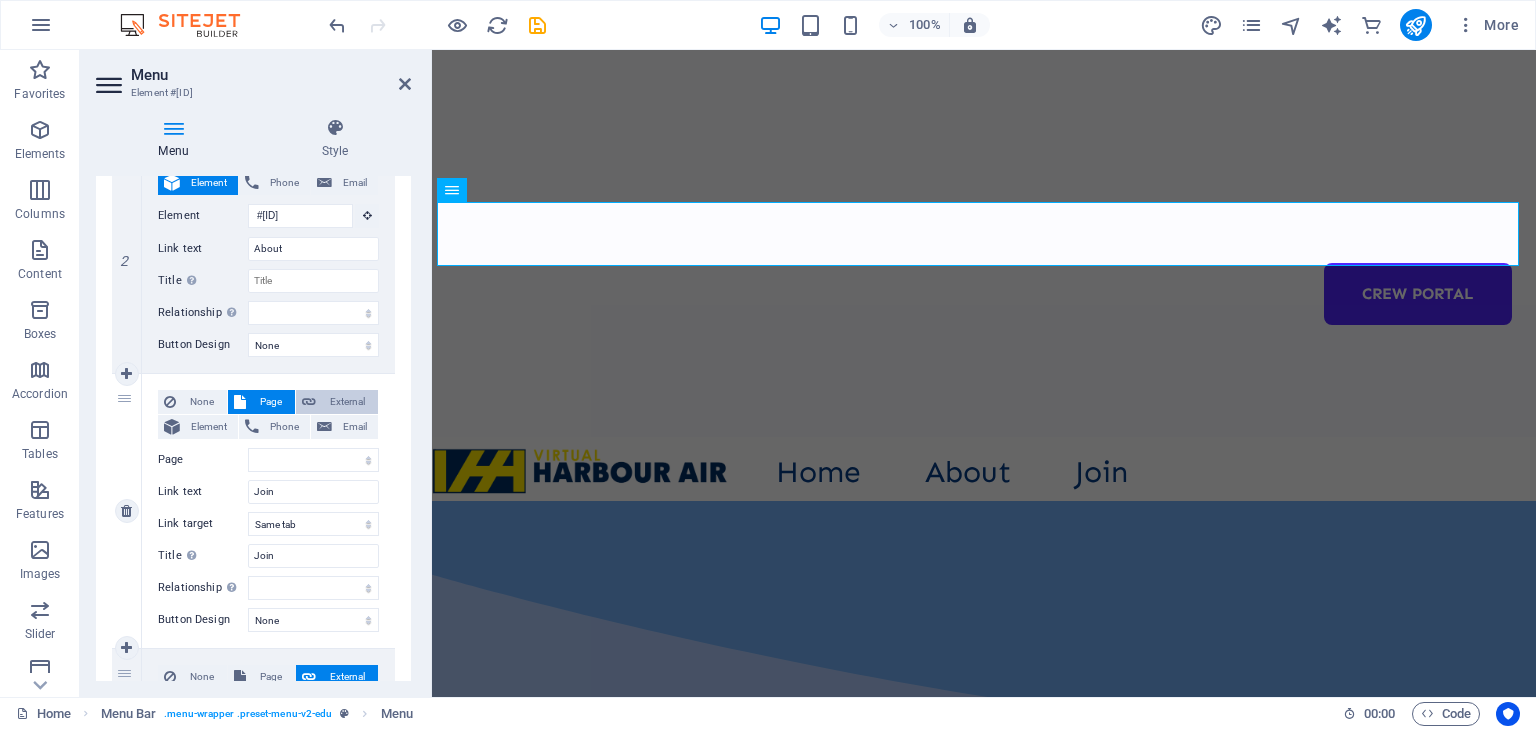 click on "External" at bounding box center [337, 402] 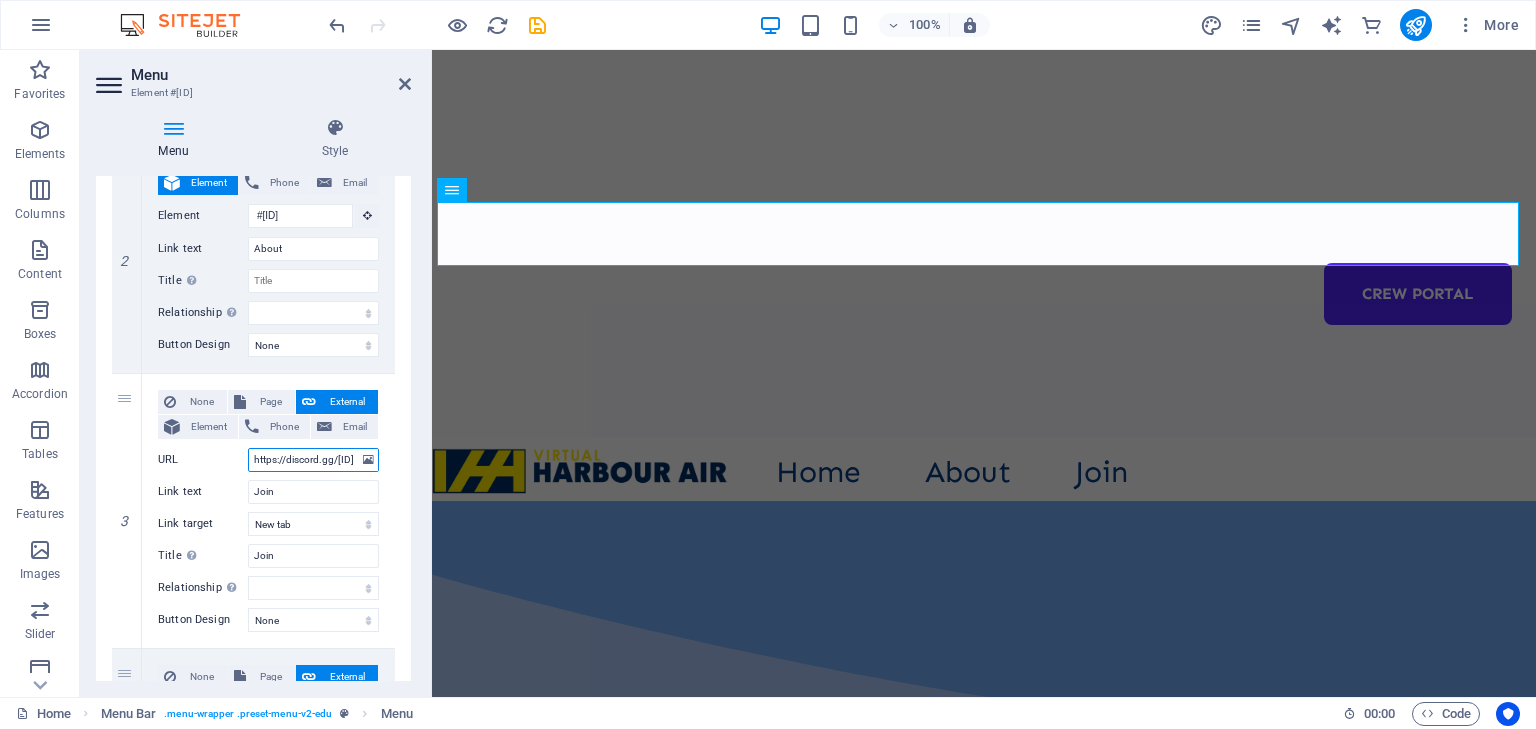 scroll, scrollTop: 0, scrollLeft: 50, axis: horizontal 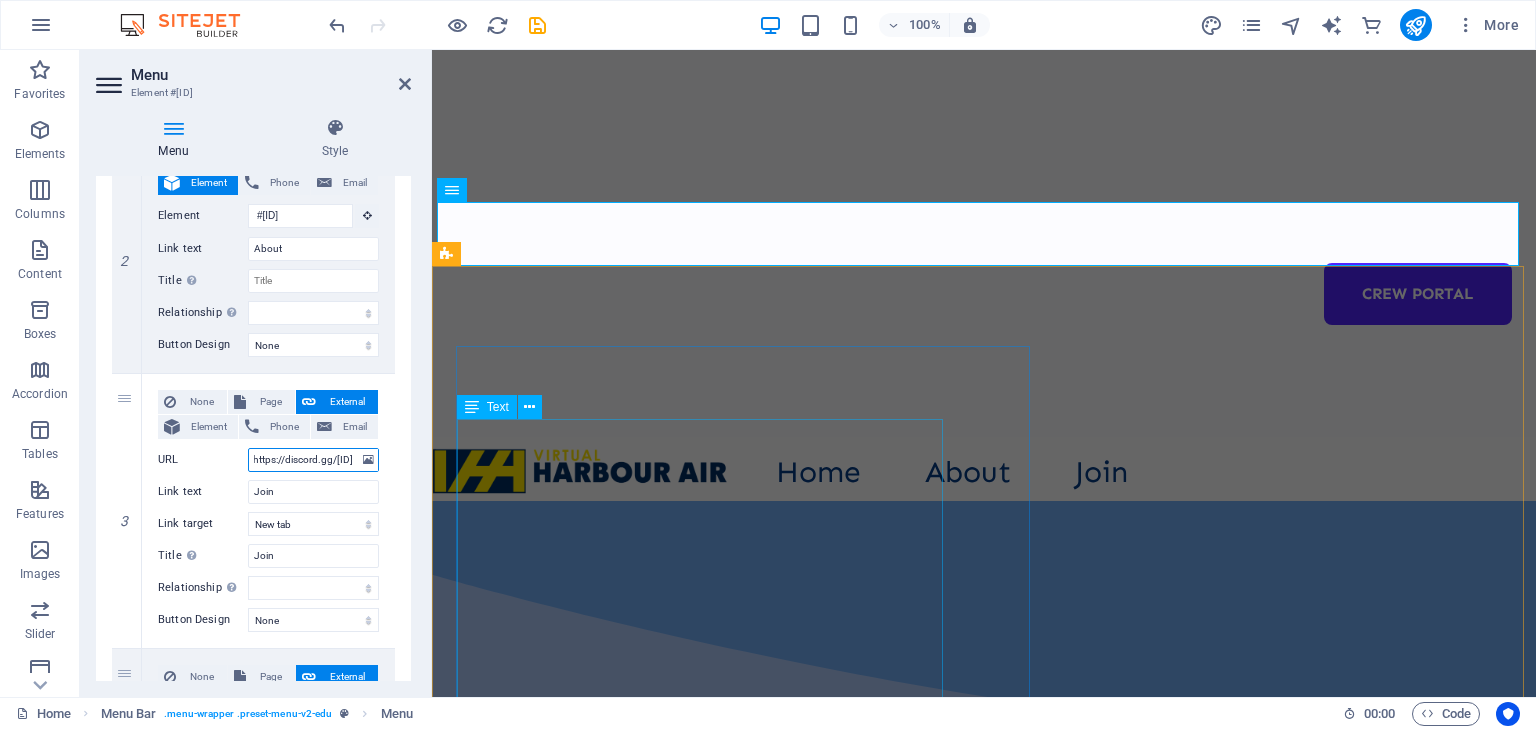 drag, startPoint x: 691, startPoint y: 513, endPoint x: 631, endPoint y: 477, distance: 69.97142 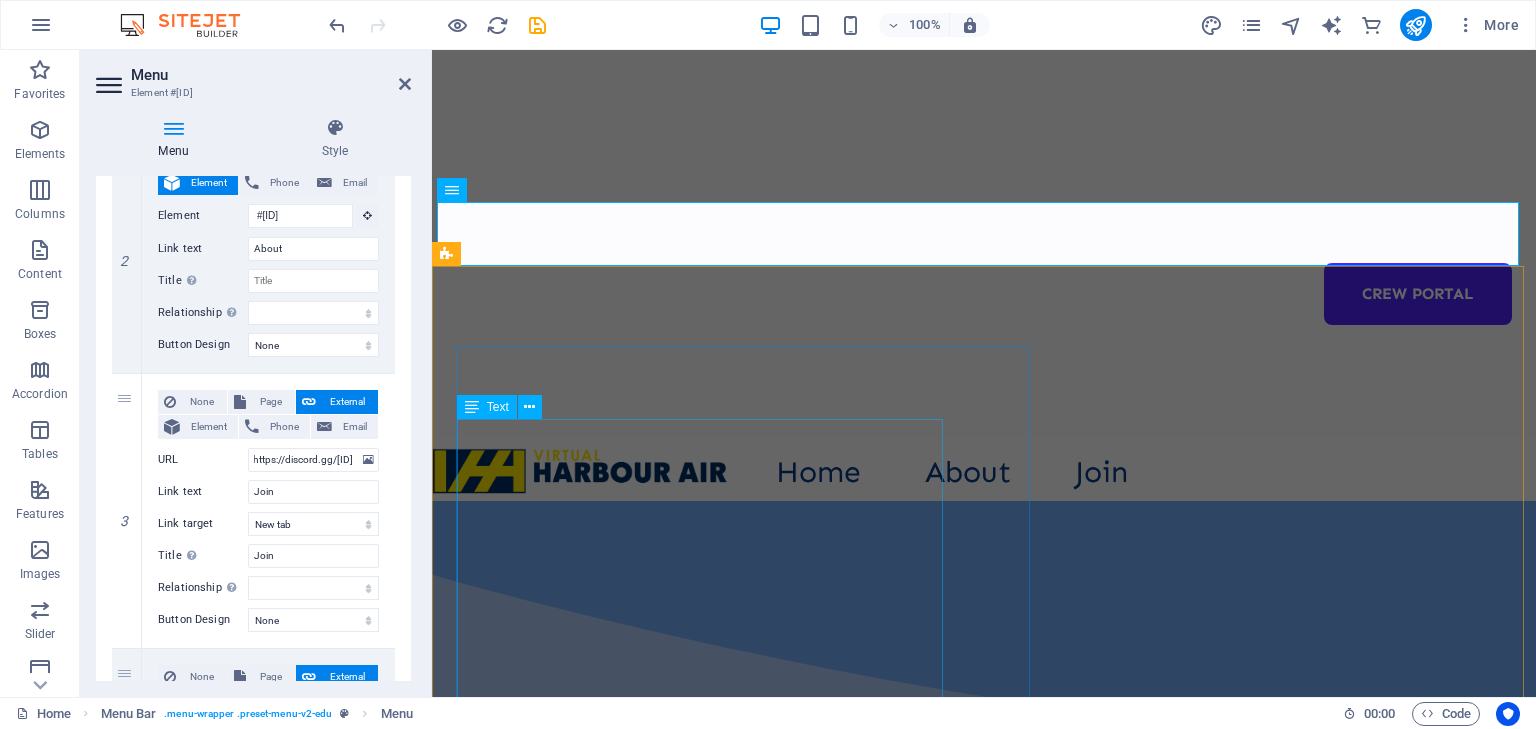 scroll, scrollTop: 0, scrollLeft: 0, axis: both 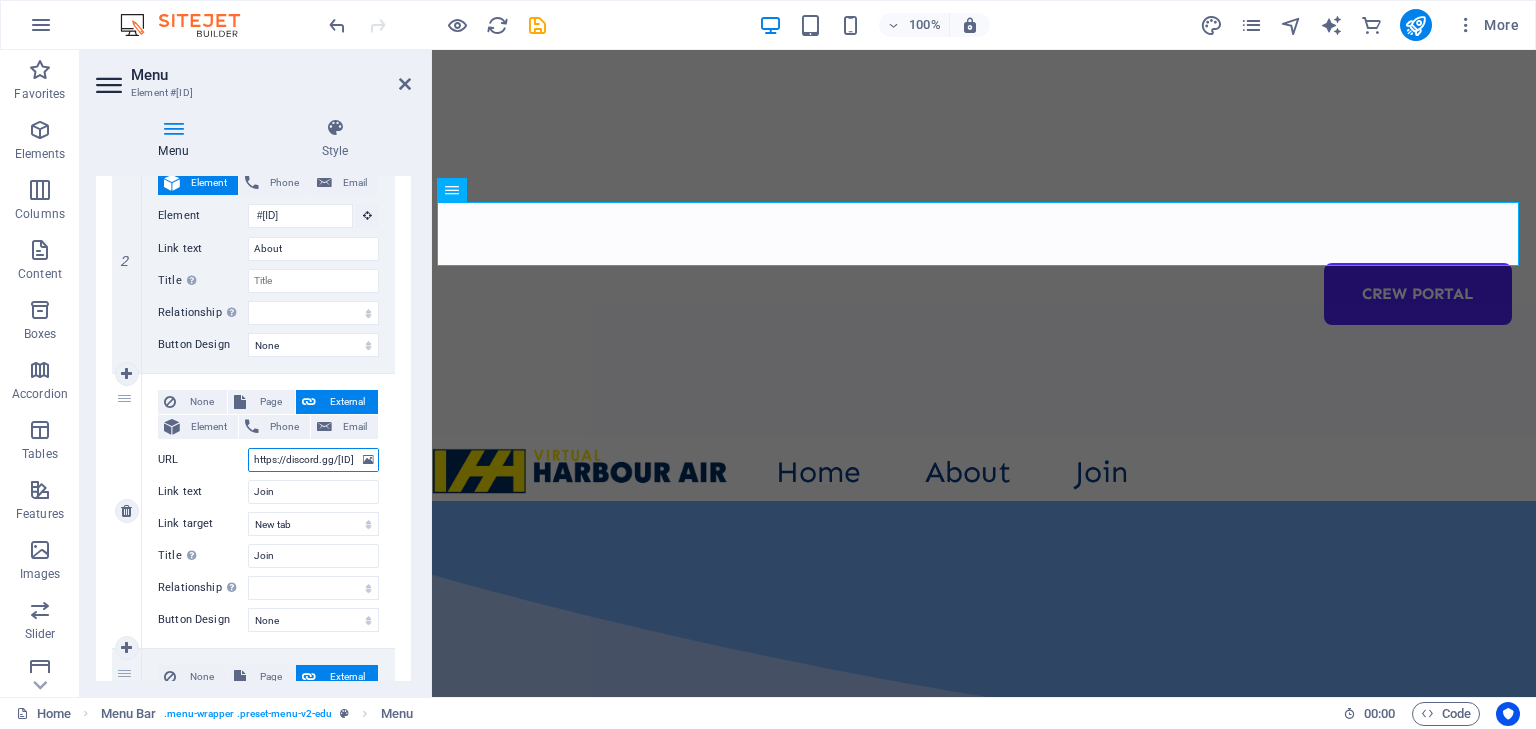click on "https://discord.gg/[ID]" at bounding box center [313, 460] 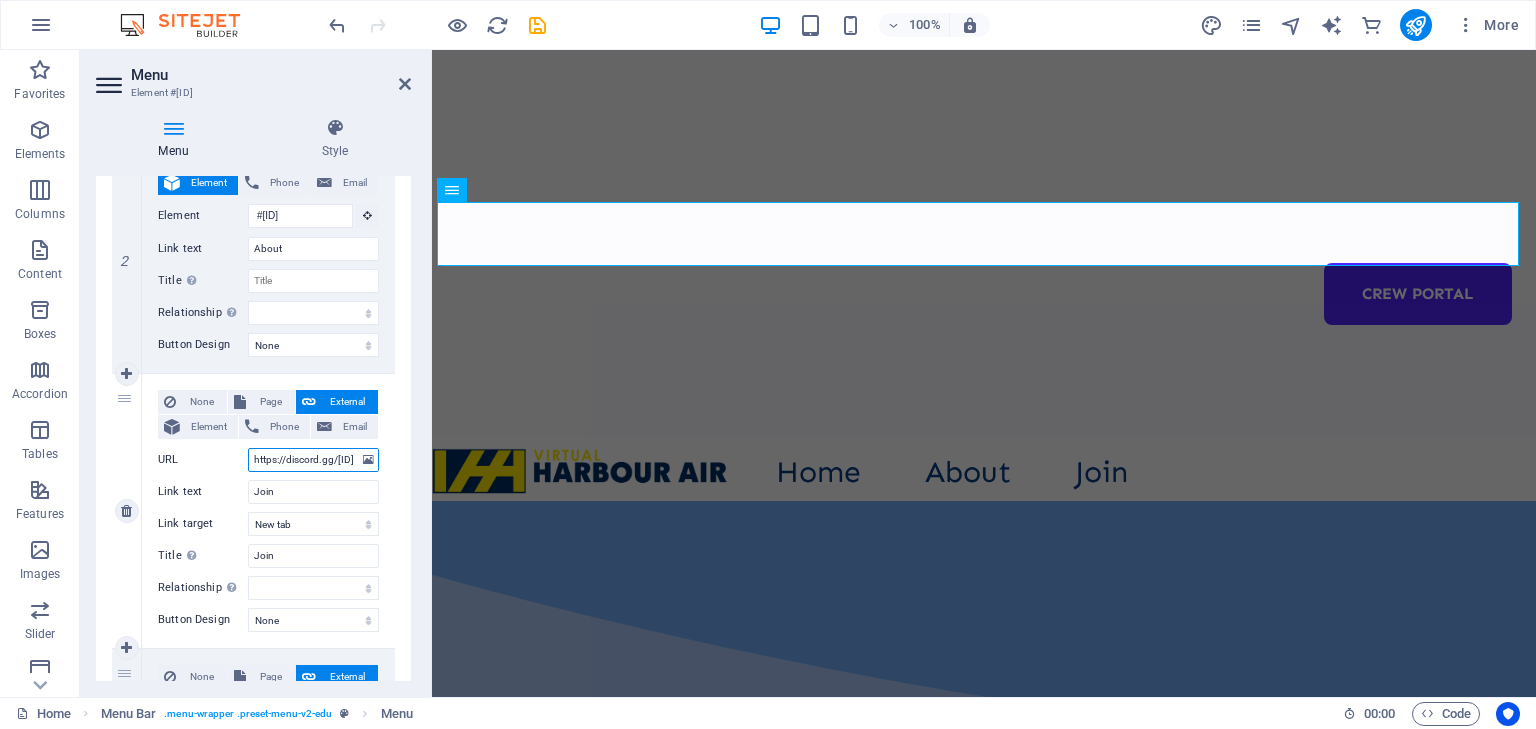 type 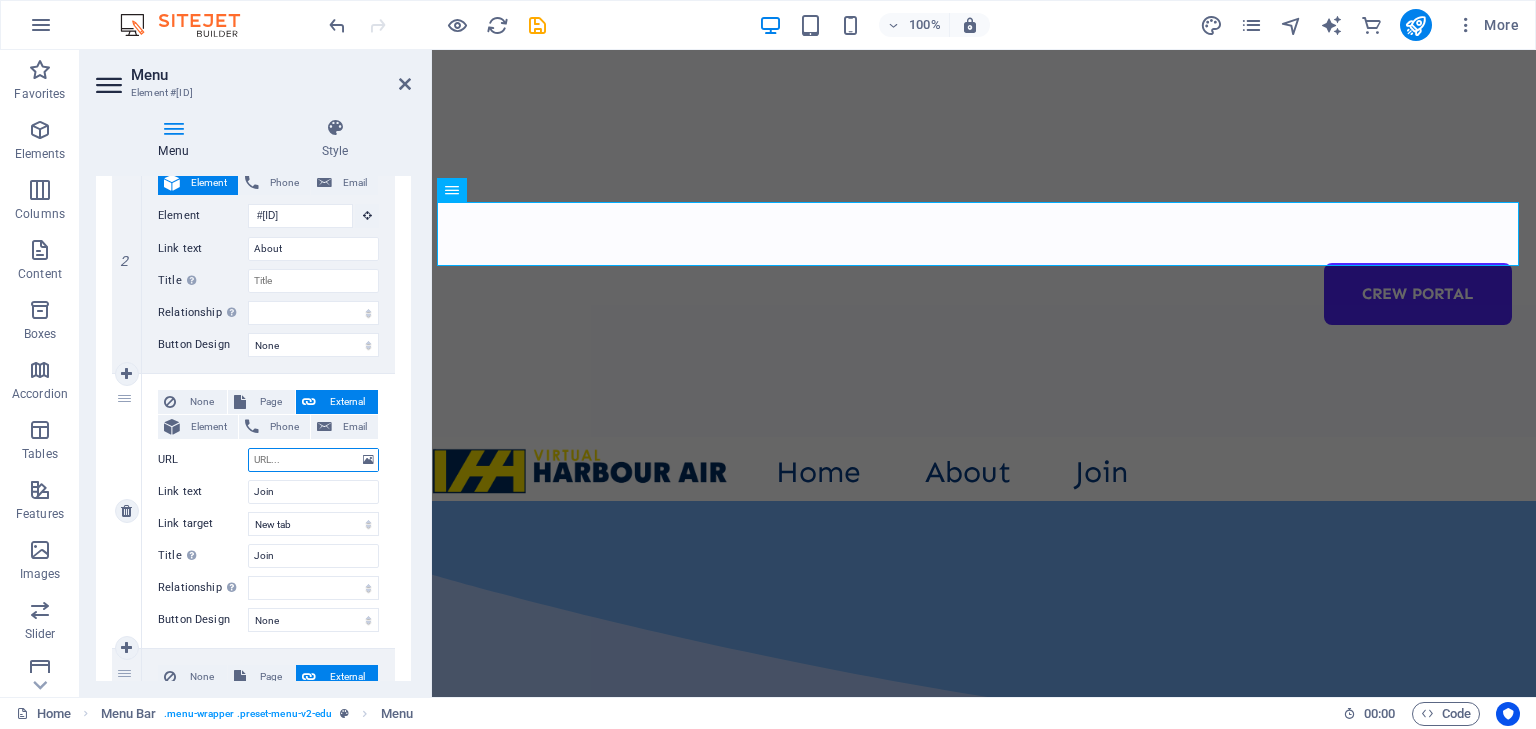 select 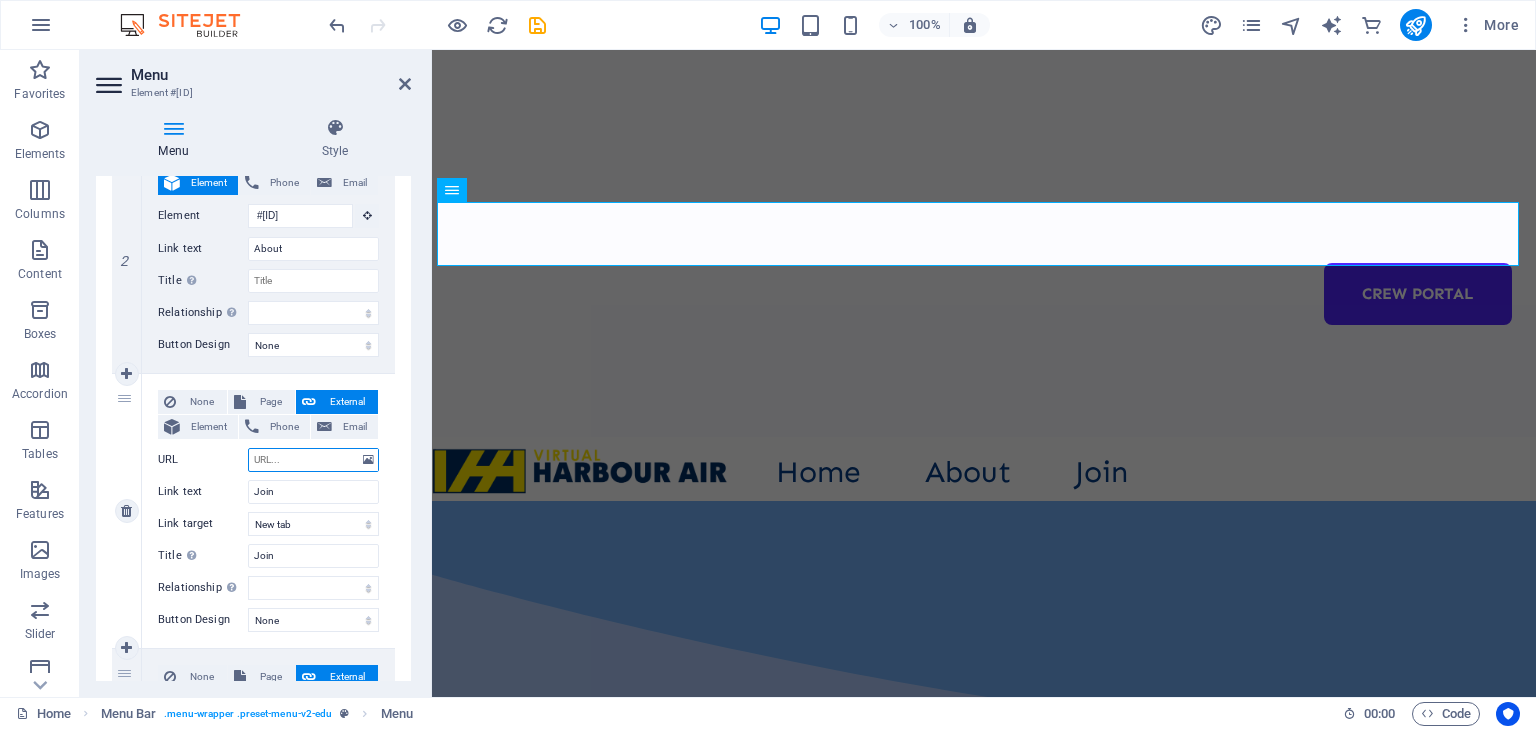 paste on "https://crew.[DOMAIN]/" 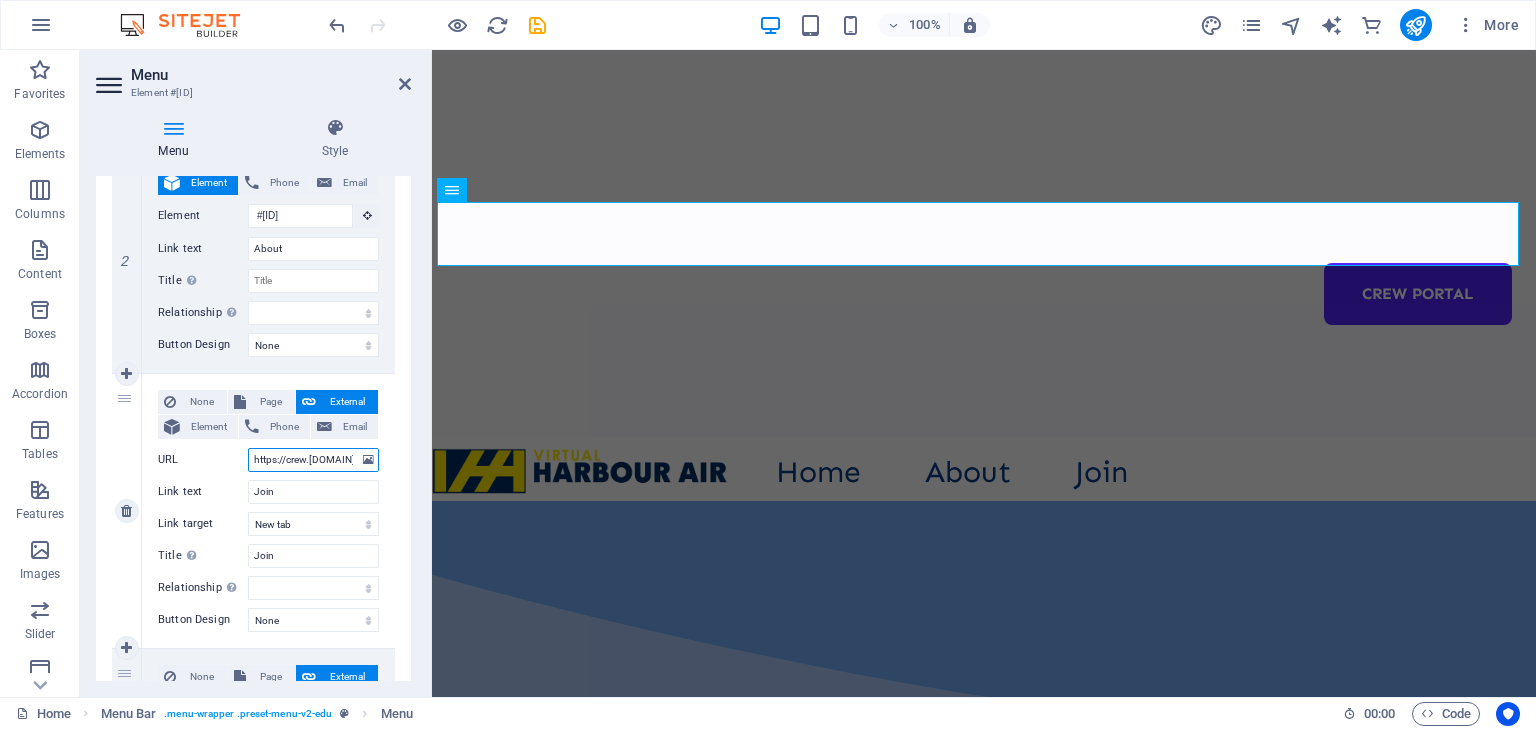 scroll, scrollTop: 0, scrollLeft: 59, axis: horizontal 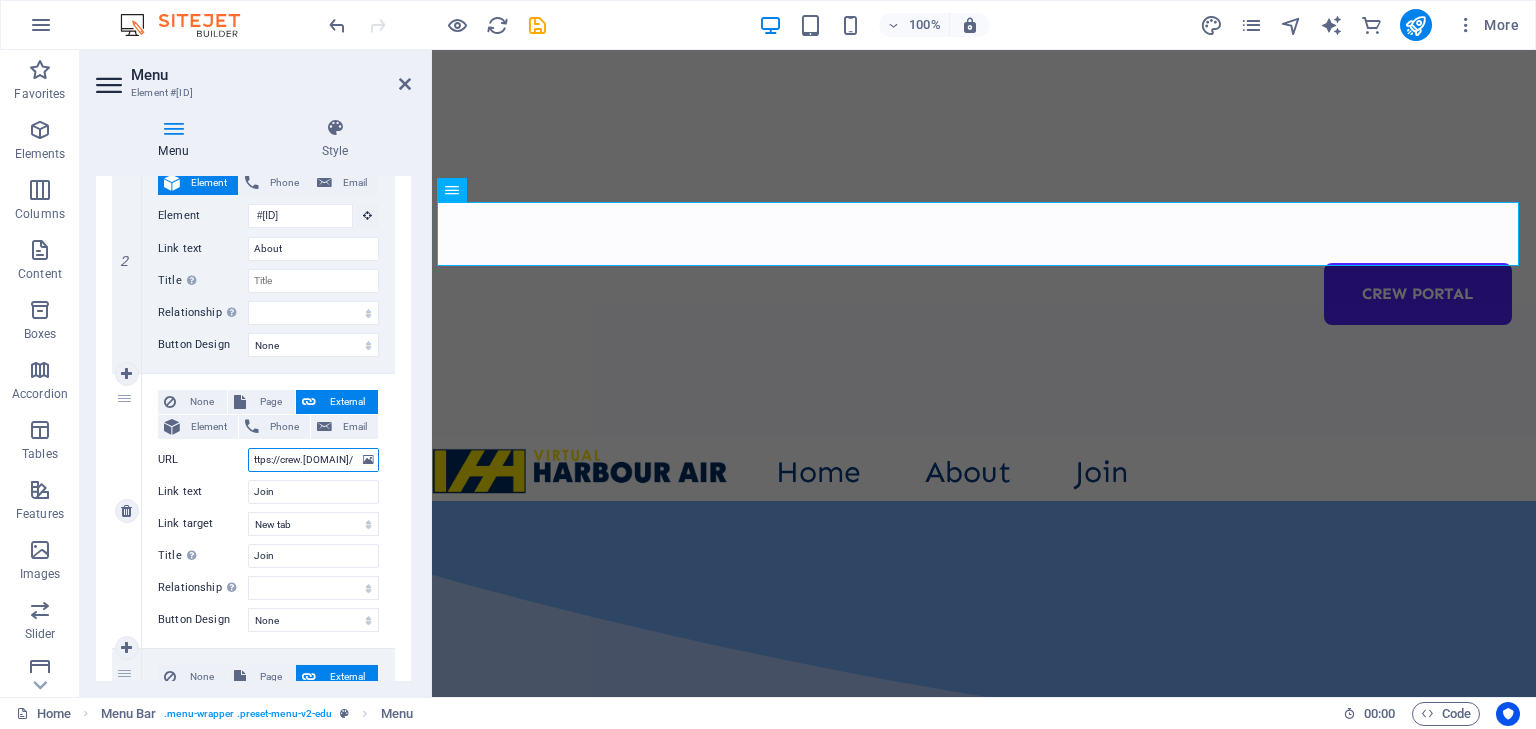 select 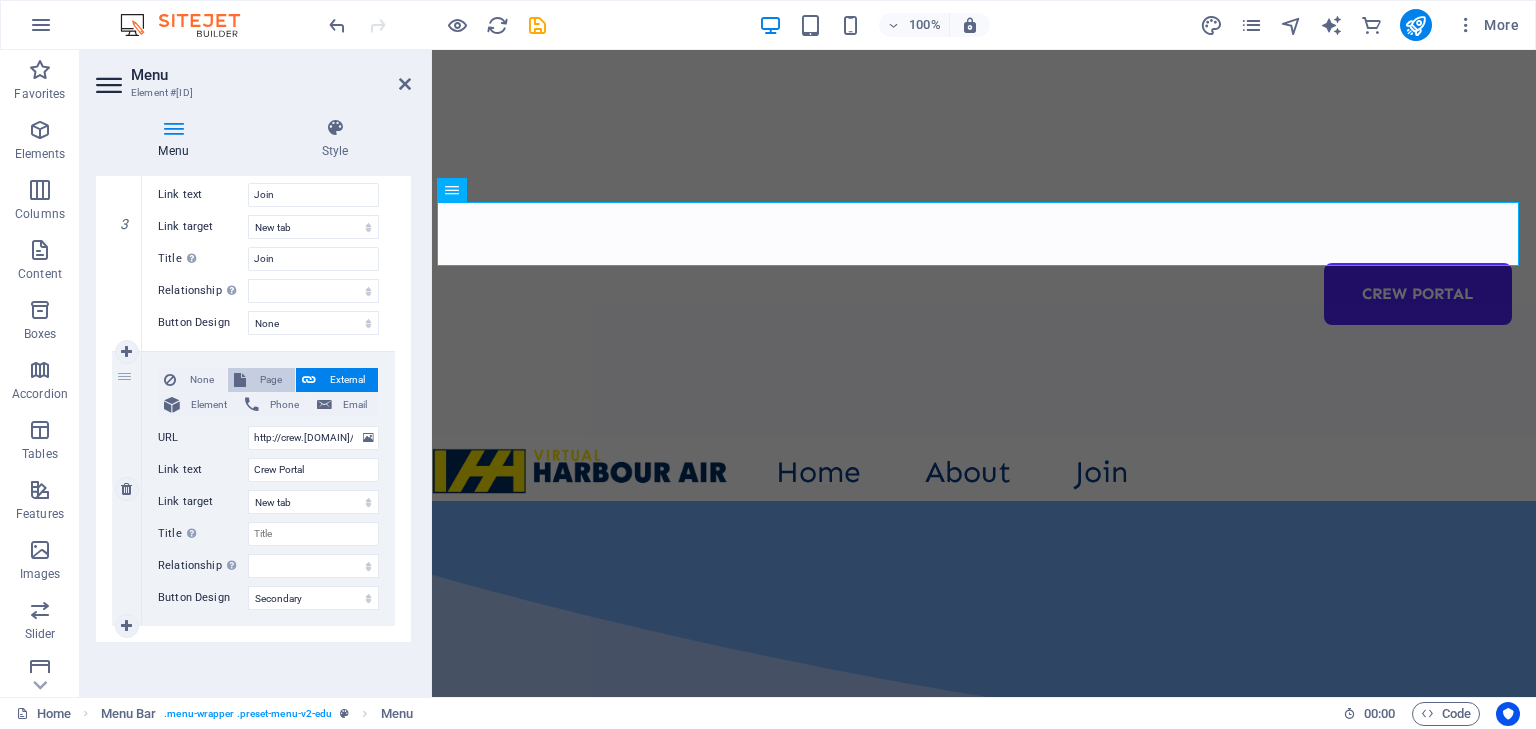 scroll, scrollTop: 297, scrollLeft: 0, axis: vertical 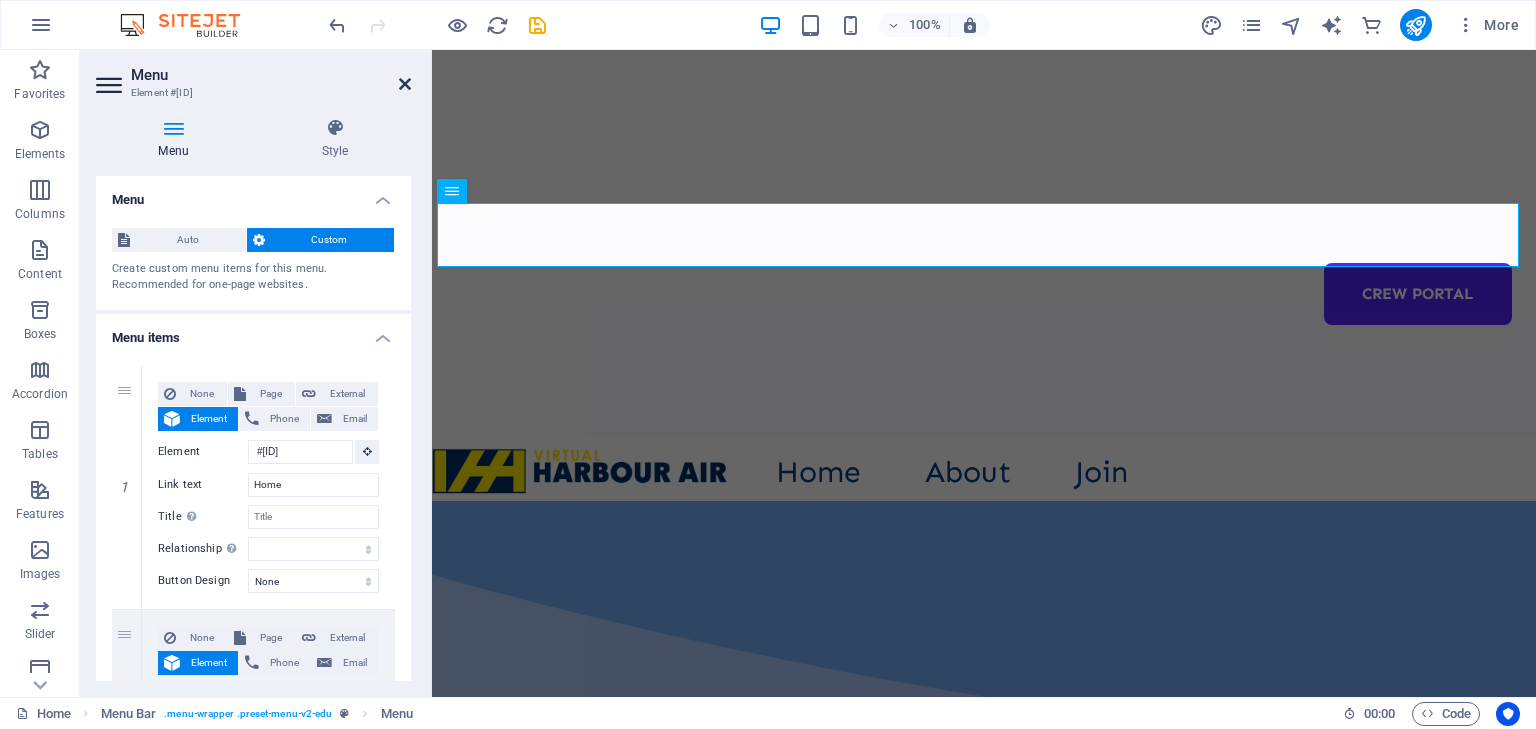 type on "https://crew.[DOMAIN]/" 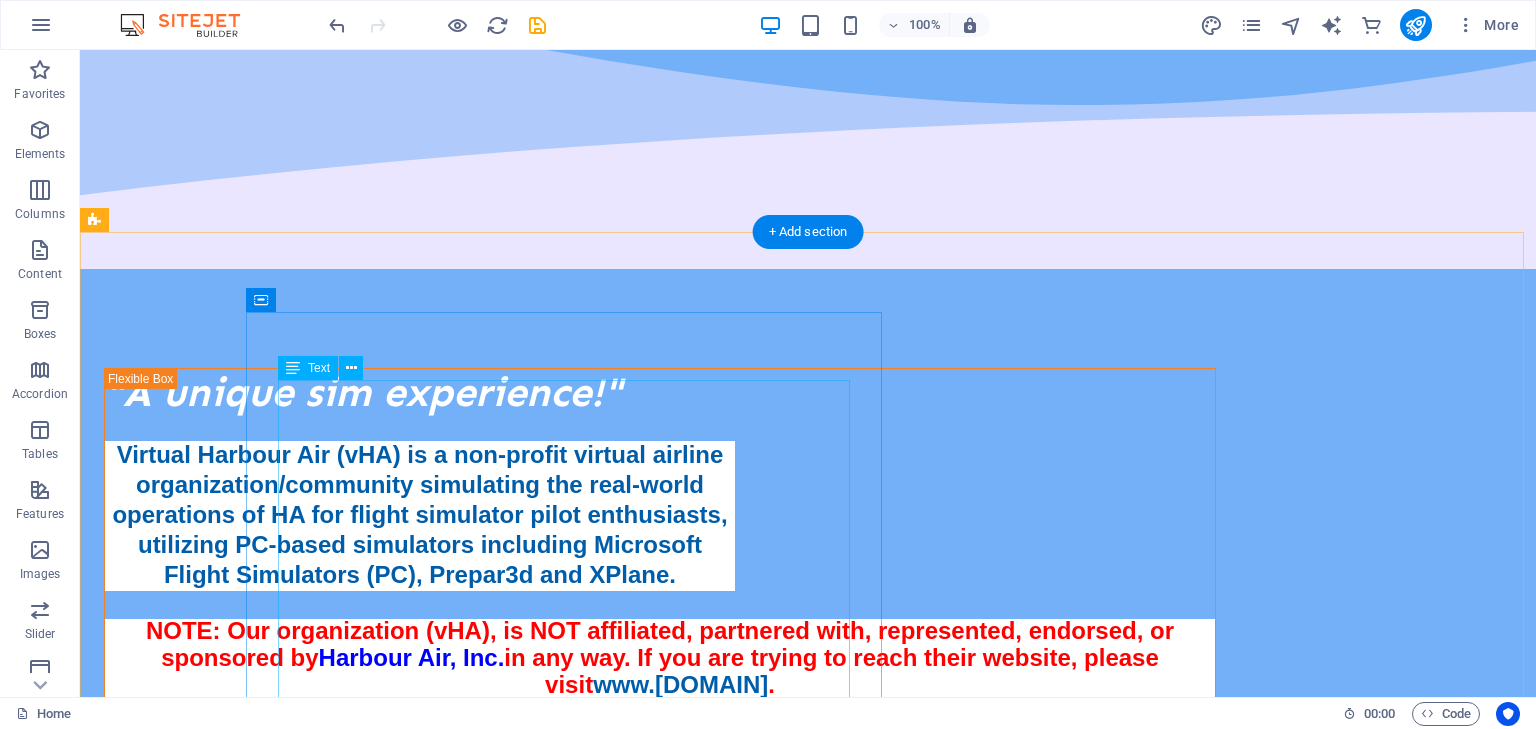 scroll, scrollTop: 948, scrollLeft: 0, axis: vertical 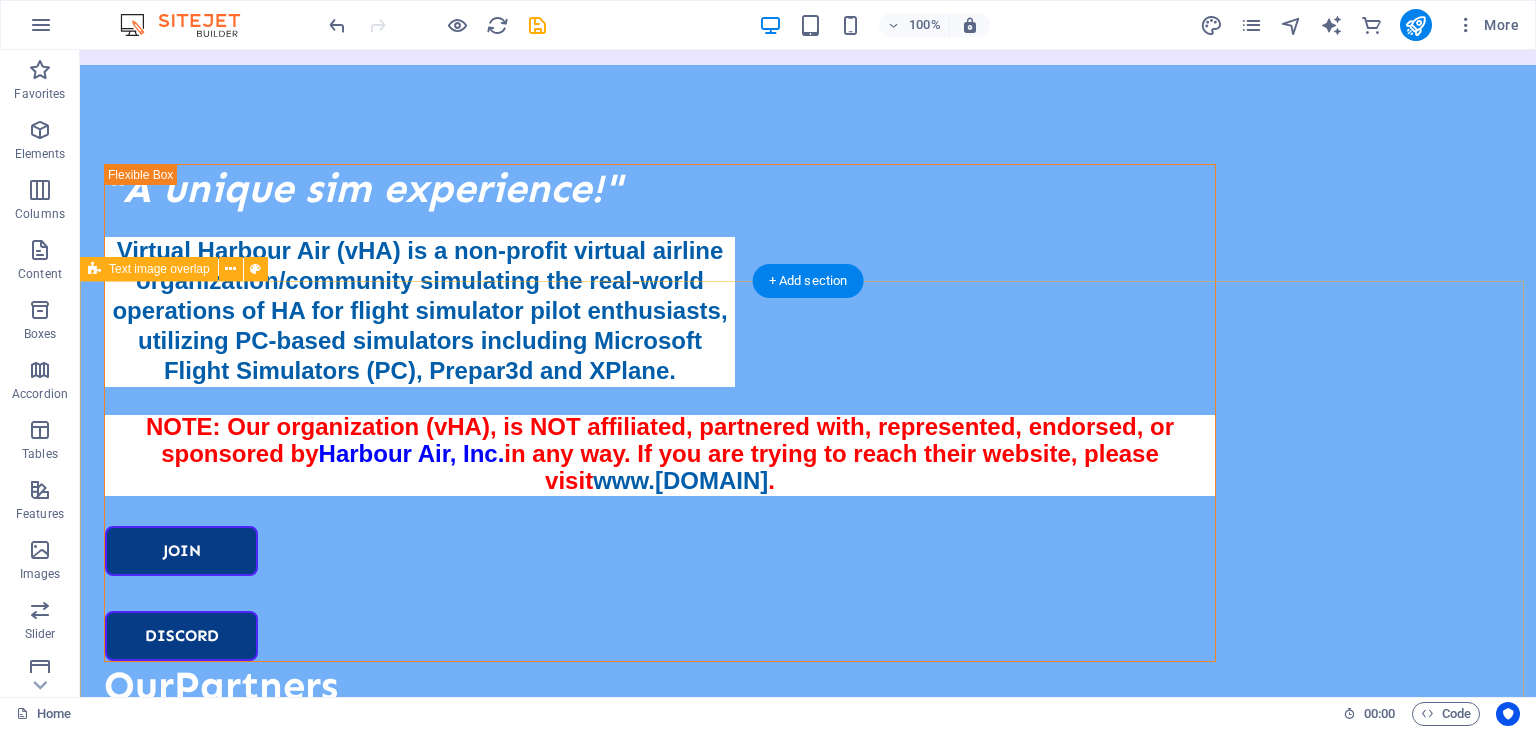 click on "Welcome to vHarbour Air! Virtual Harbour is a flight simulation community which replicates the daily operations of Harbour Air Seaplanes and Helijet, located in Vancouver, British Columbia. Daily routes connect mainland B.C. to destinations throughout Vancouver and the Gulf Islands. Our community pilots operate a large fleet of virtual seaplanes, helicopters, and business class jets." at bounding box center [808, 1952] 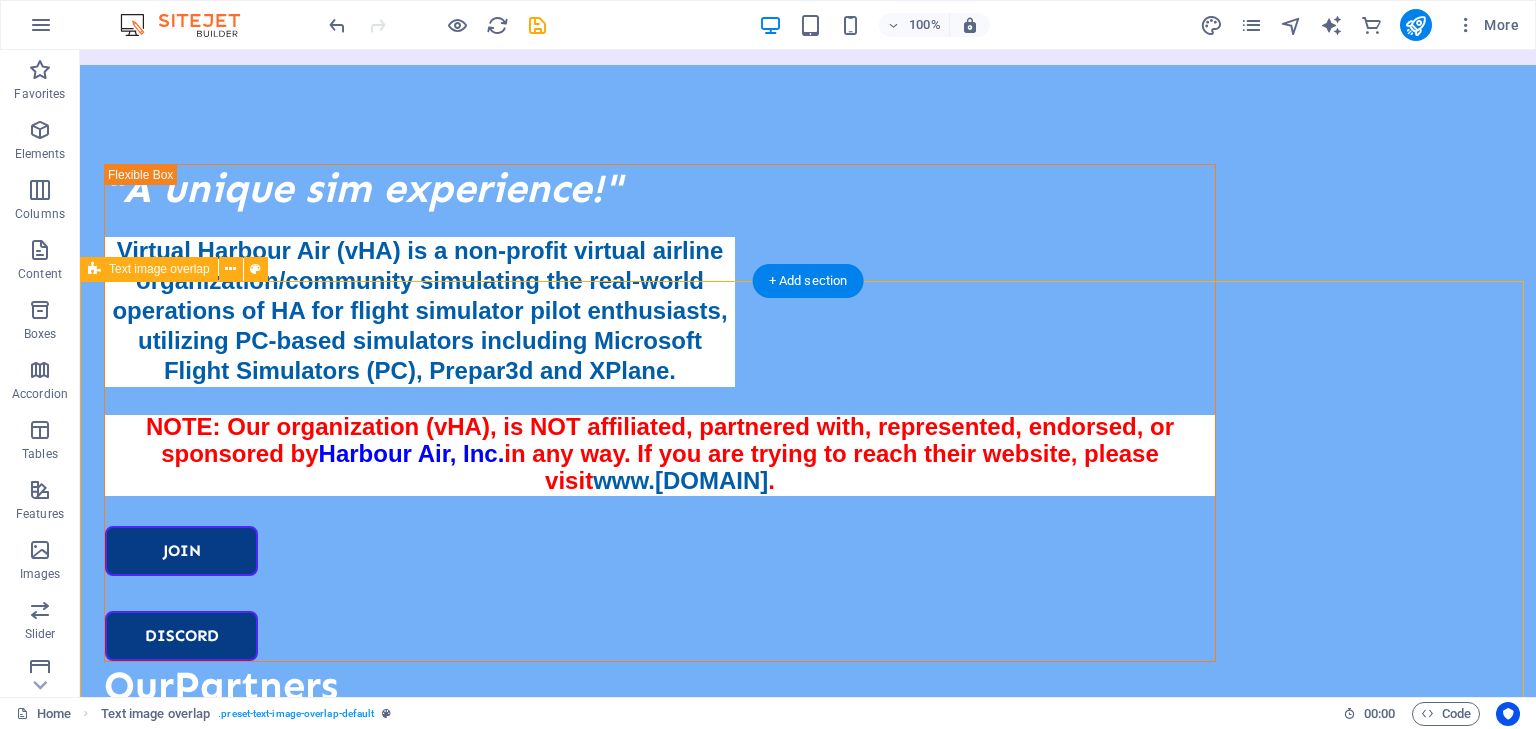 click on "Welcome to vHarbour Air! Virtual Harbour is a flight simulation community which replicates the daily operations of Harbour Air Seaplanes and Helijet, located in Vancouver, British Columbia. Daily routes connect mainland B.C. to destinations throughout Vancouver and the Gulf Islands. Our community pilots operate a large fleet of virtual seaplanes, helicopters, and business class jets." at bounding box center [808, 1952] 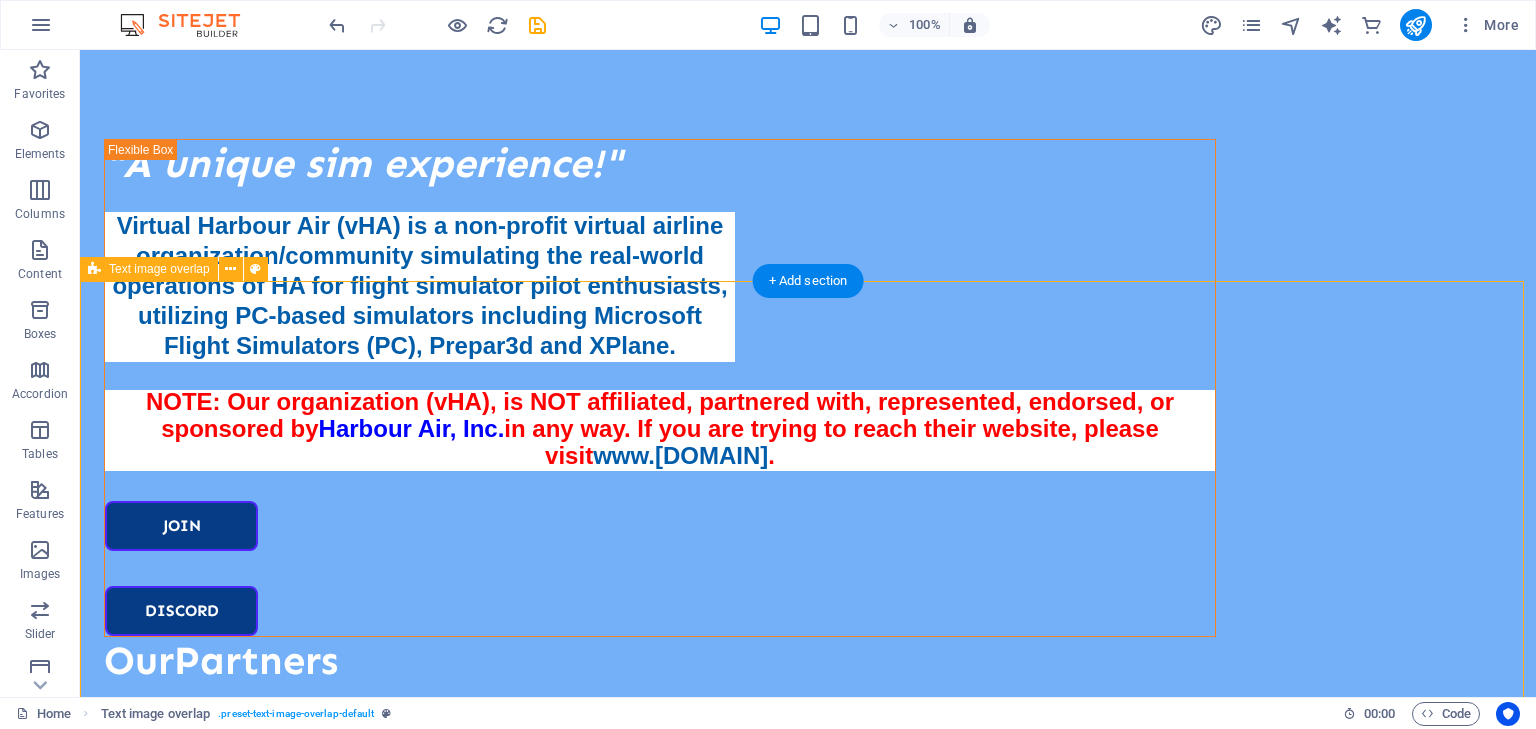 select on "rem" 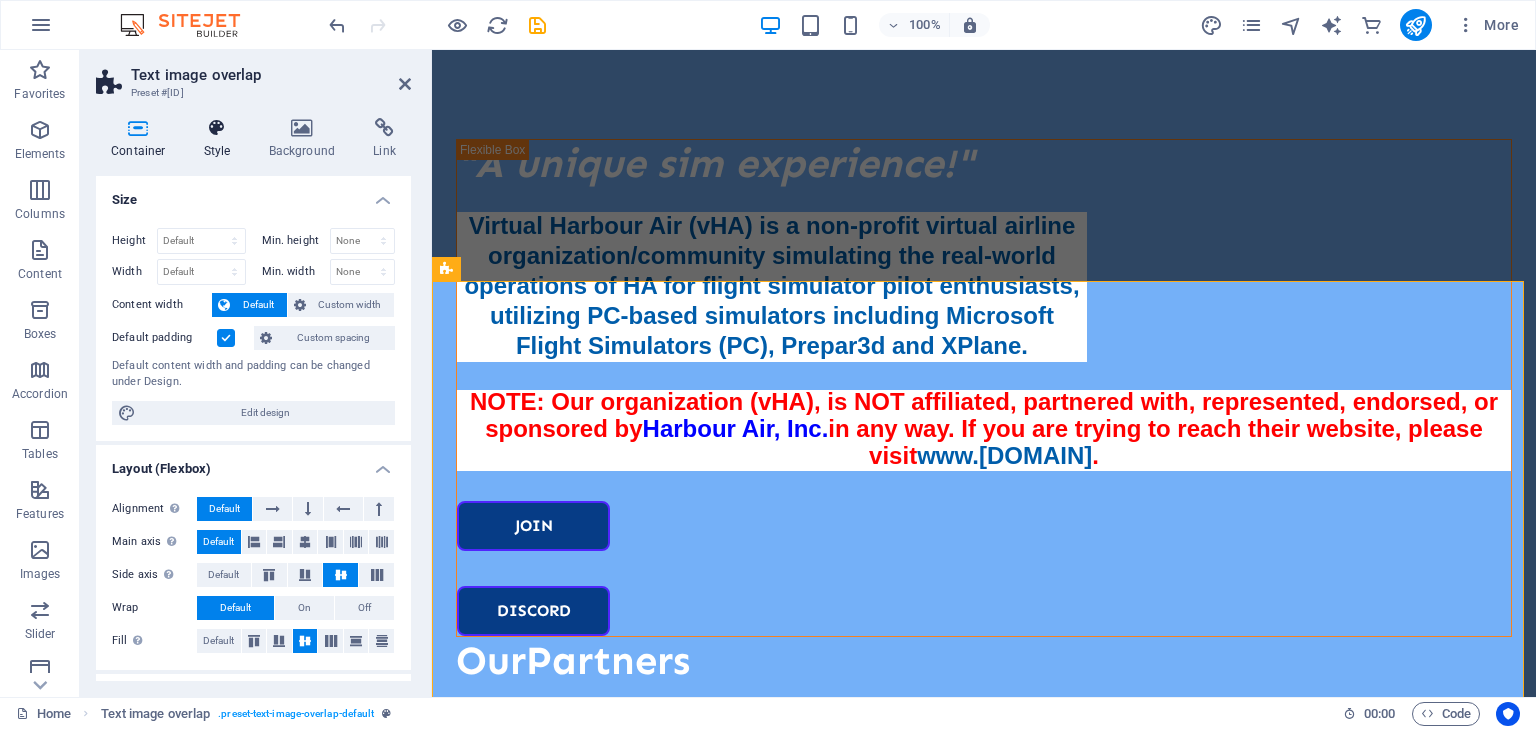click on "Style" at bounding box center (221, 139) 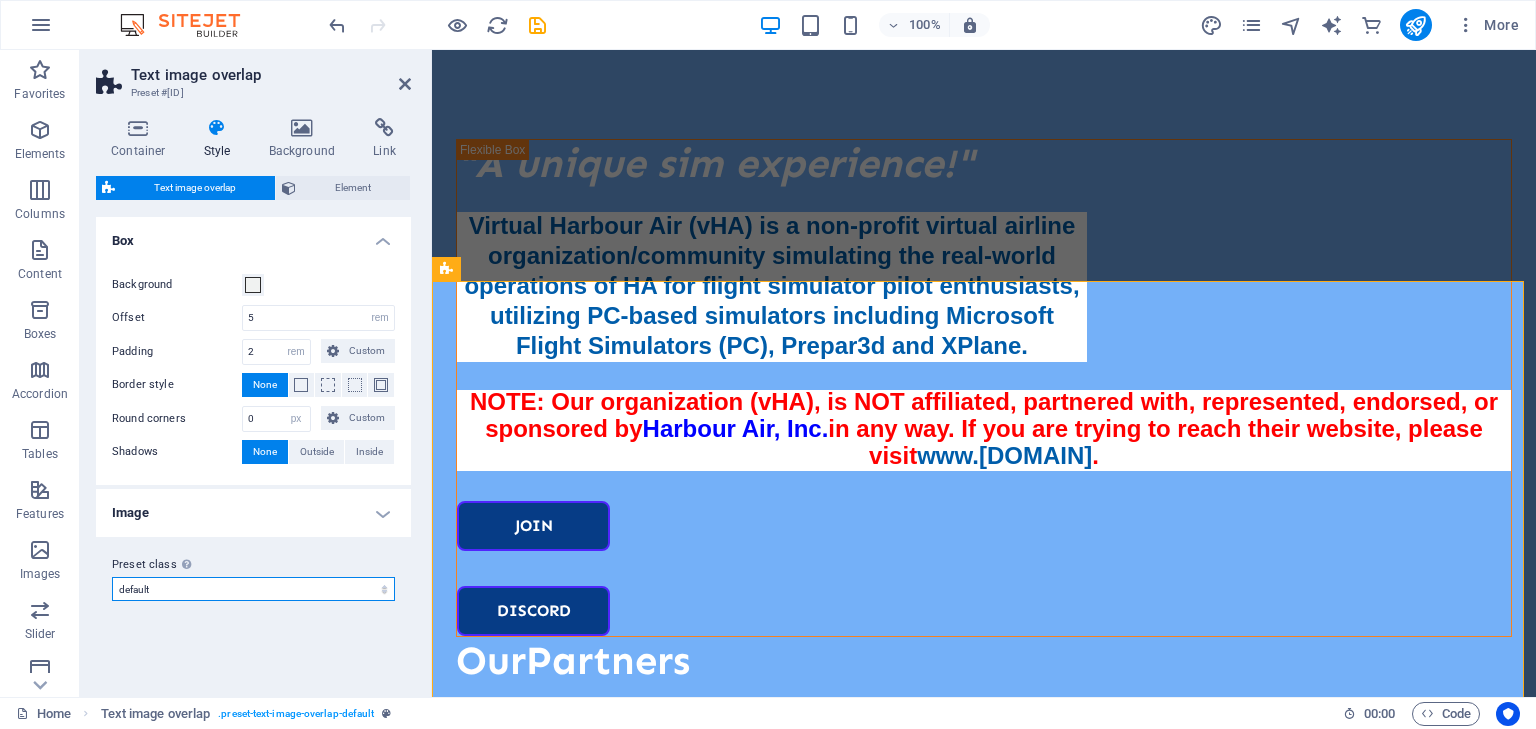 click on "default Add preset class" at bounding box center (253, 589) 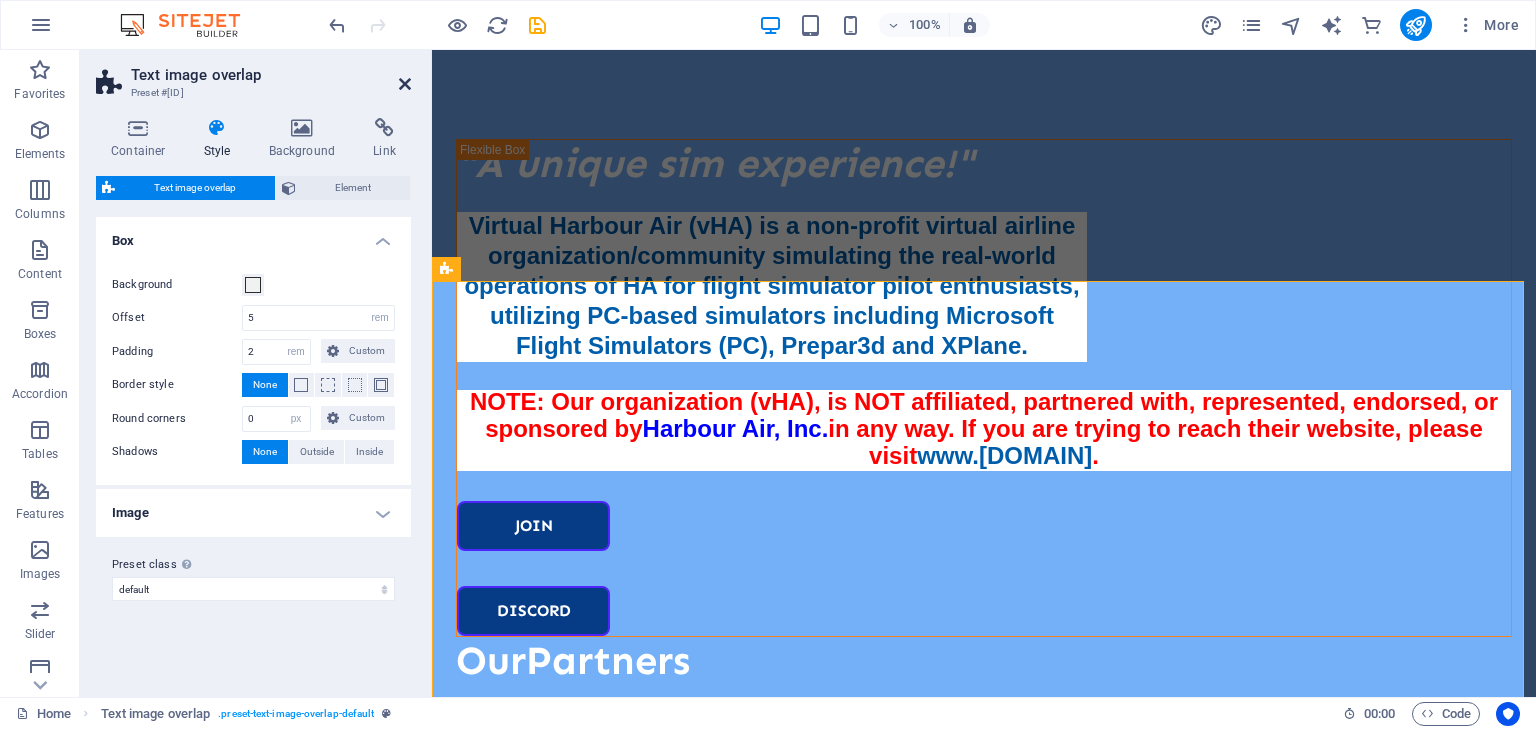 click at bounding box center [405, 84] 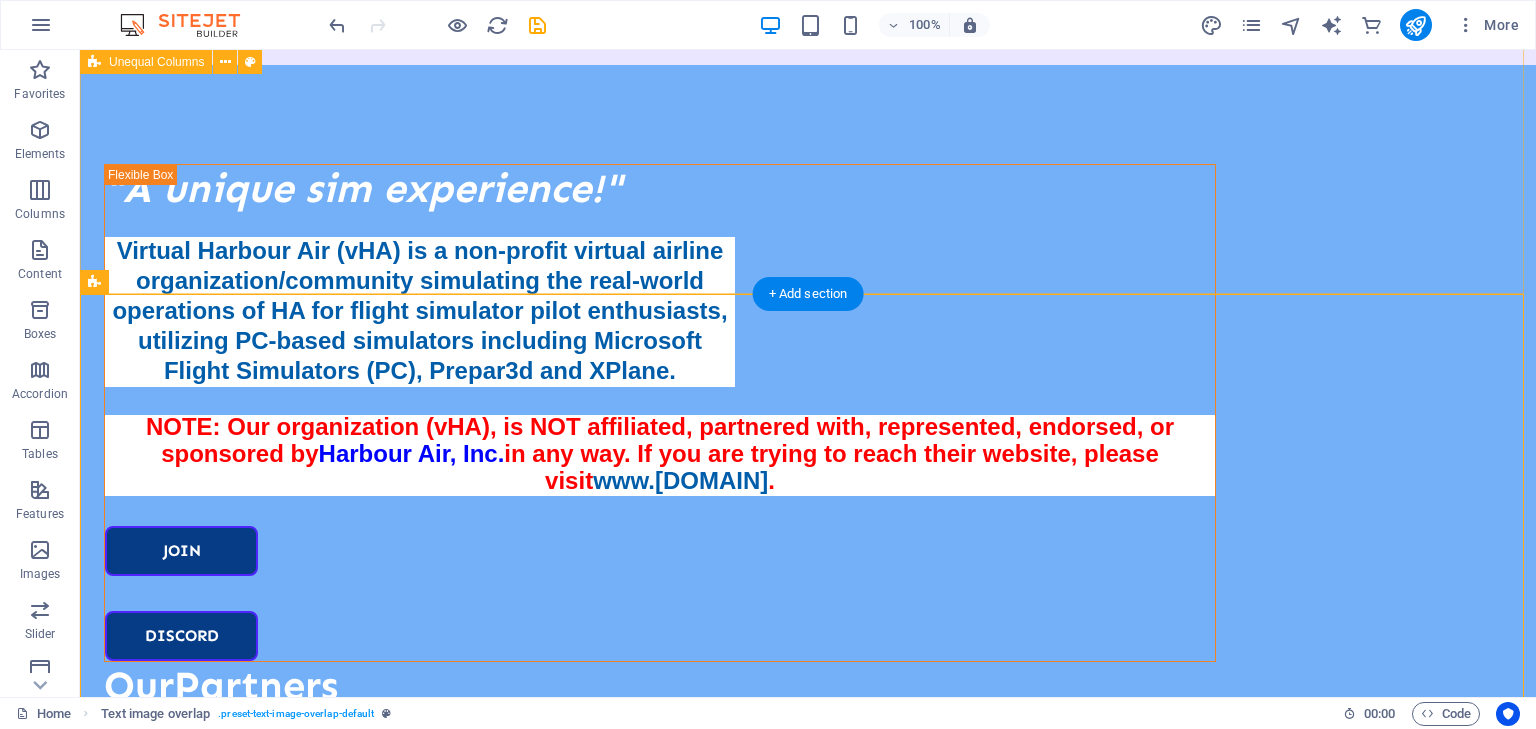 scroll, scrollTop: 868, scrollLeft: 0, axis: vertical 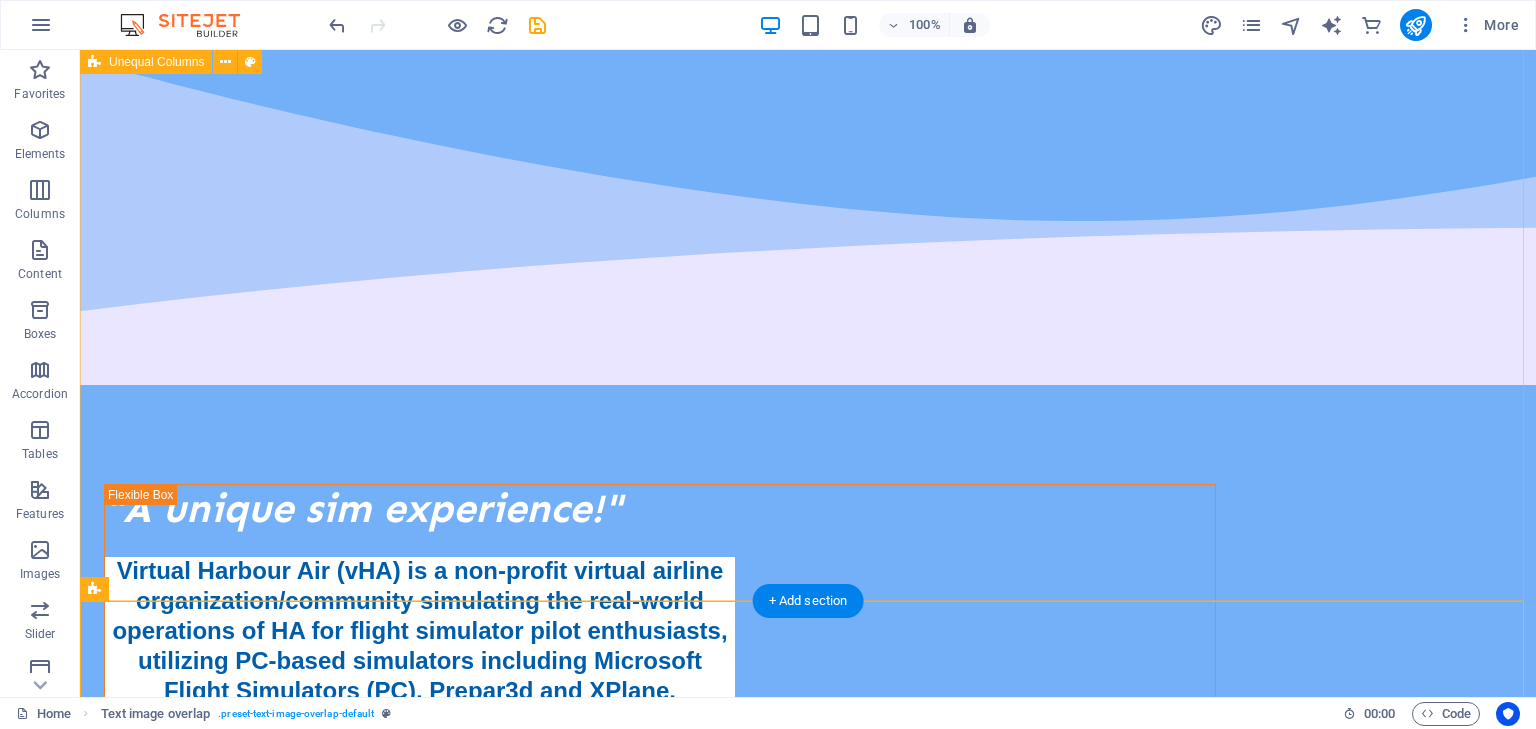 click on ""A unique sim experience!" Virtual Harbour Air (vHA) is a non-profit virtual airline organization/community simulating the real-world operations of HA for flight simulator pilot enthusiasts, utilizing PC-based simulators including Microsoft Flight Simulators (PC), Prepar3d and XPlane. NOTE: Our organization (vHA), is NOT affiliated, partnered with, represented, endorsed, or sponsored by  Harbour Air, Inc.  in any way. If you are trying to reach their website, please visit  www.[DOMAIN] . Join DISCORD Our  Partners" at bounding box center [808, 869] 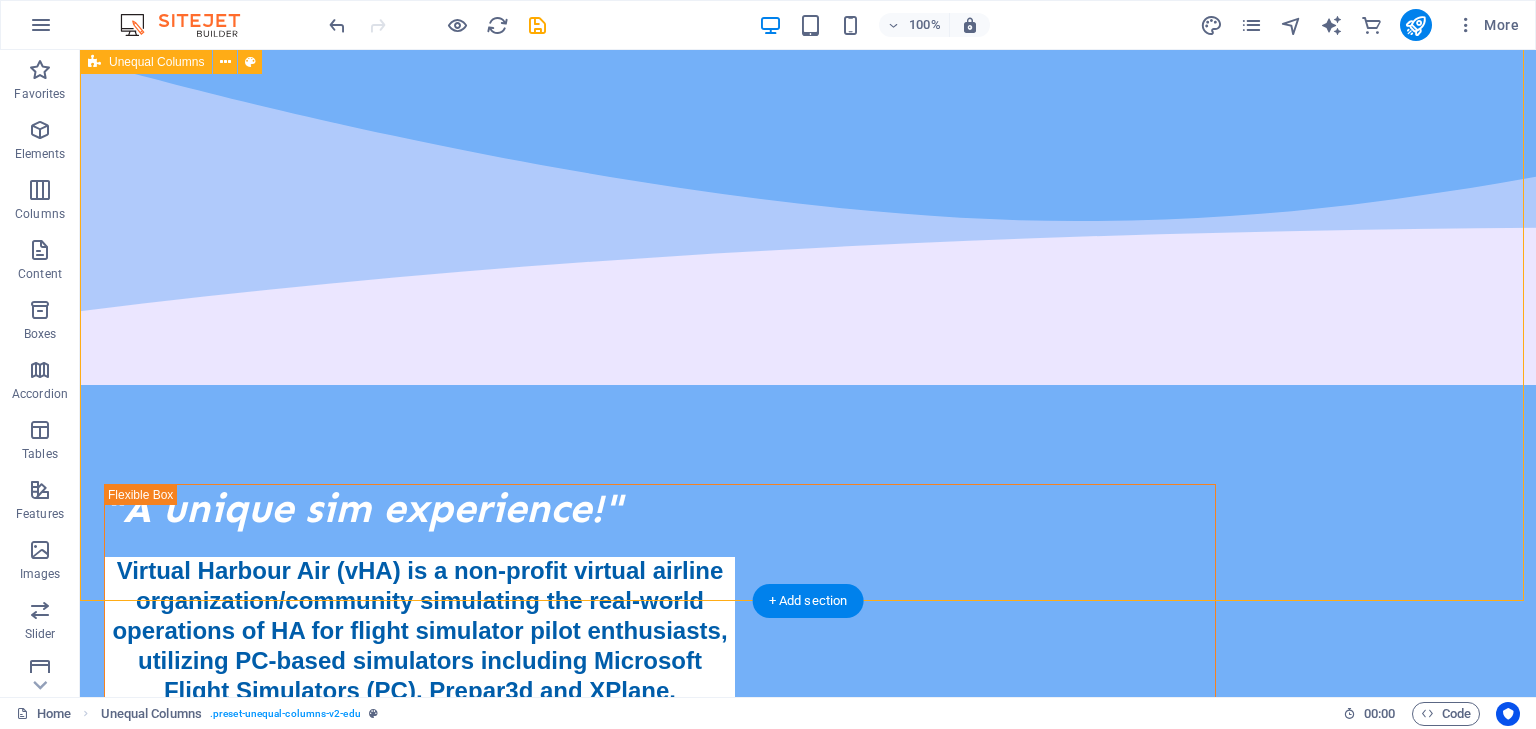 click on ""A unique sim experience!" Virtual Harbour Air (vHA) is a non-profit virtual airline organization/community simulating the real-world operations of HA for flight simulator pilot enthusiasts, utilizing PC-based simulators including Microsoft Flight Simulators (PC), Prepar3d and XPlane. NOTE: Our organization (vHA), is NOT affiliated, partnered with, represented, endorsed, or sponsored by  Harbour Air, Inc.  in any way. If you are trying to reach their website, please visit  www.[DOMAIN] . Join DISCORD Our  Partners" at bounding box center [808, 869] 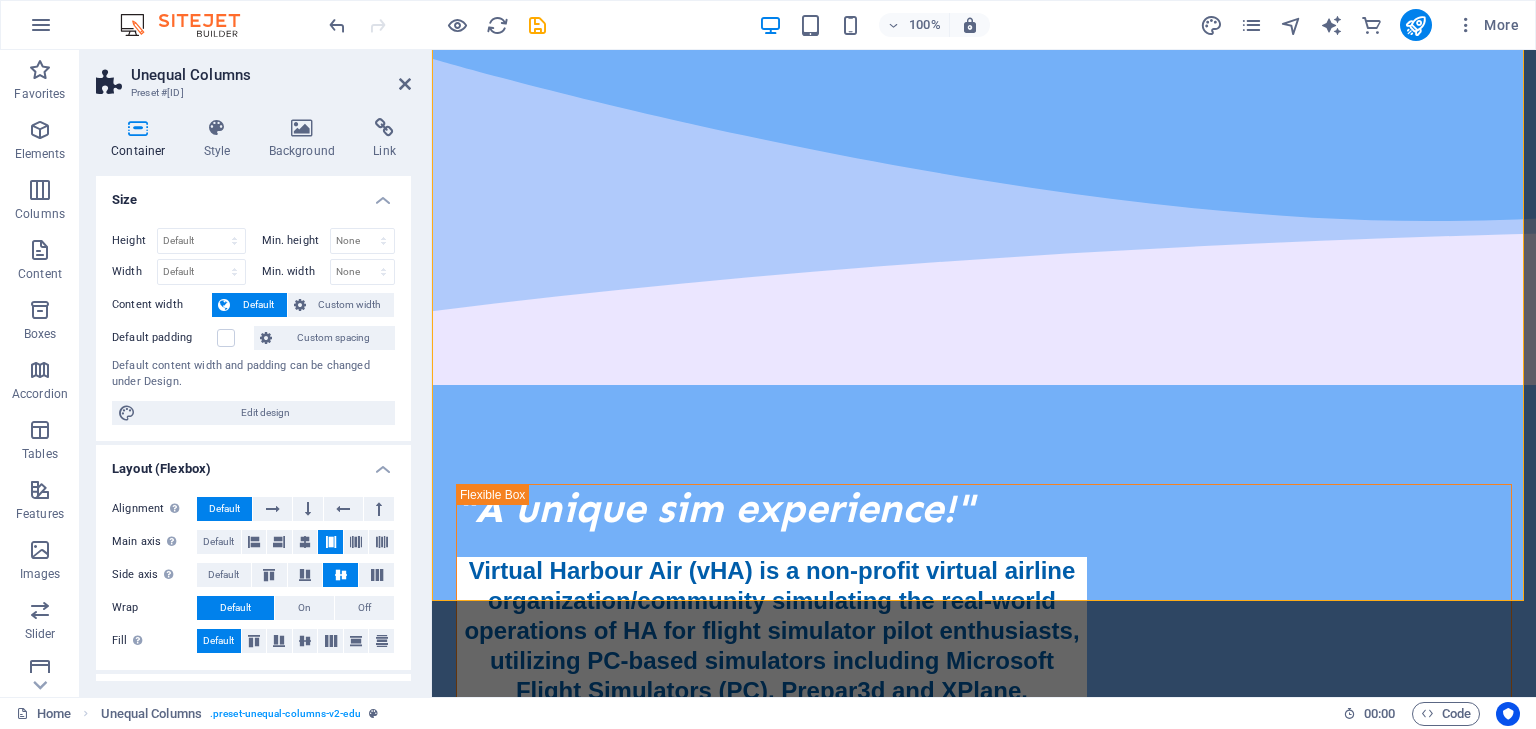 scroll, scrollTop: 893, scrollLeft: 0, axis: vertical 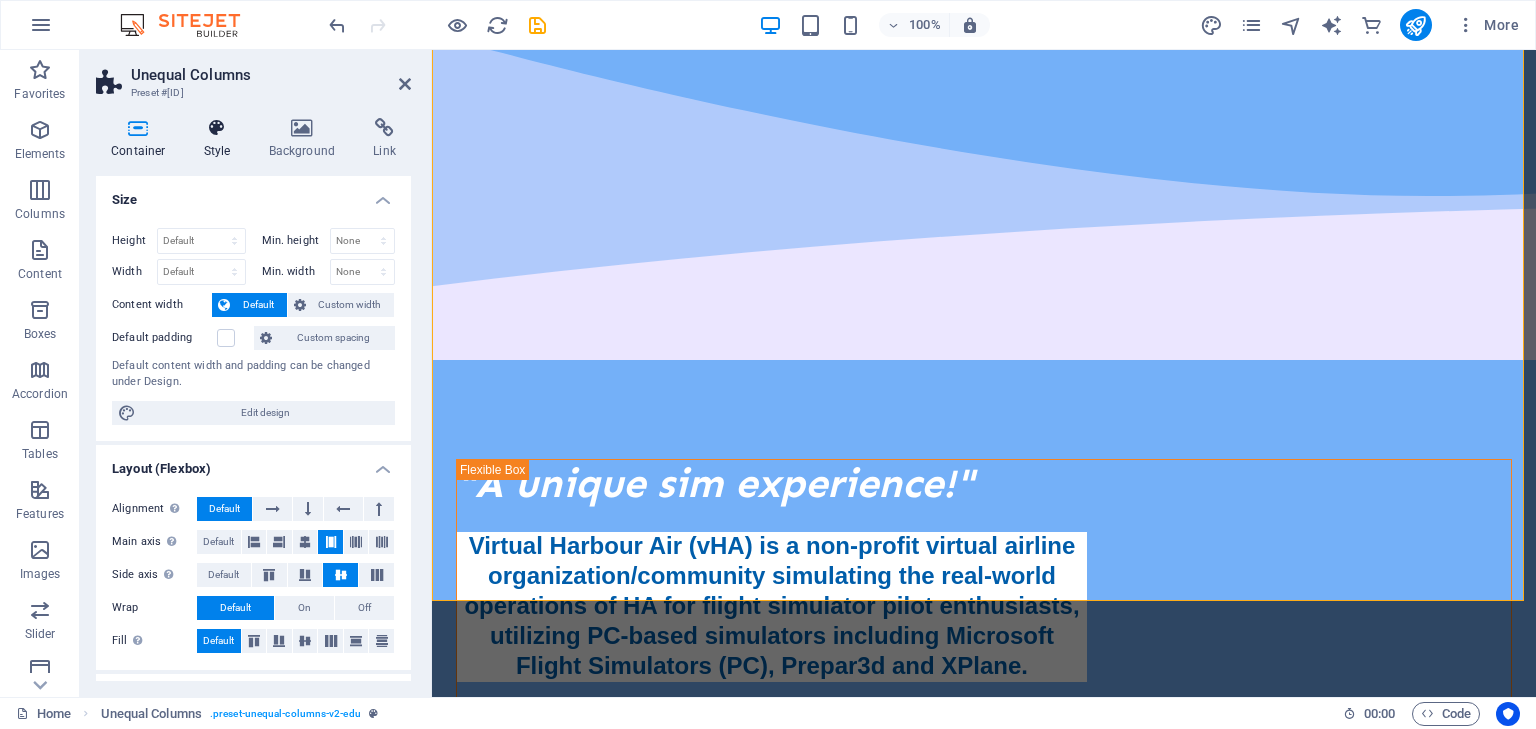 click at bounding box center [217, 128] 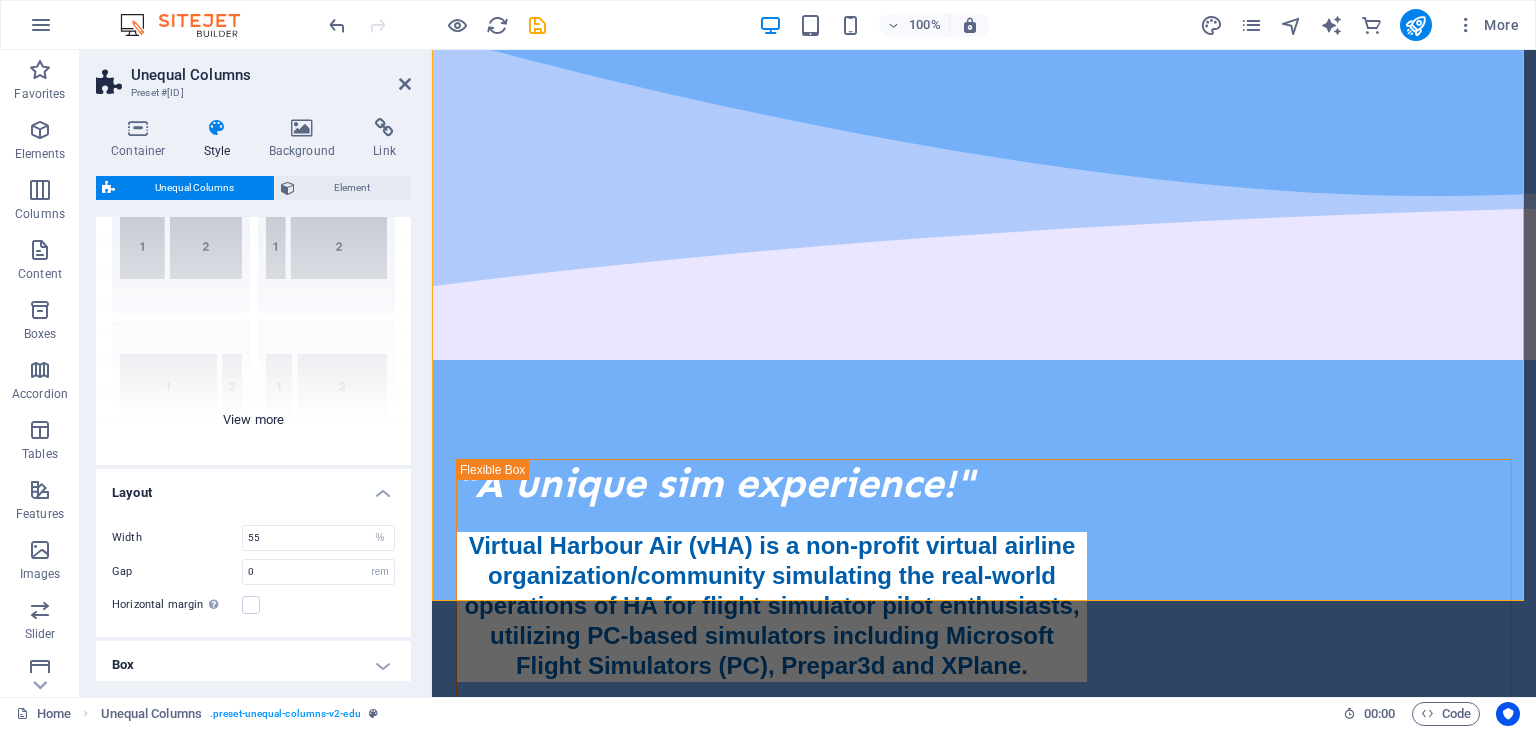 scroll, scrollTop: 175, scrollLeft: 0, axis: vertical 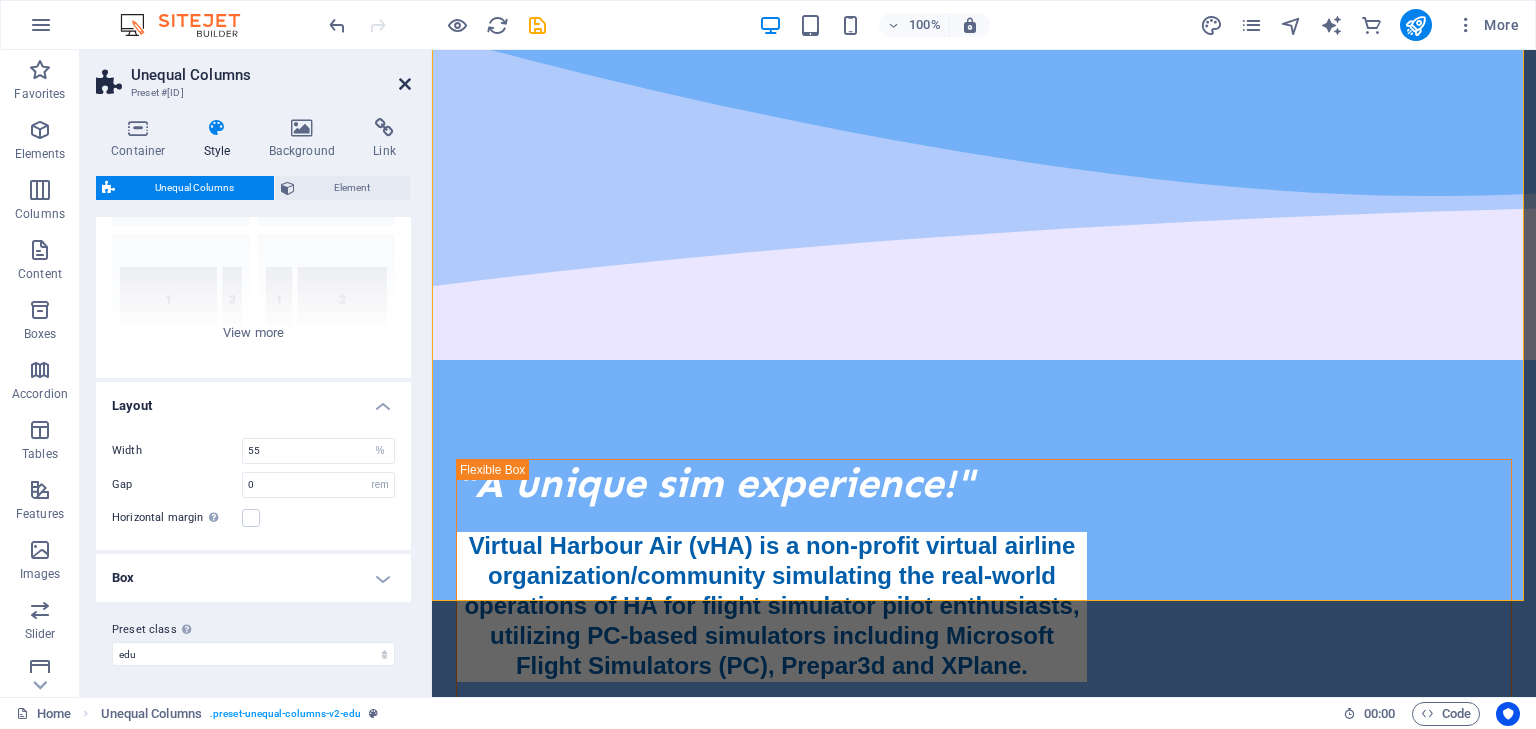click at bounding box center (405, 84) 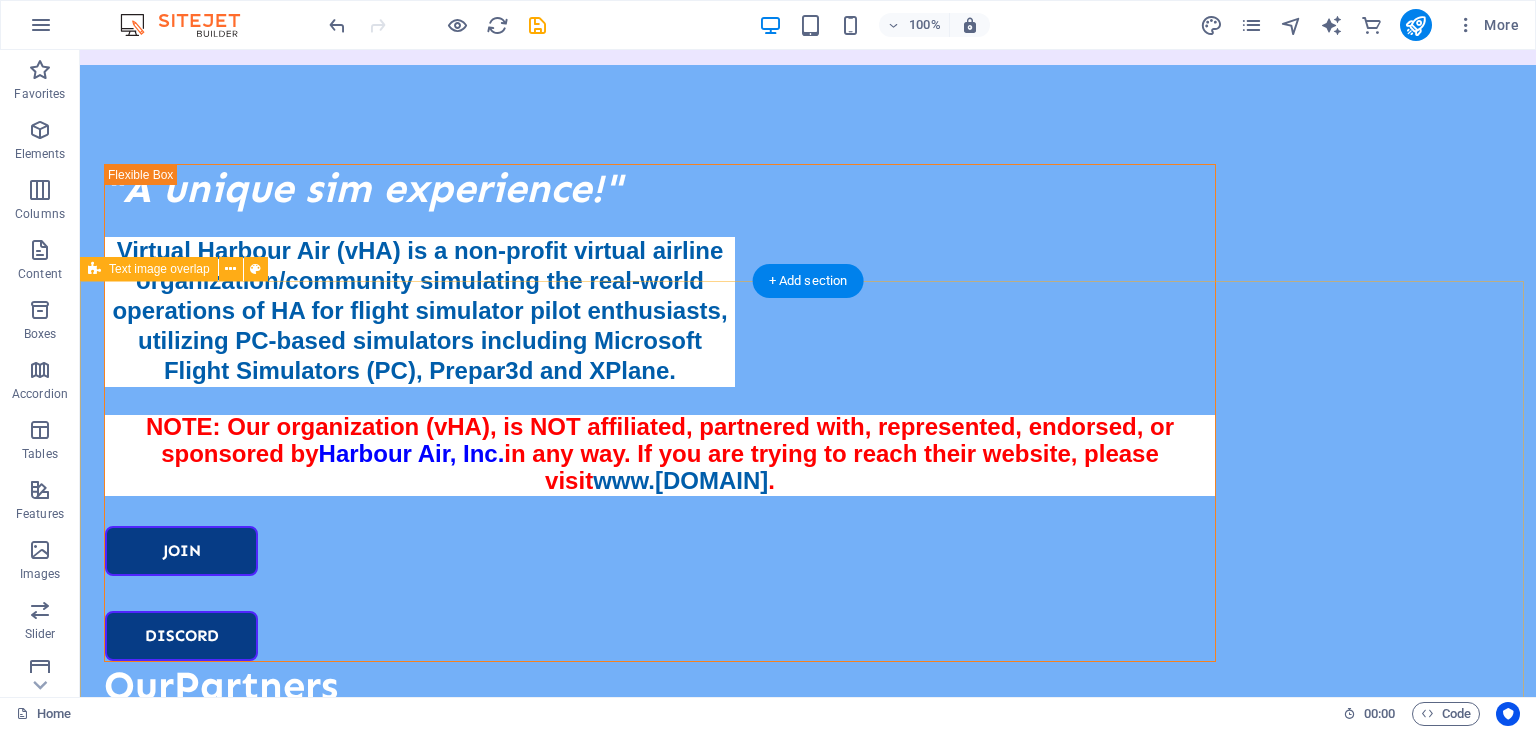 click on "Welcome to vHarbour Air! Virtual Harbour is a flight simulation community which replicates the daily operations of Harbour Air Seaplanes and Helijet, located in Vancouver, British Columbia. Daily routes connect mainland B.C. to destinations throughout Vancouver and the Gulf Islands. Our community pilots operate a large fleet of virtual seaplanes, helicopters, and business class jets." at bounding box center [808, 1952] 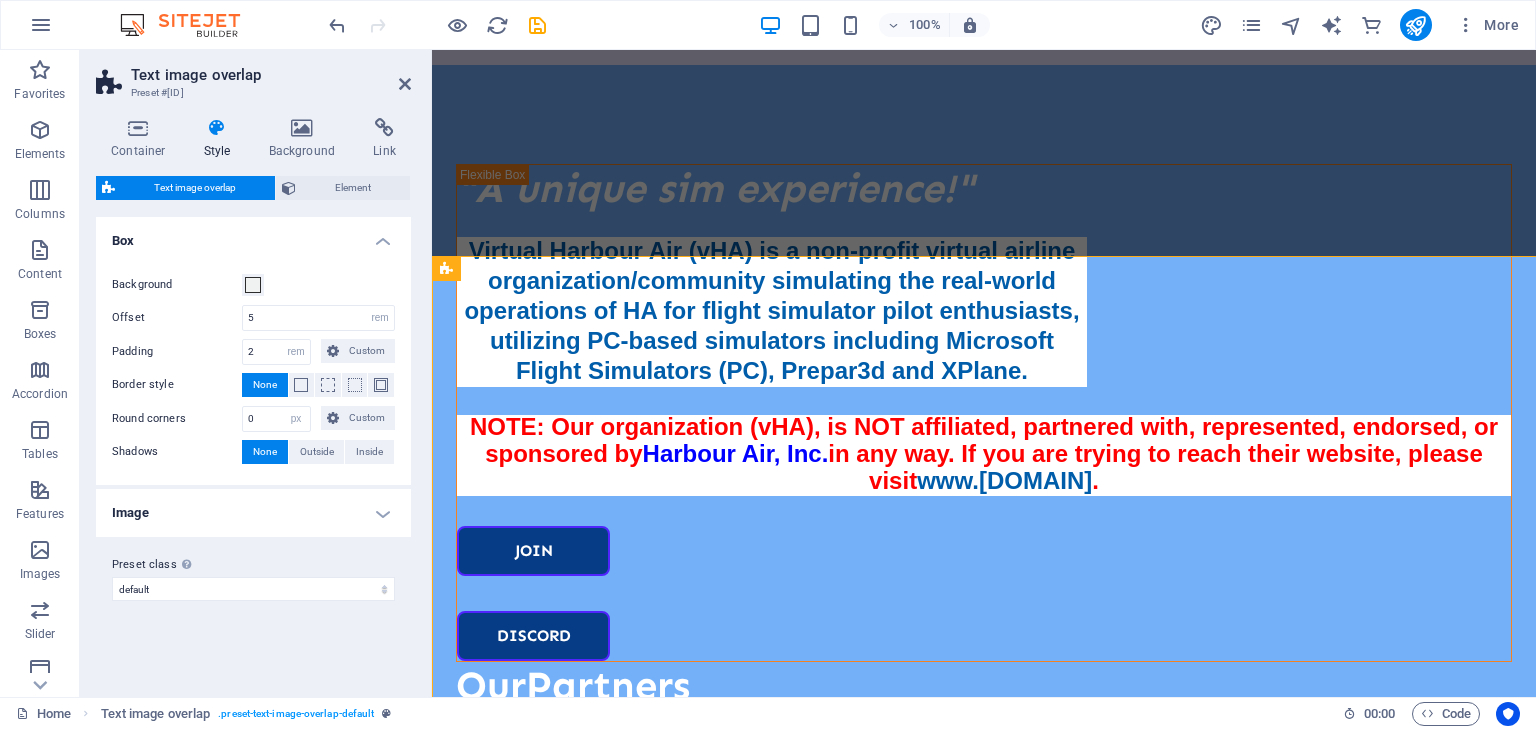 scroll, scrollTop: 1213, scrollLeft: 0, axis: vertical 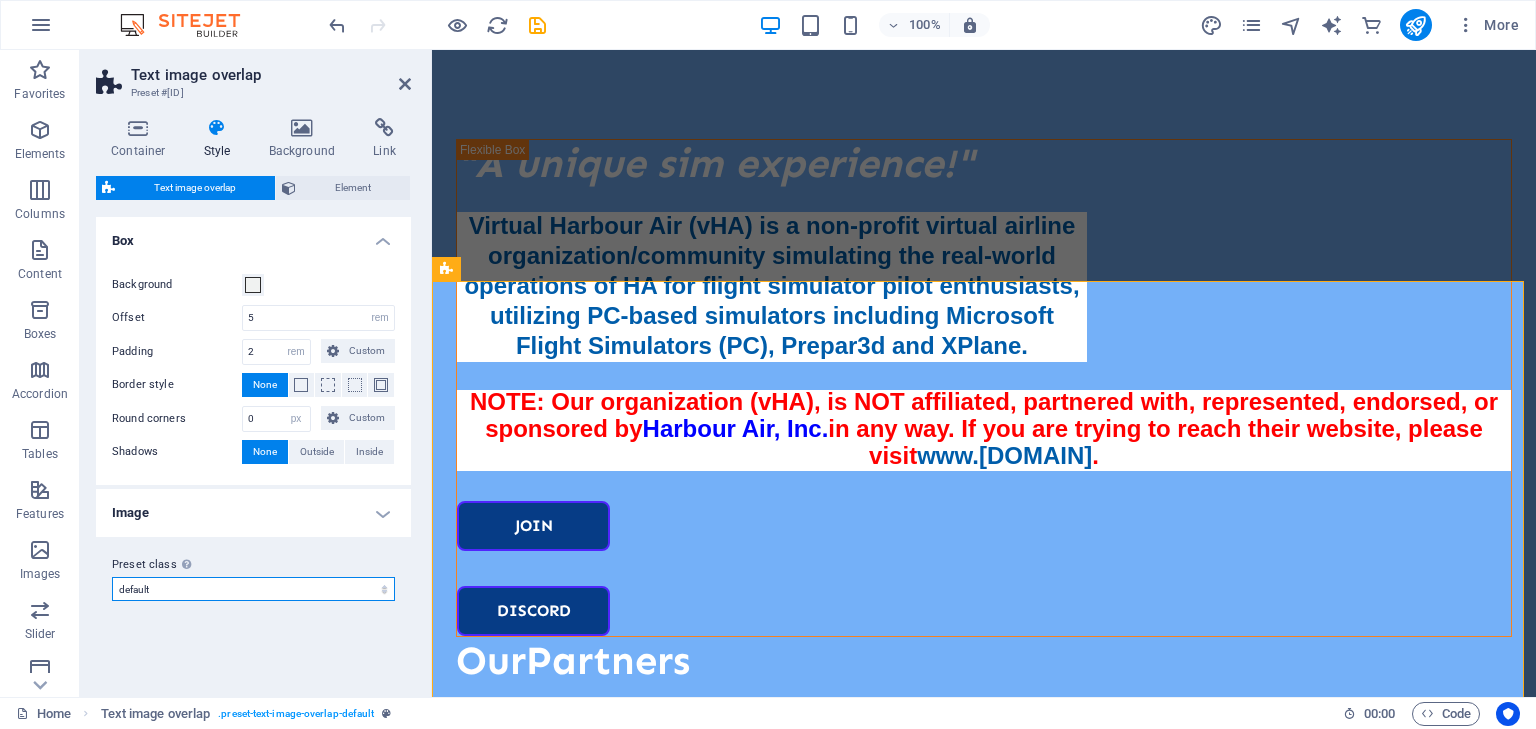 click on "default Add preset class" at bounding box center (253, 589) 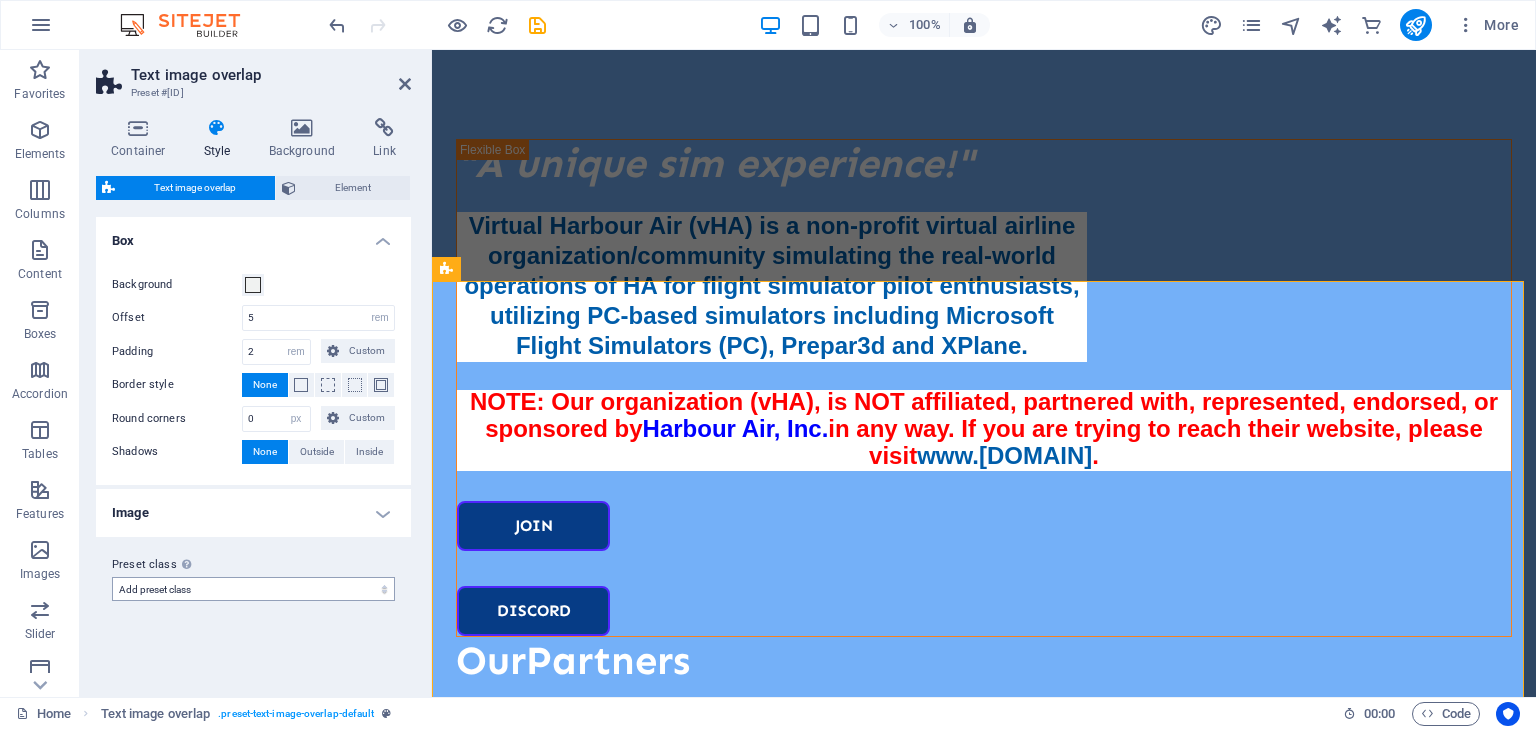 click on "default Add preset class" at bounding box center [253, 589] 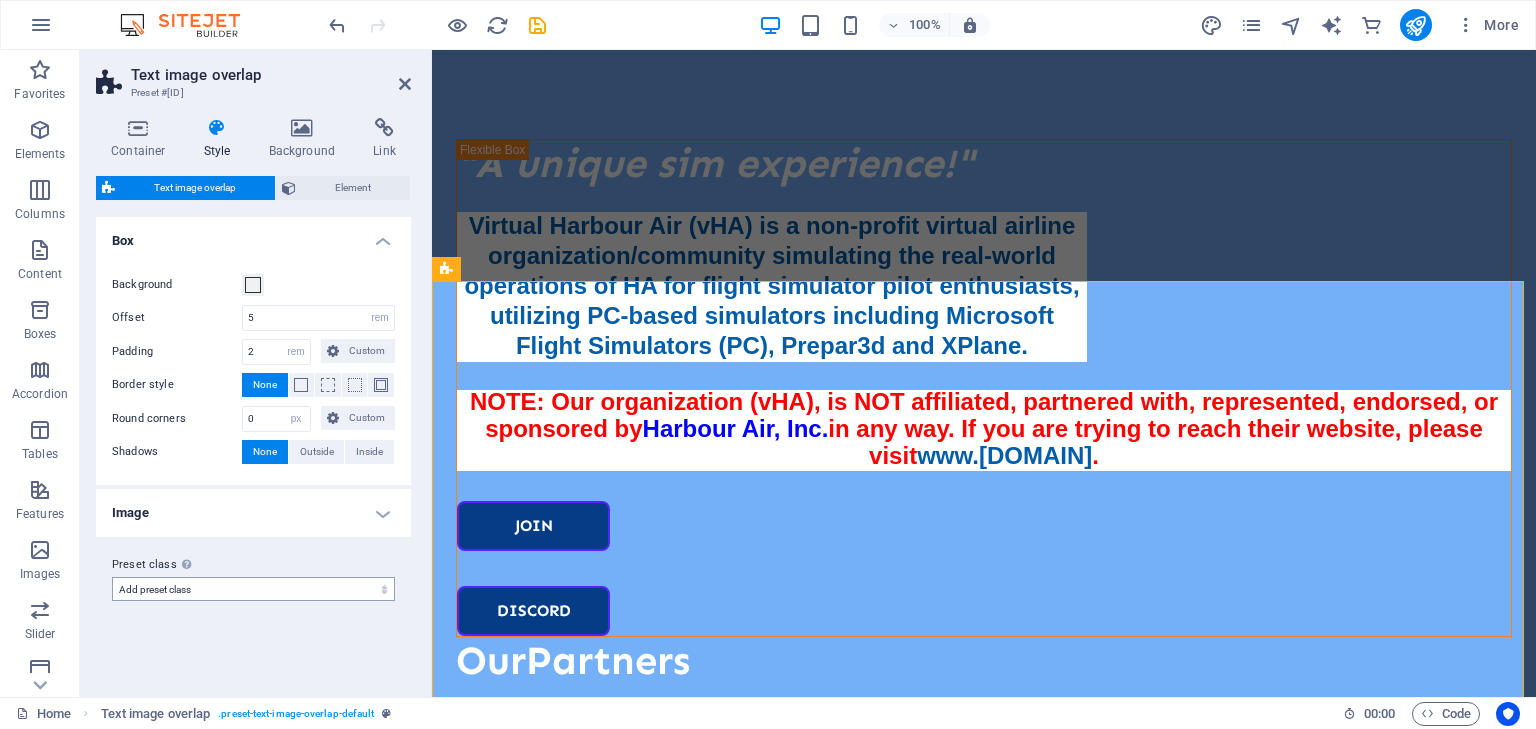 select on "preset-text-image-overlap-default" 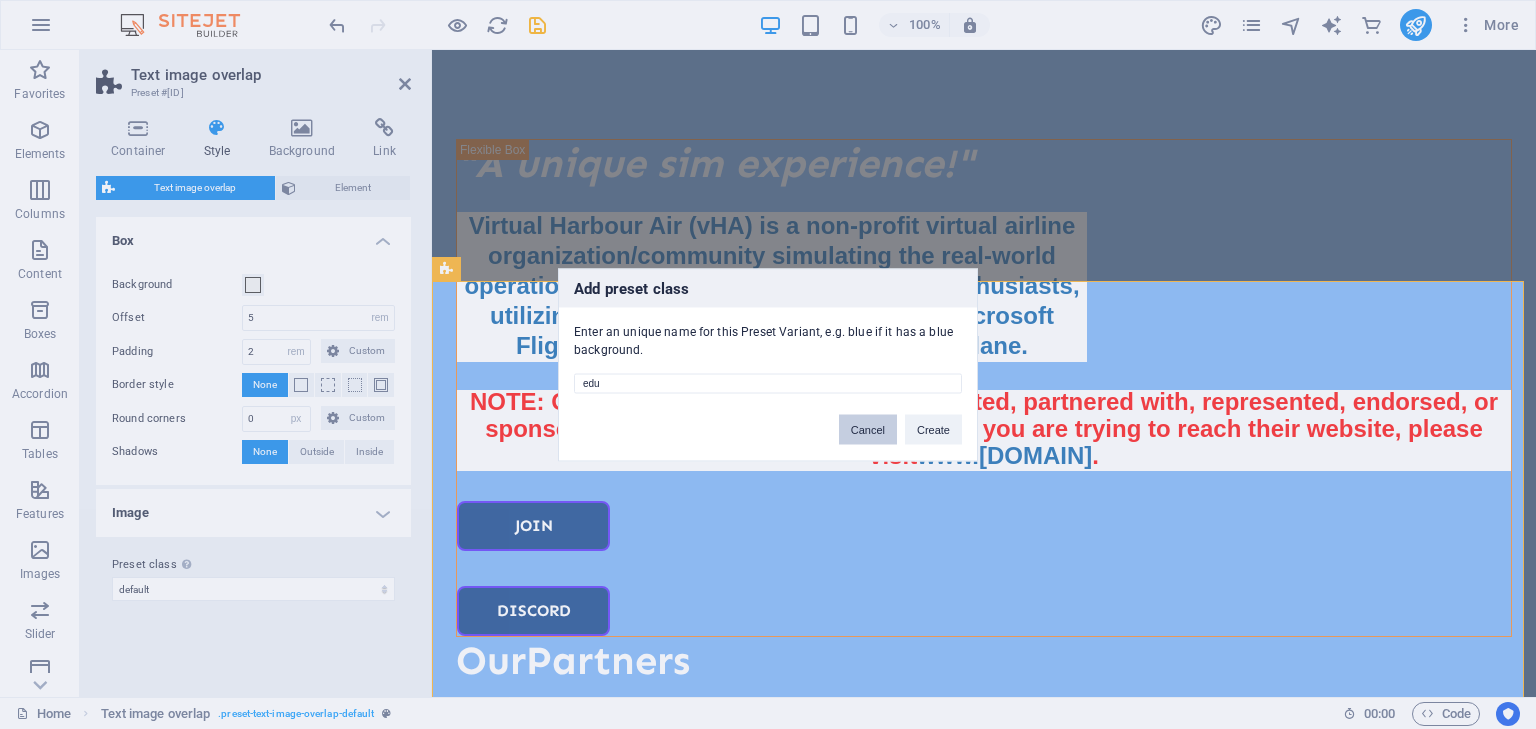 type on "edu" 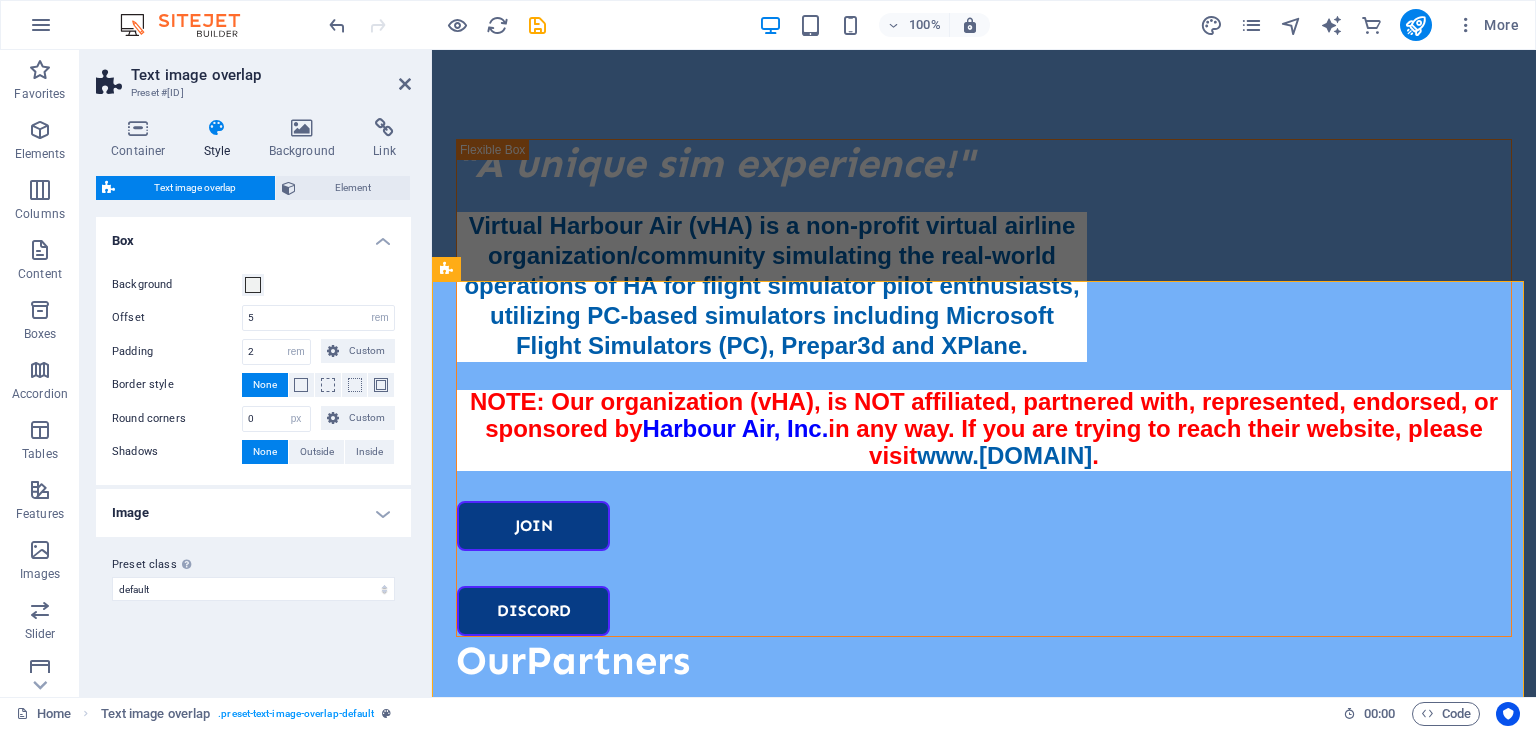 click on "Image" at bounding box center [253, 513] 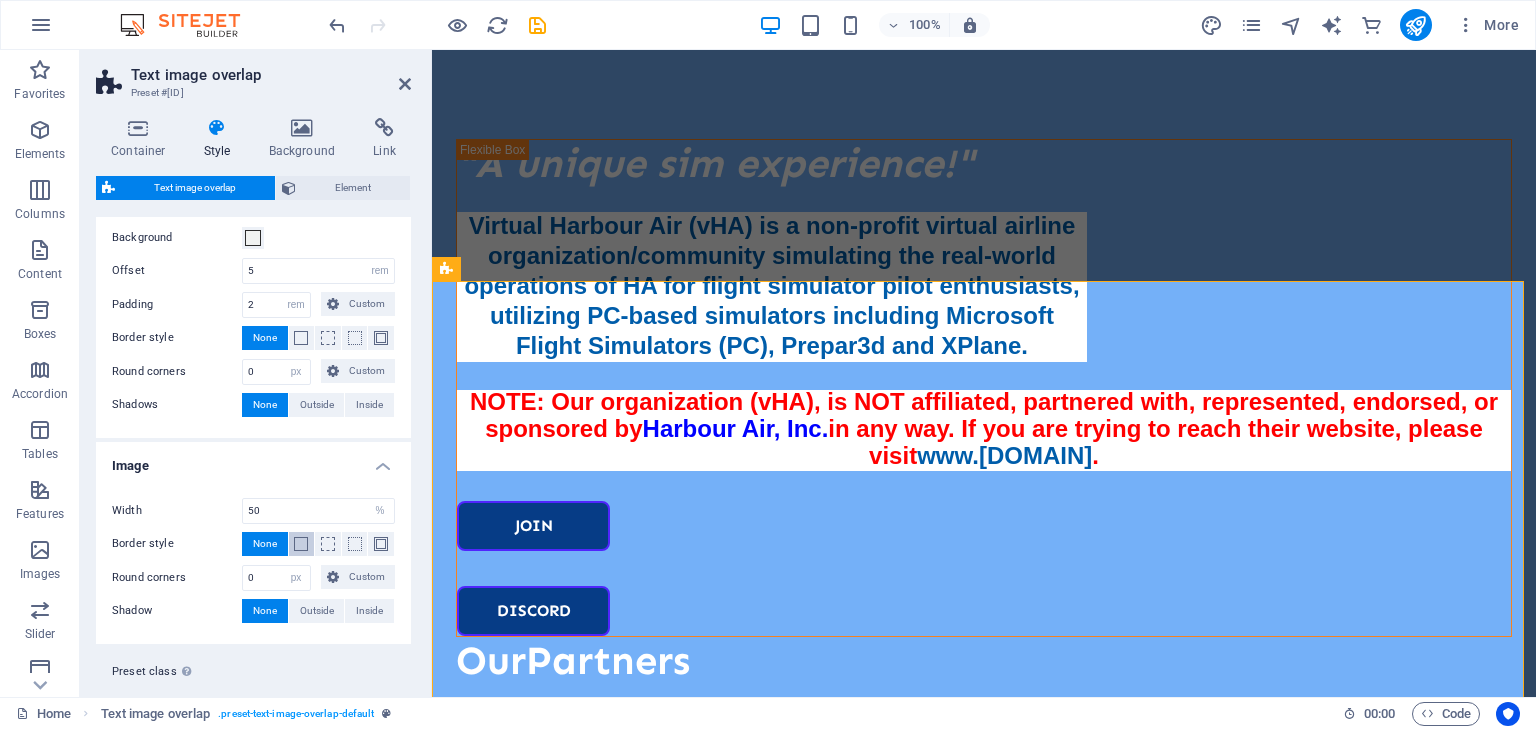 scroll, scrollTop: 88, scrollLeft: 0, axis: vertical 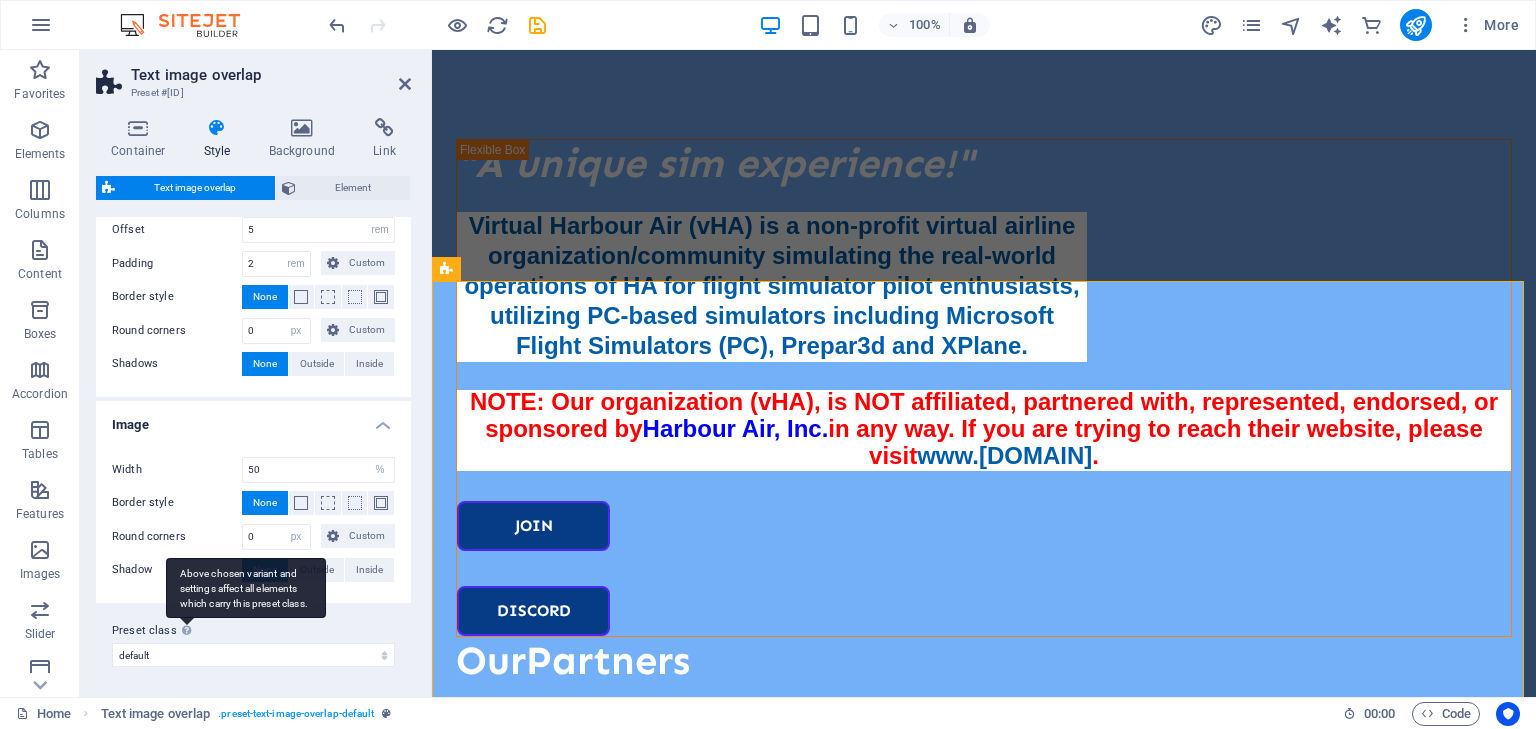 click on "Above chosen variant and settings affect all elements which carry this preset class." at bounding box center (187, 630) 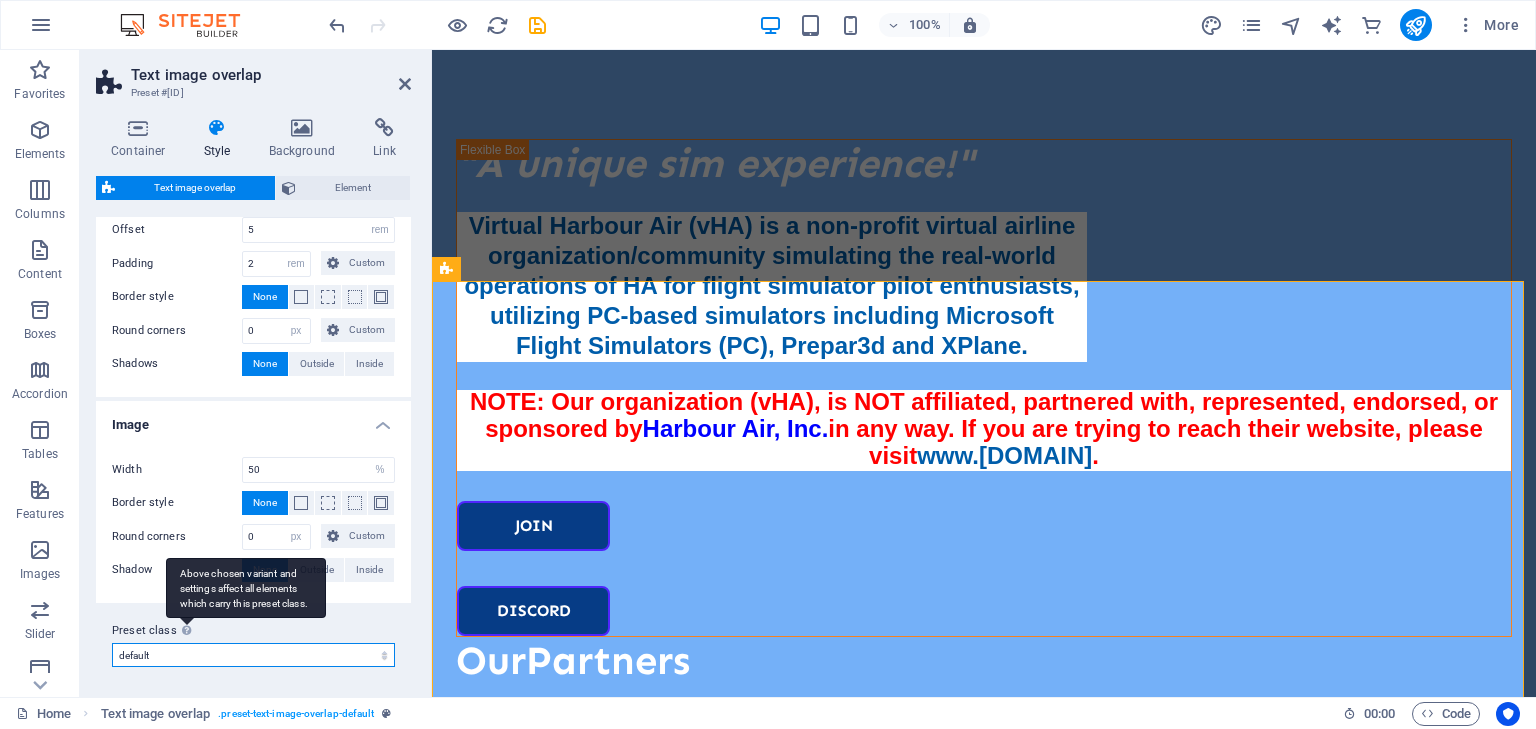 click on "default Add preset class" at bounding box center [253, 655] 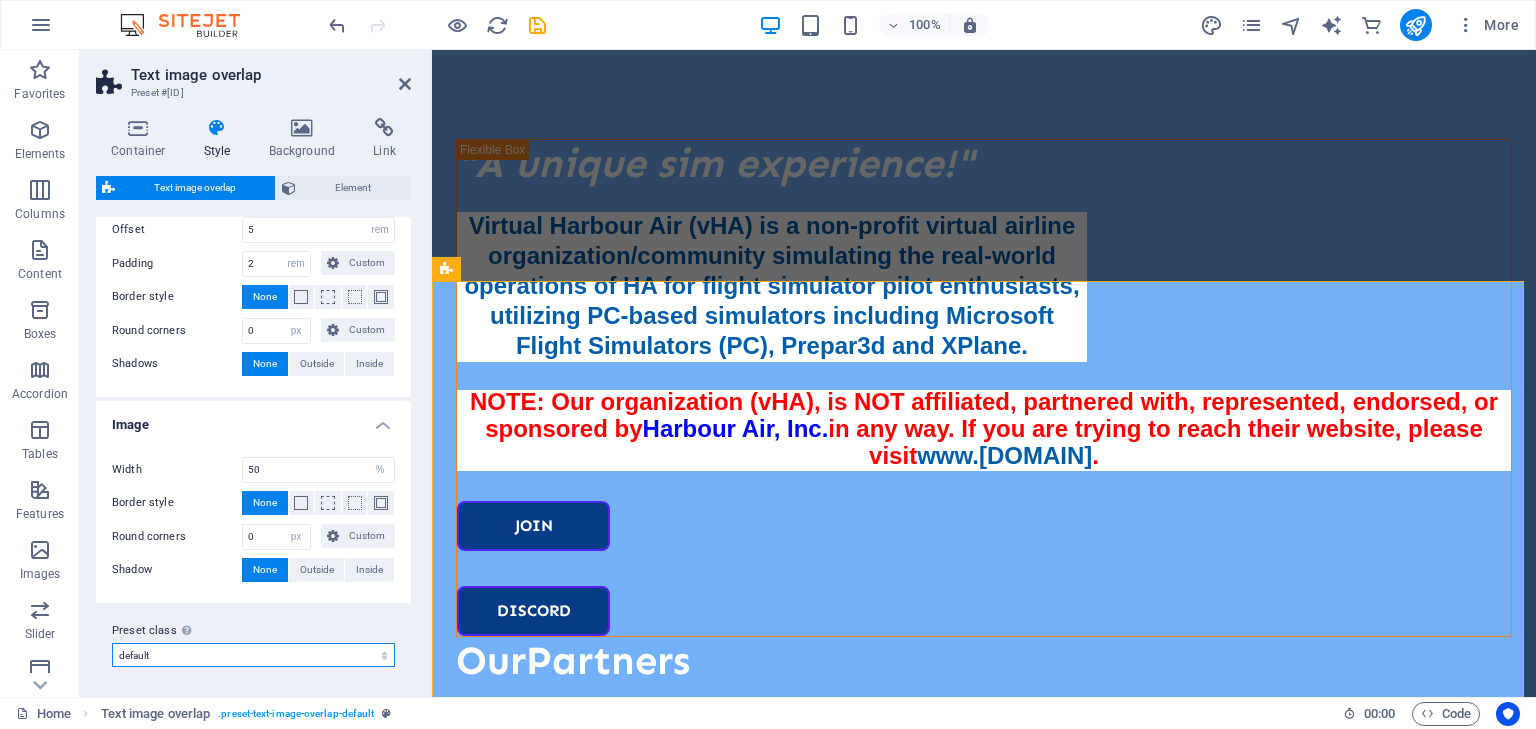 scroll, scrollTop: 0, scrollLeft: 0, axis: both 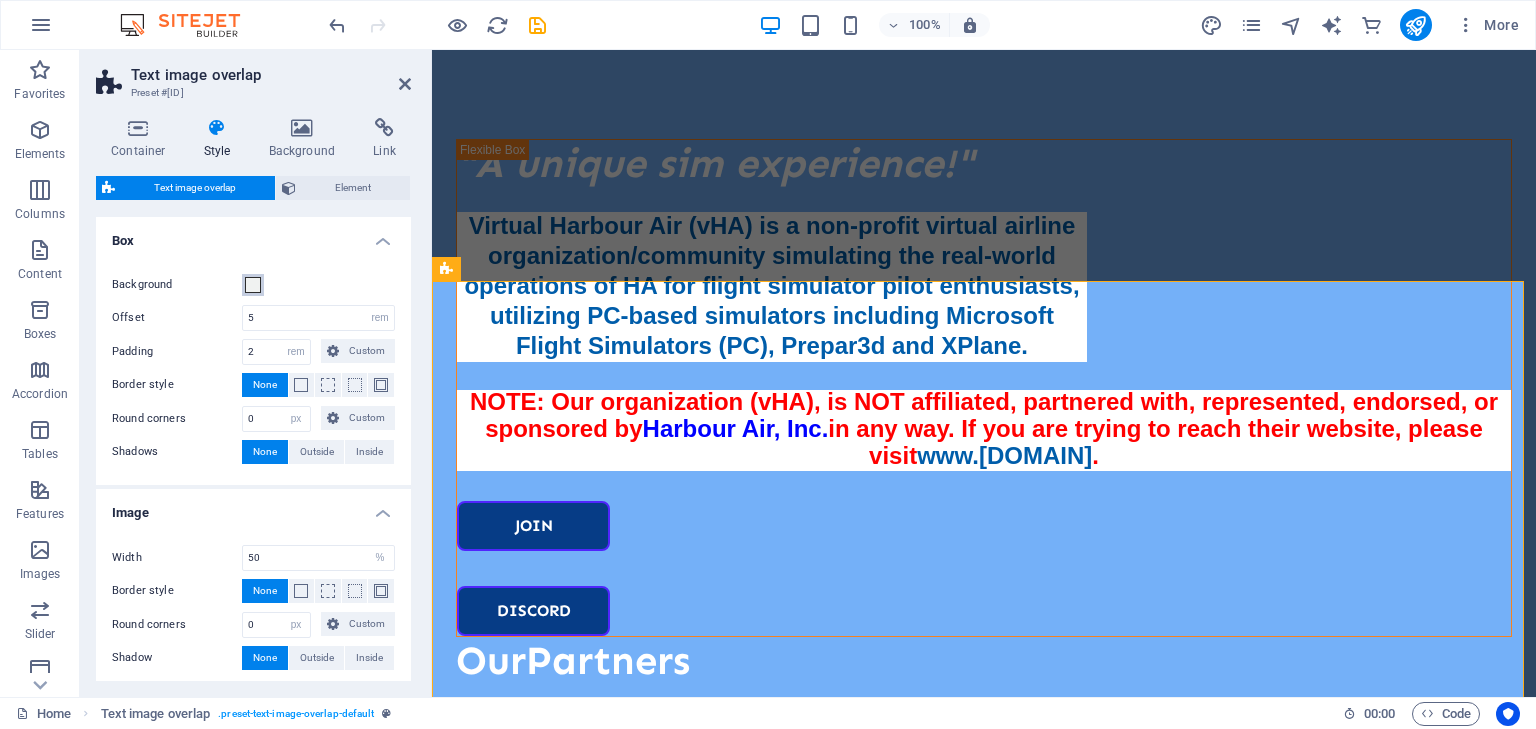 click at bounding box center (253, 285) 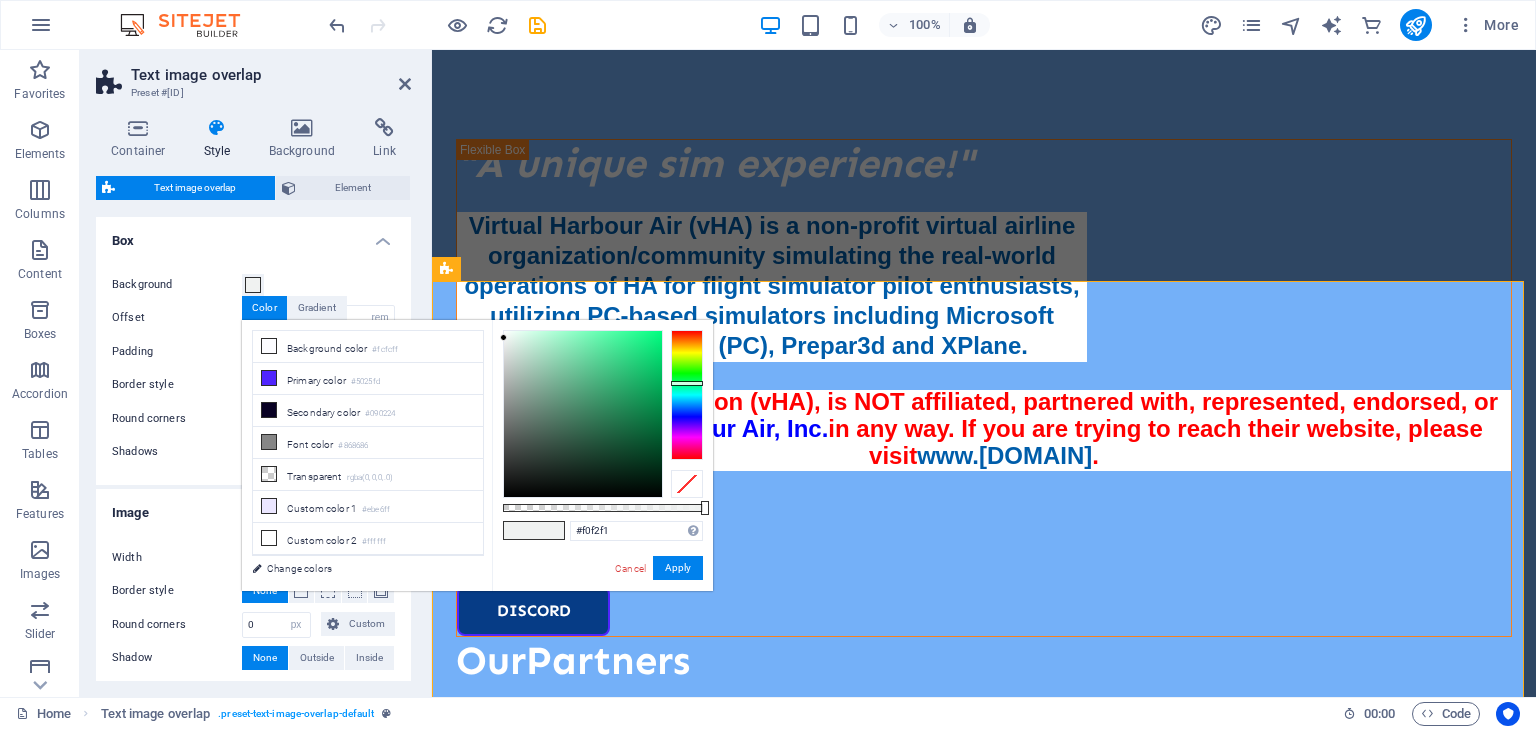 click on "Box" at bounding box center (253, 235) 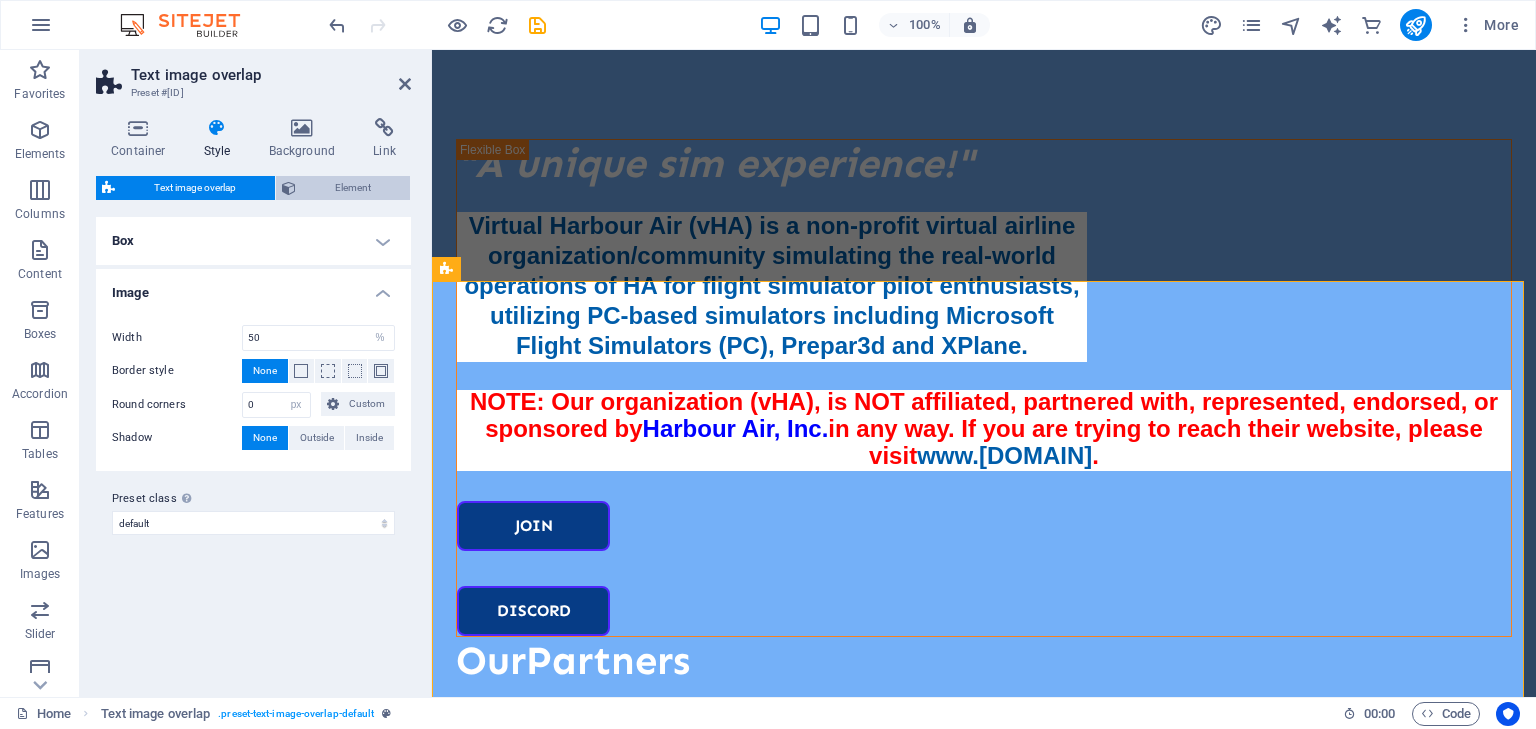 click on "Element" at bounding box center (353, 188) 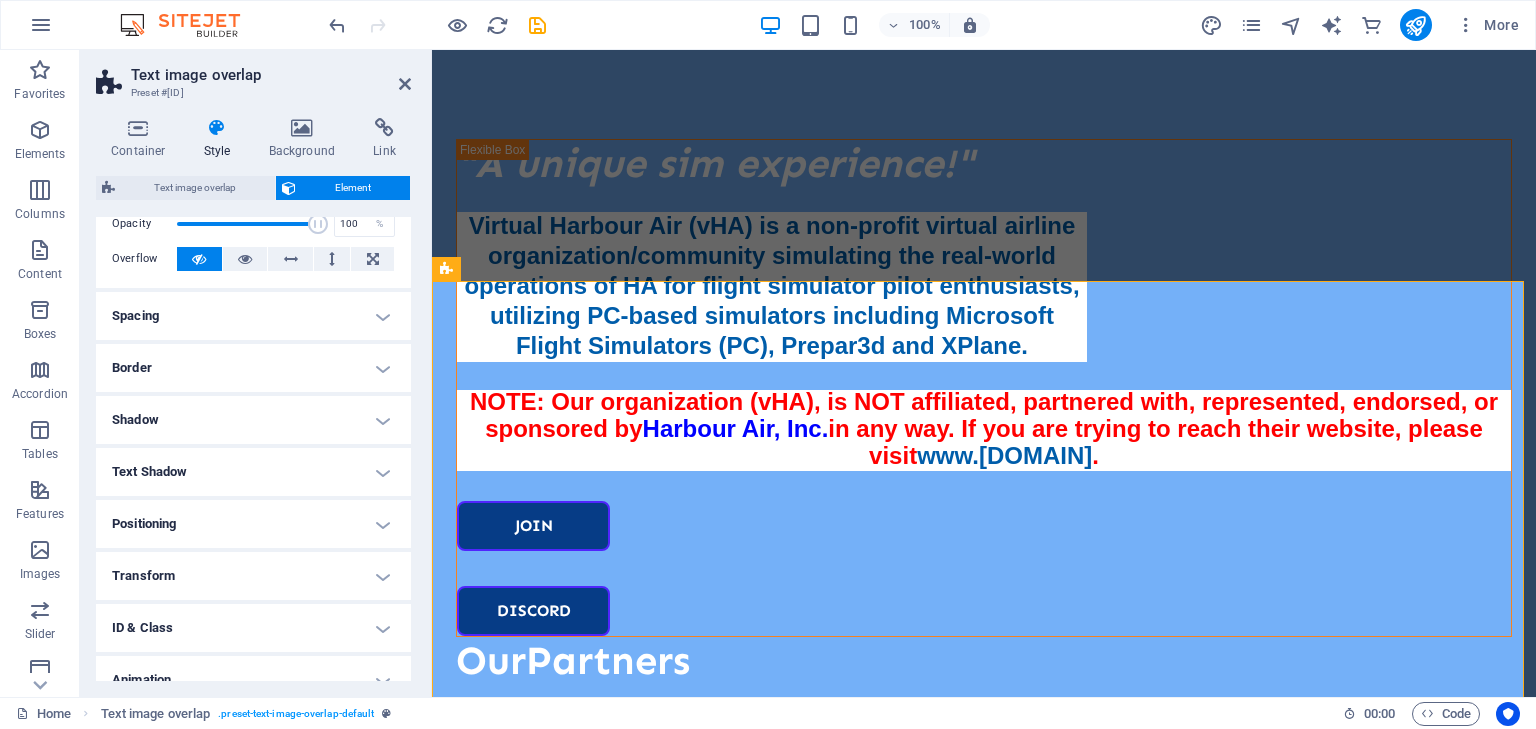 scroll, scrollTop: 167, scrollLeft: 0, axis: vertical 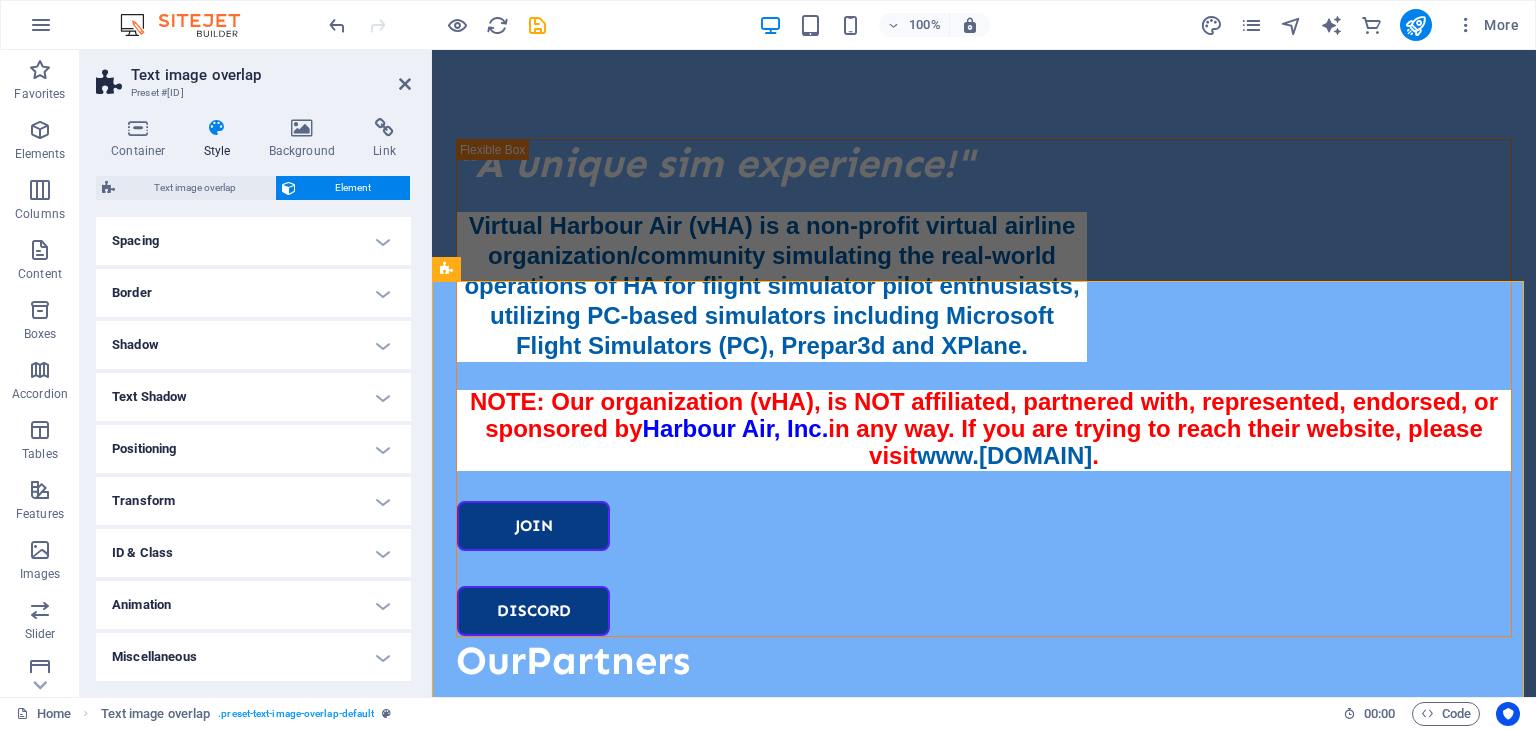 click on "Text image overlap" at bounding box center (271, 75) 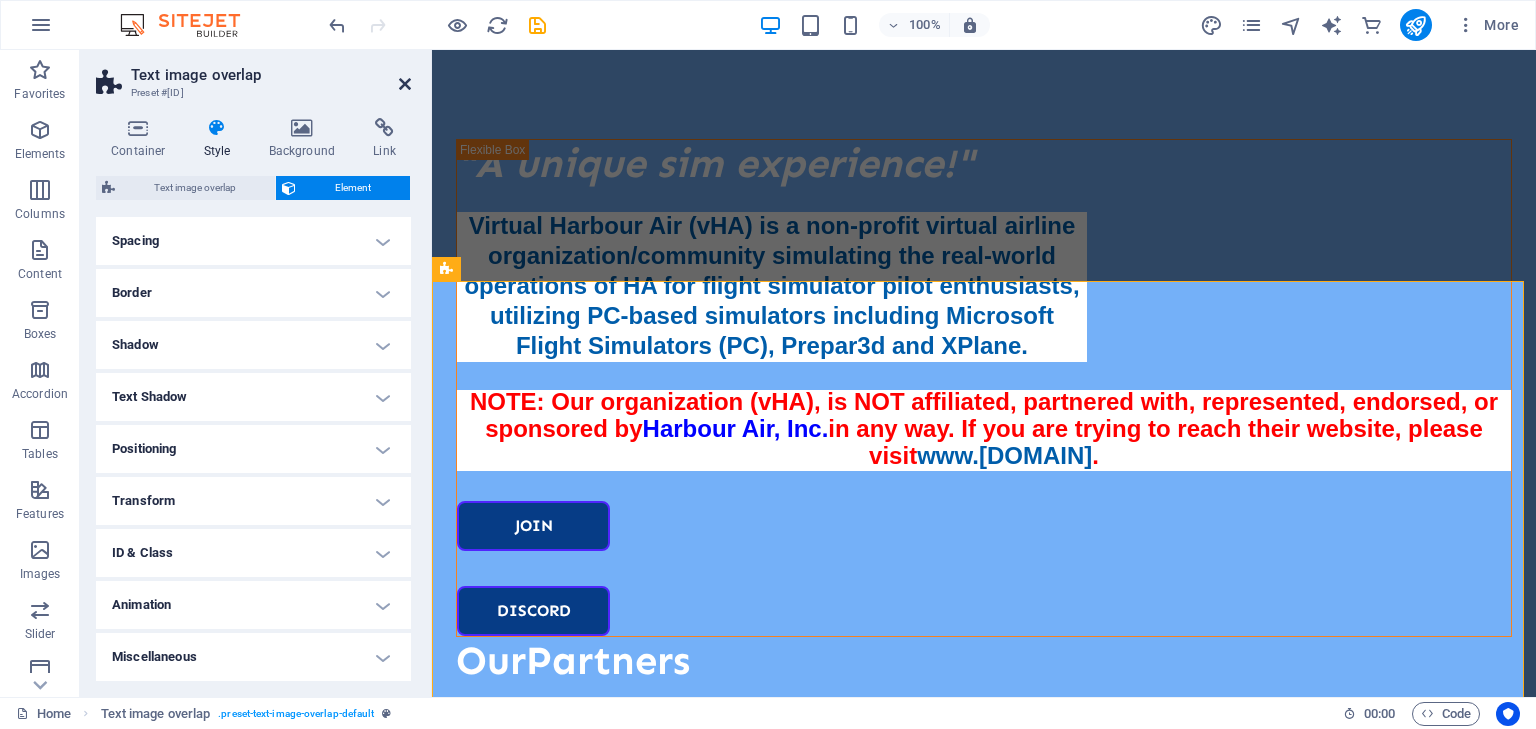 click at bounding box center [405, 84] 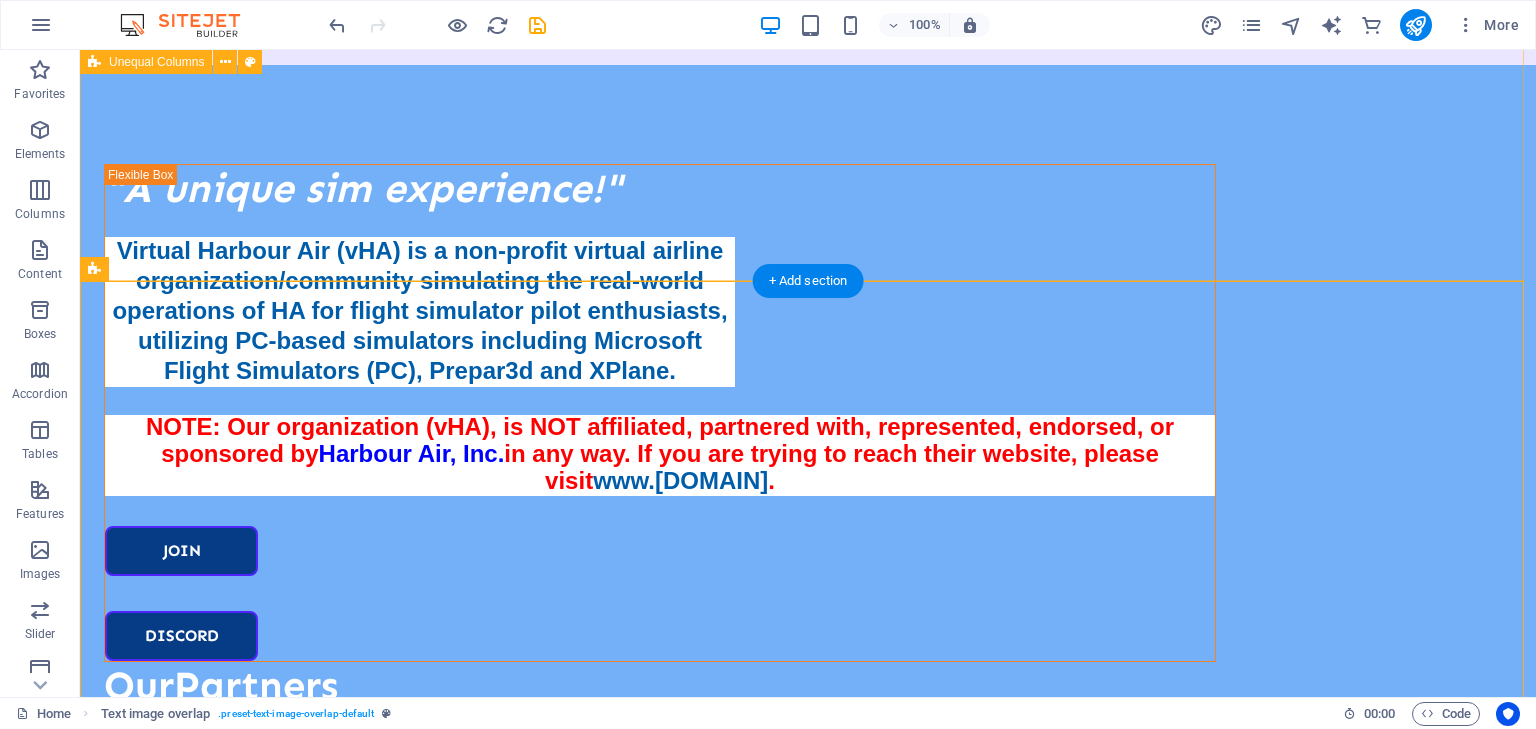 click on ""A unique sim experience!" Virtual Harbour Air (vHA) is a non-profit virtual airline organization/community simulating the real-world operations of HA for flight simulator pilot enthusiasts, utilizing PC-based simulators including Microsoft Flight Simulators (PC), Prepar3d and XPlane. NOTE: Our organization (vHA), is NOT affiliated, partnered with, represented, endorsed, or sponsored by  Harbour Air, Inc.  in any way. If you are trying to reach their website, please visit  www.[DOMAIN] . Join DISCORD Our  Partners" at bounding box center [808, 549] 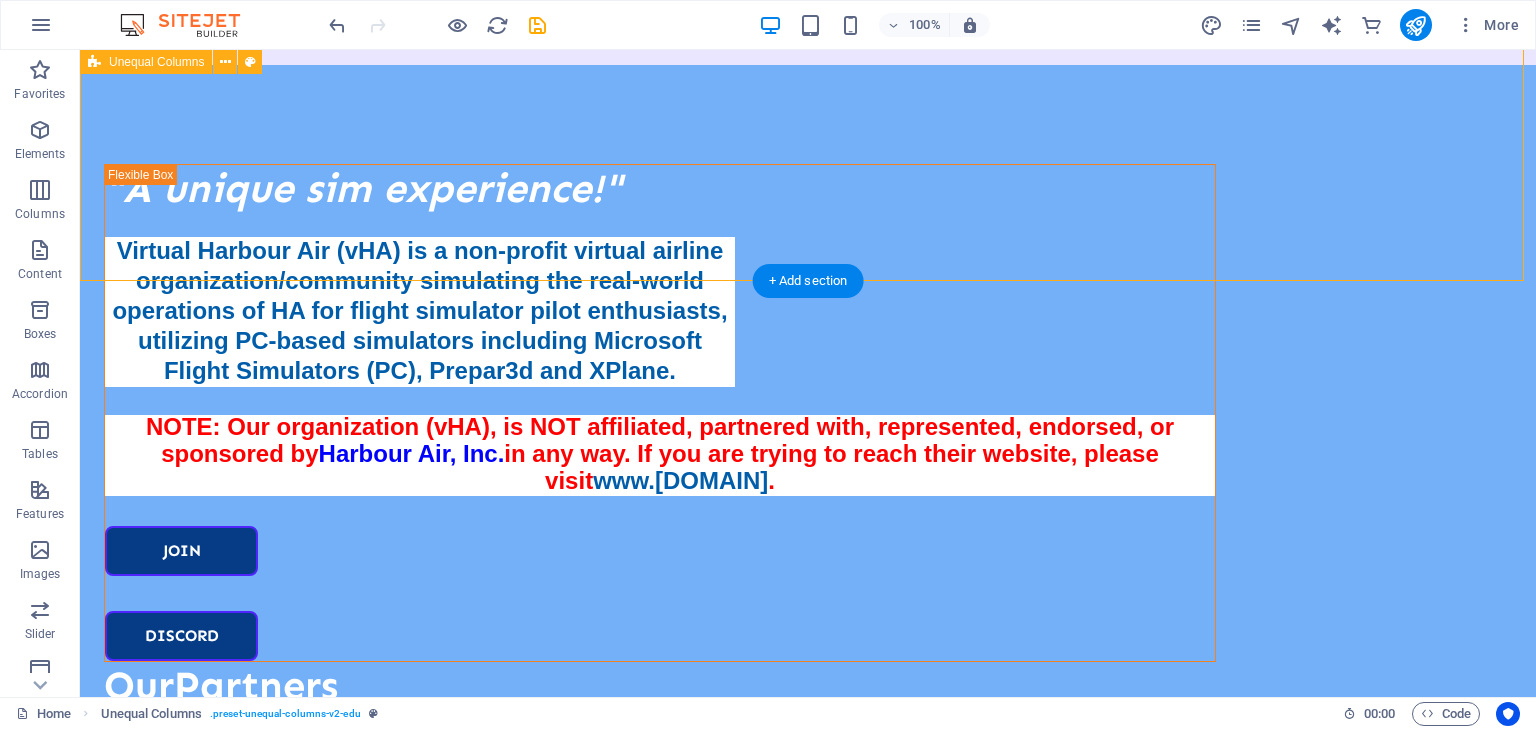 click on ""A unique sim experience!" Virtual Harbour Air (vHA) is a non-profit virtual airline organization/community simulating the real-world operations of HA for flight simulator pilot enthusiasts, utilizing PC-based simulators including Microsoft Flight Simulators (PC), Prepar3d and XPlane. NOTE: Our organization (vHA), is NOT affiliated, partnered with, represented, endorsed, or sponsored by  Harbour Air, Inc.  in any way. If you are trying to reach their website, please visit  www.[DOMAIN] . Join DISCORD Our  Partners" at bounding box center (808, 549) 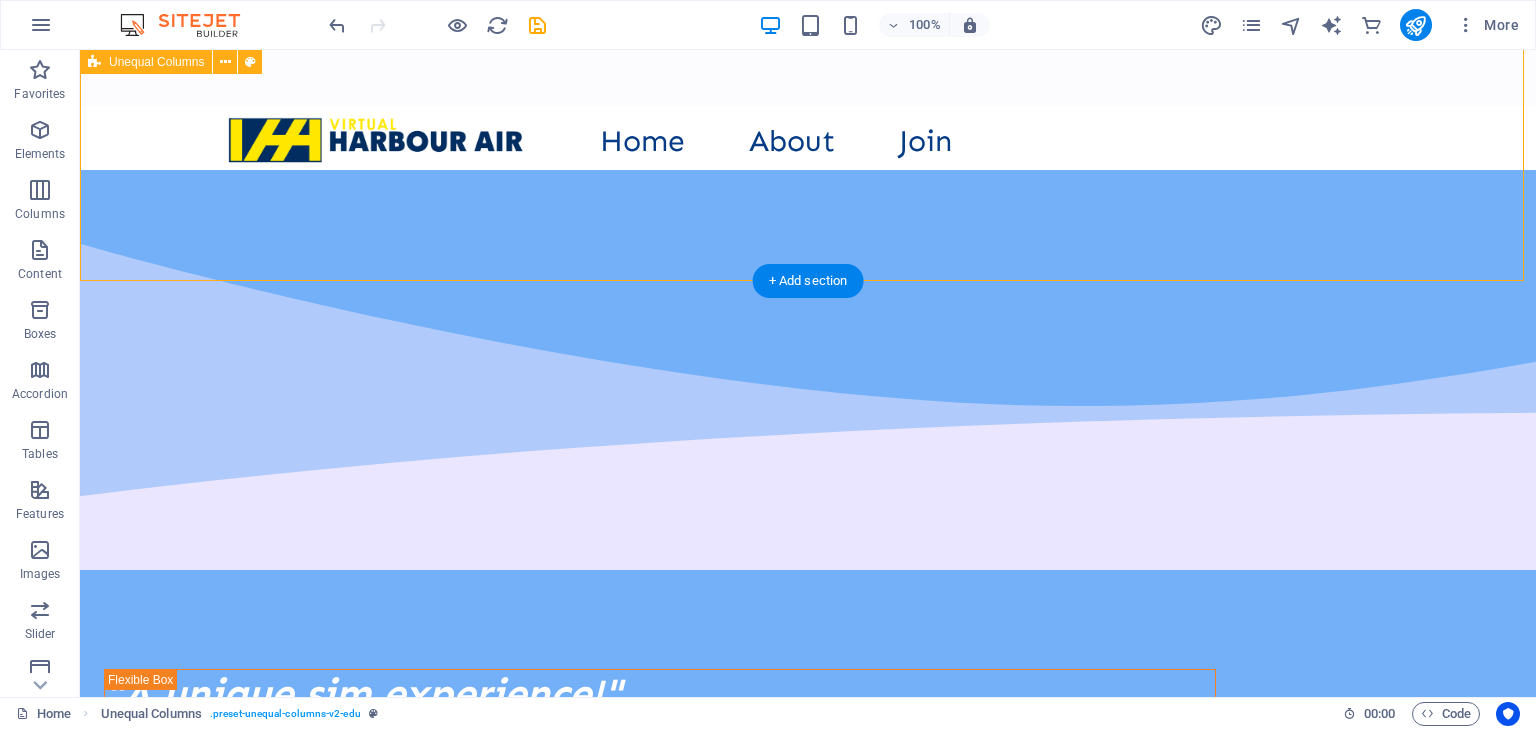 select on "%" 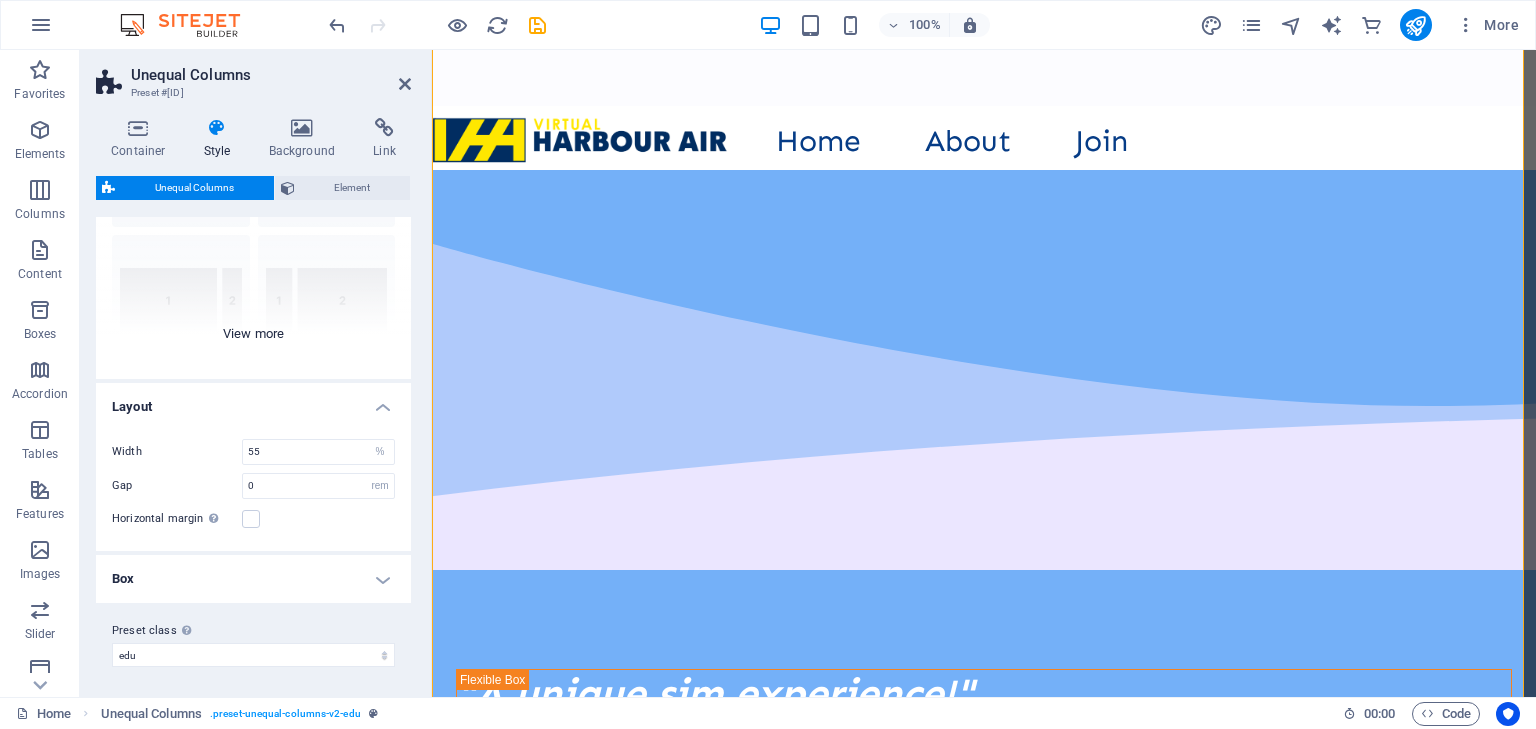 scroll, scrollTop: 175, scrollLeft: 0, axis: vertical 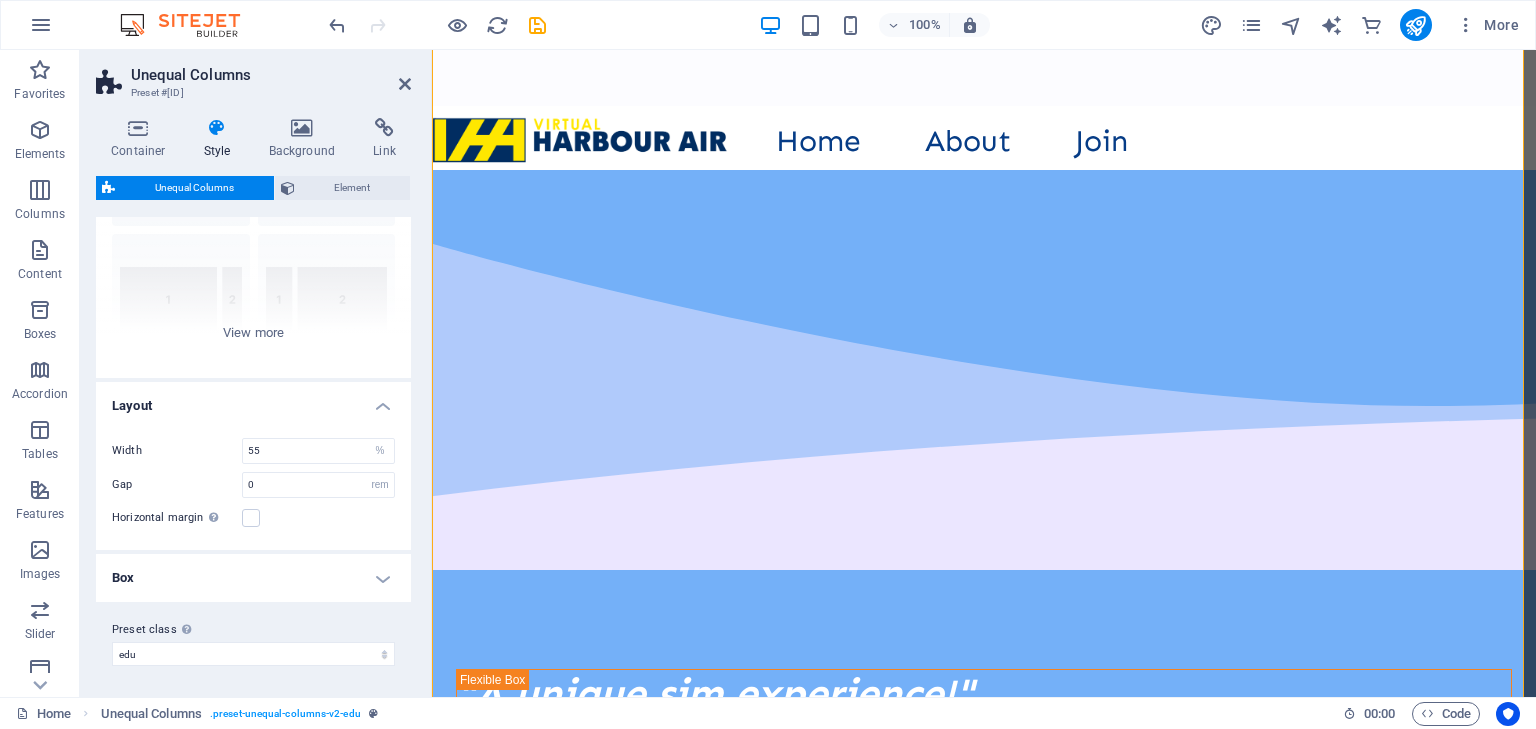 click on "Preset class Above chosen variant and settings affect all elements which carry this preset class." at bounding box center (253, 630) 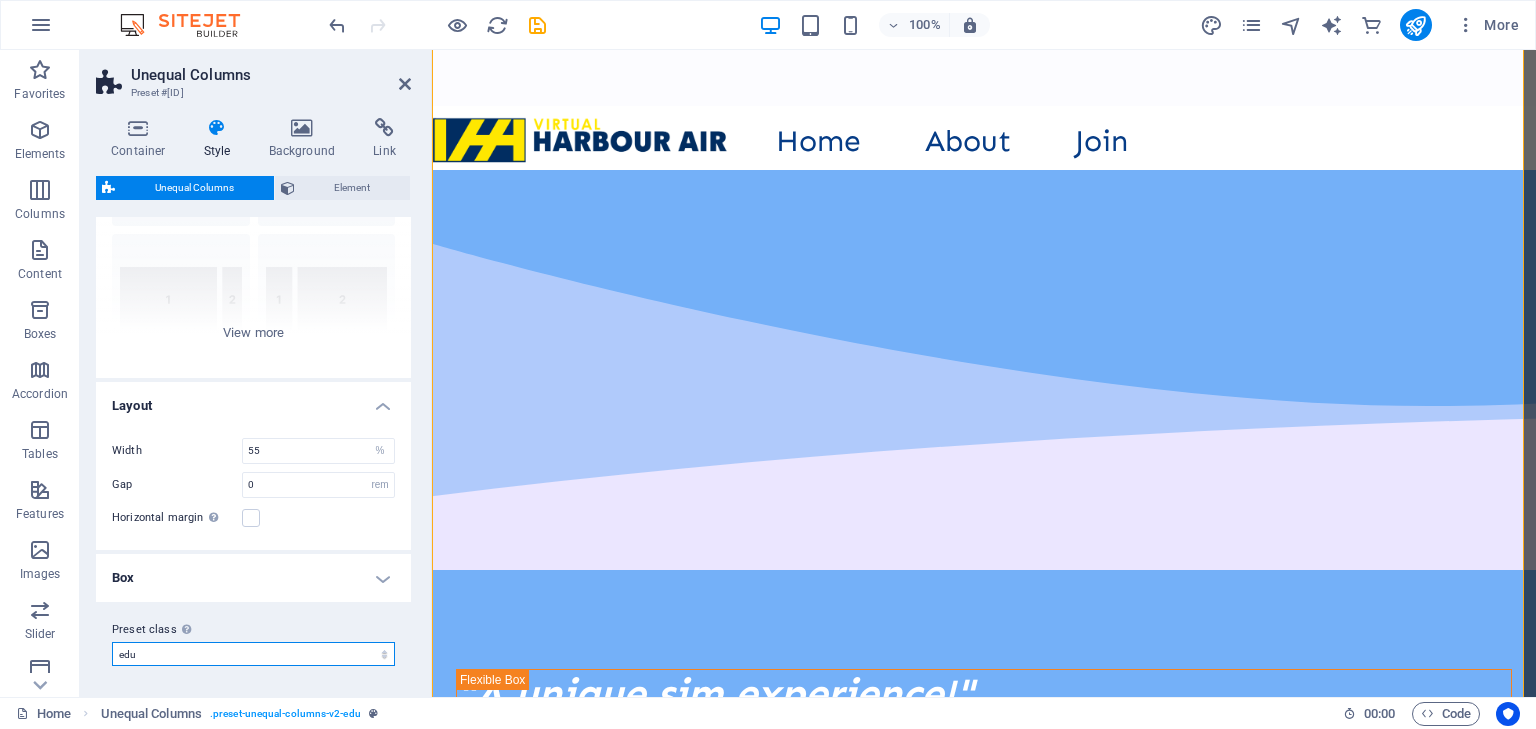 click on "edu edu-slider edu-courses-detail Add preset class" at bounding box center (253, 654) 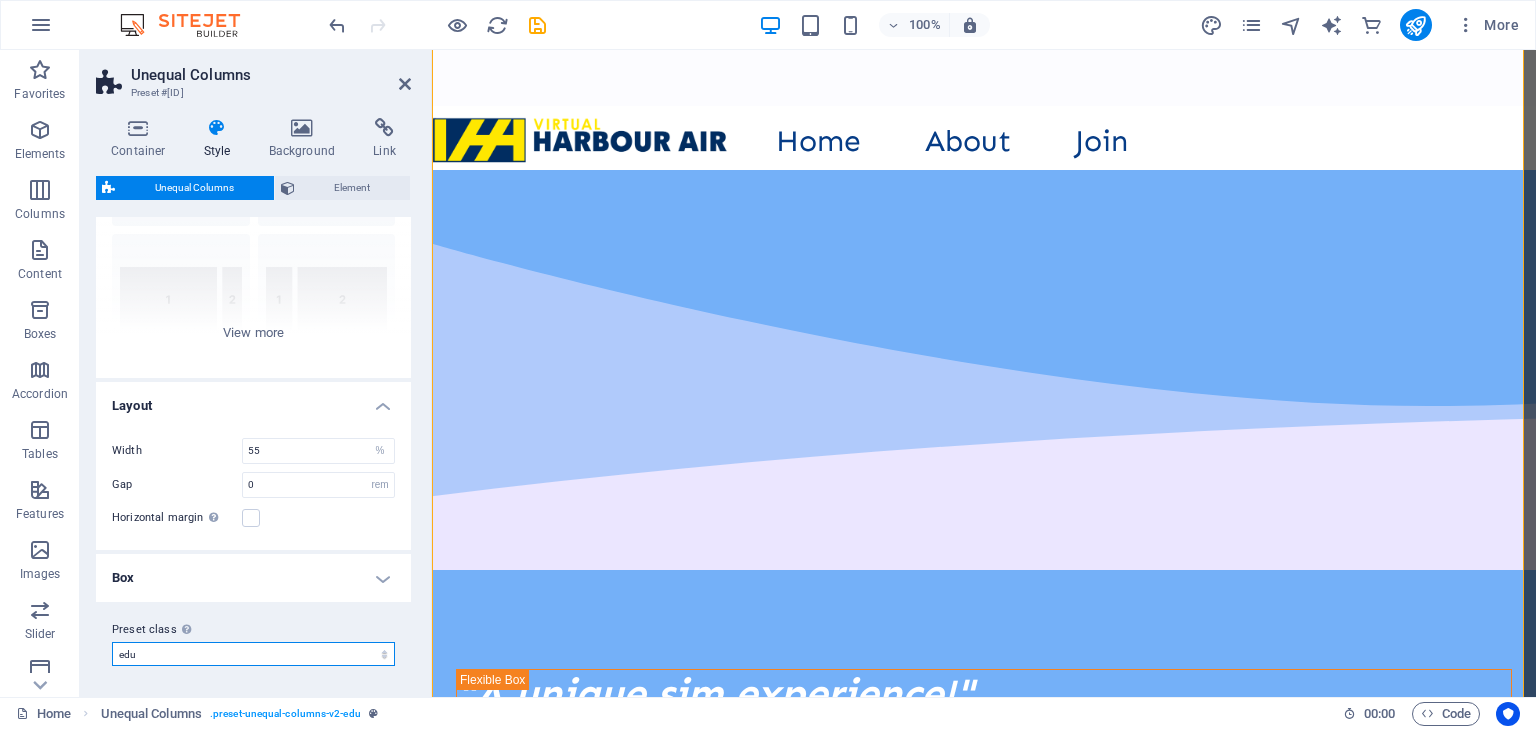 select on "preset-unequal-columns-v2-edu-slider" 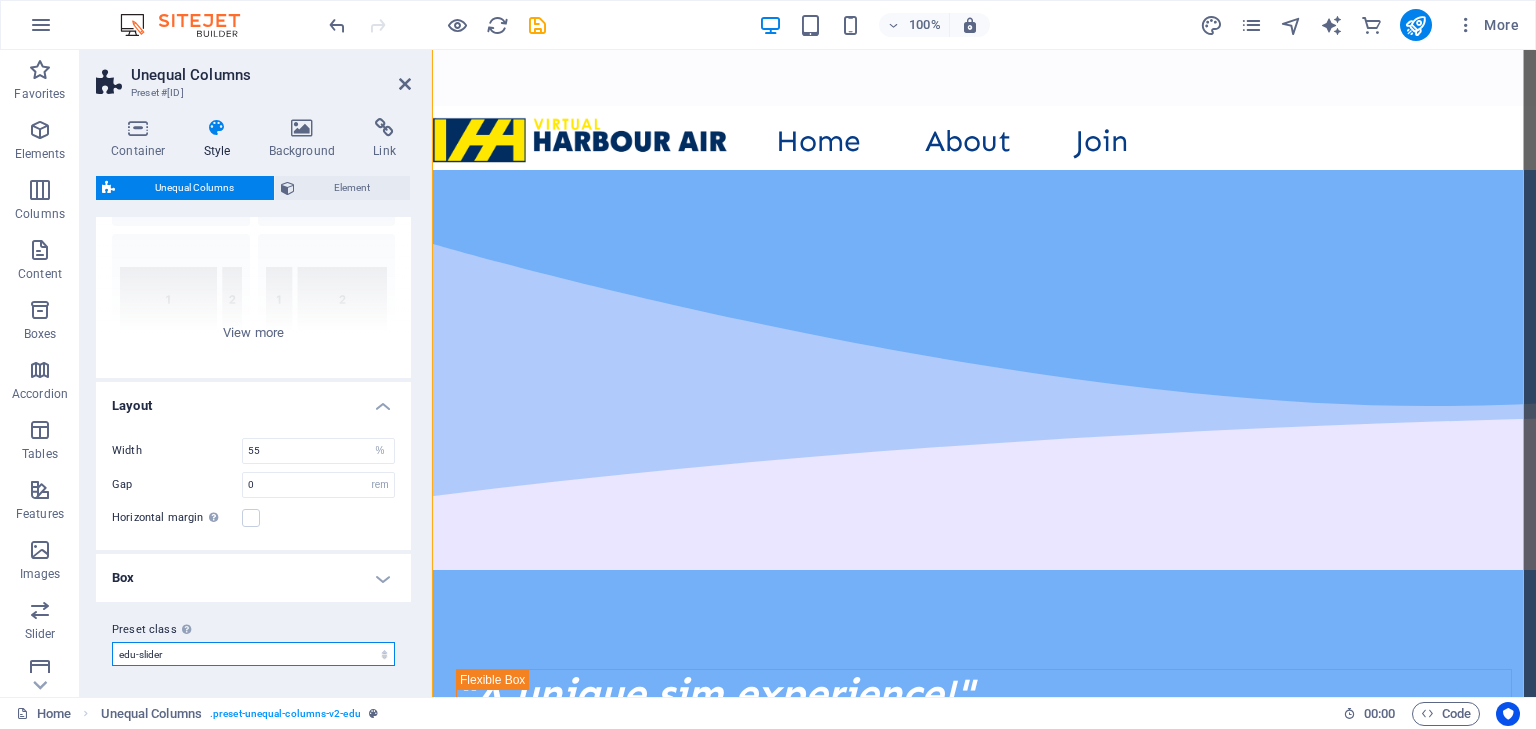 click on "edu edu-slider edu-courses-detail Add preset class" at bounding box center [253, 654] 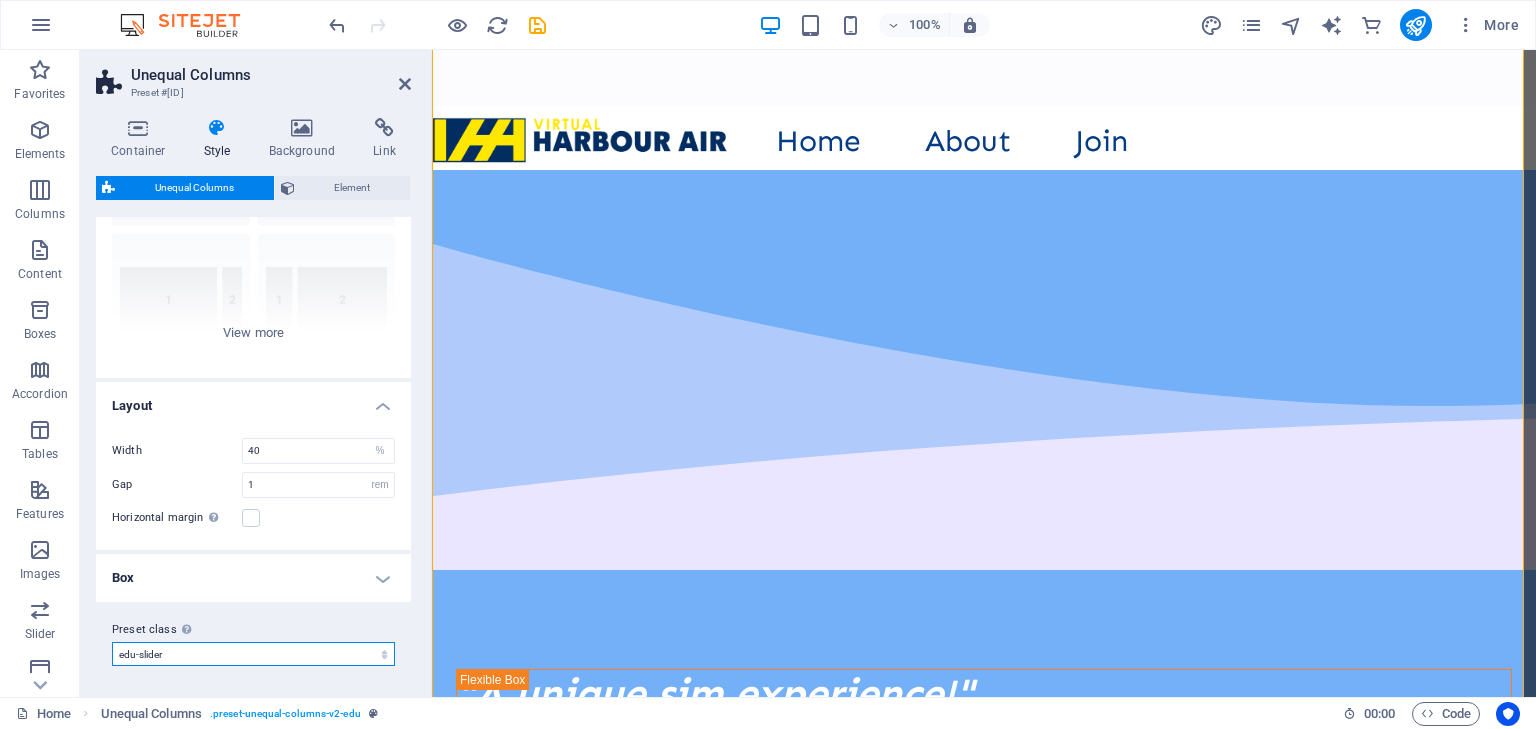 scroll, scrollTop: 876, scrollLeft: 0, axis: vertical 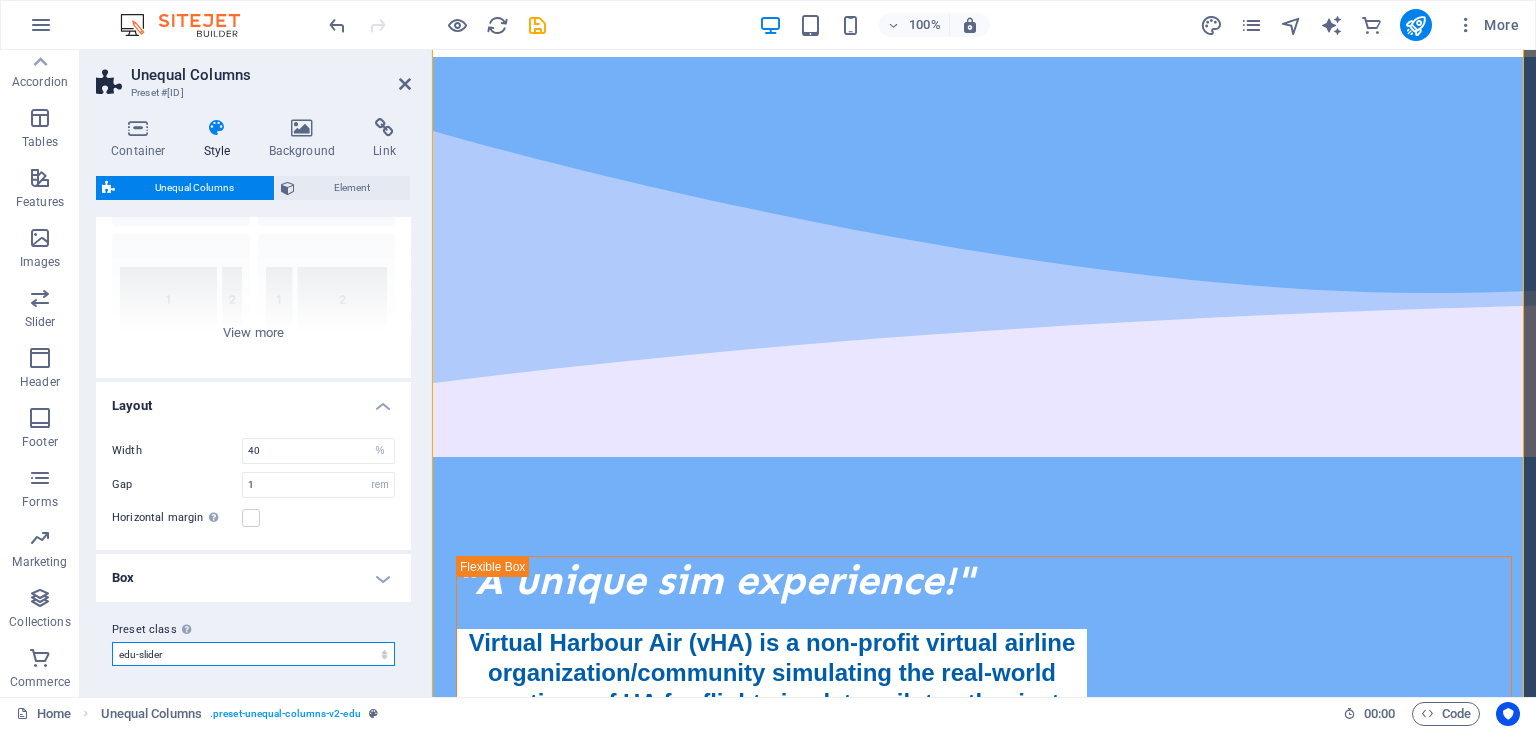 click on "edu edu-slider edu-courses-detail Add preset class" at bounding box center (253, 654) 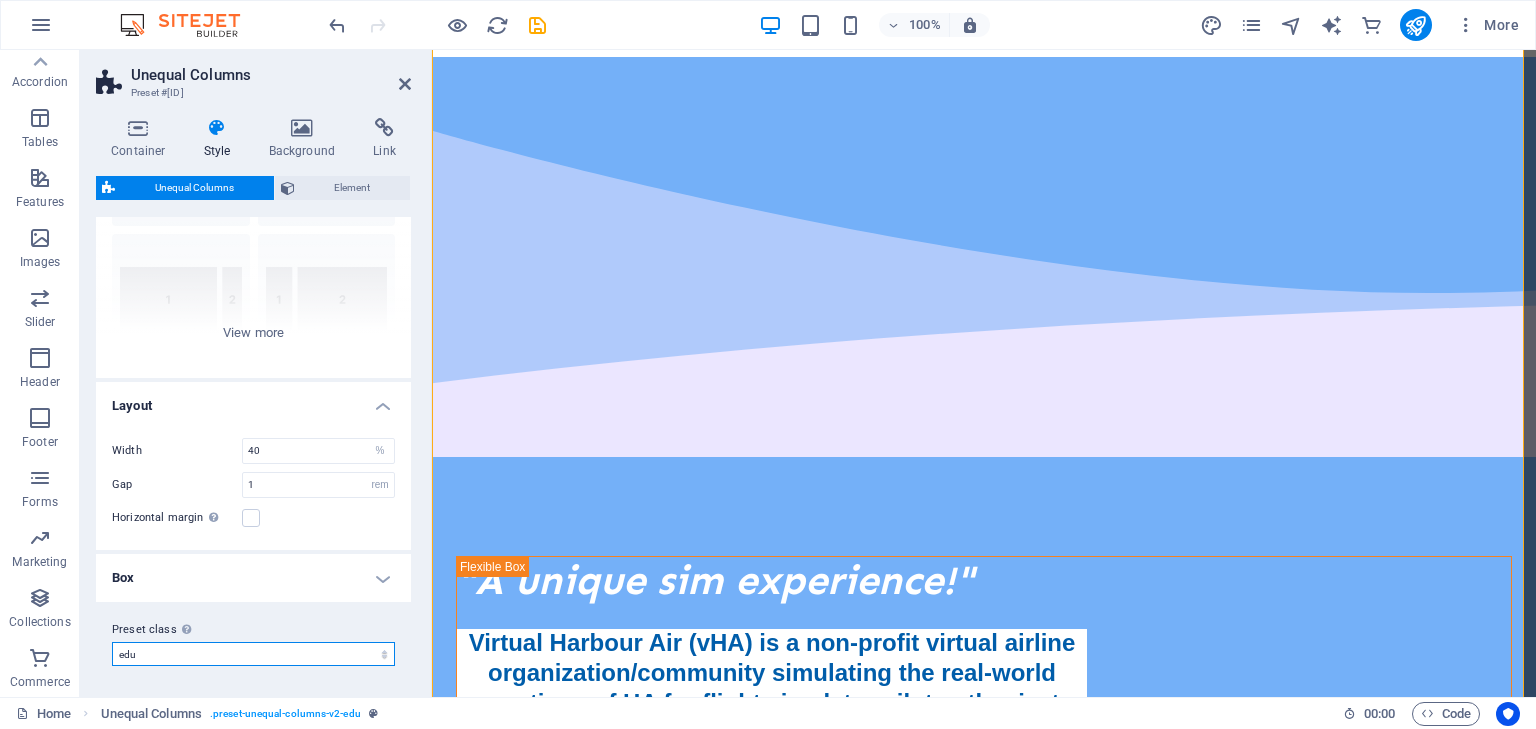 click on "edu edu-slider edu-courses-detail Add preset class" at bounding box center (253, 654) 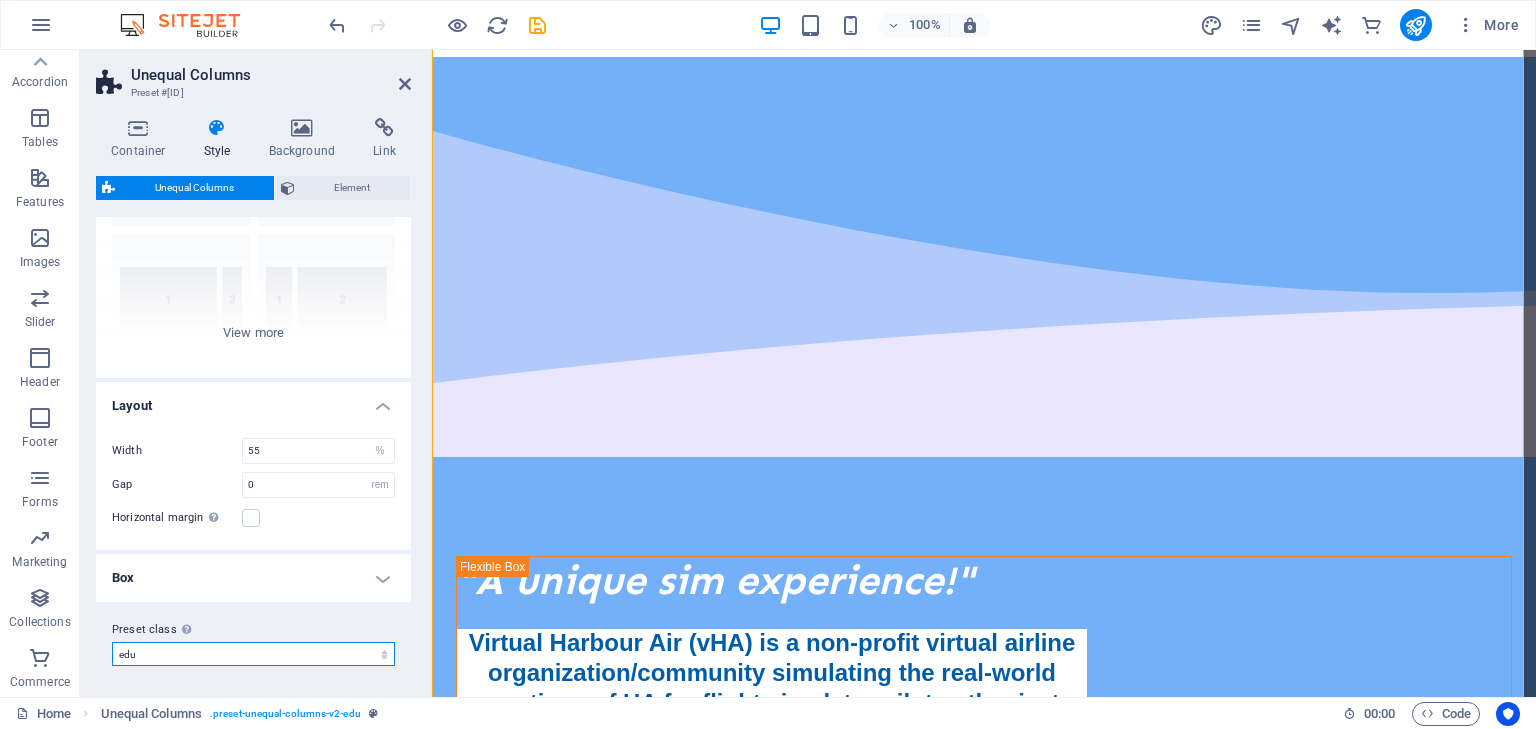 scroll, scrollTop: 603, scrollLeft: 0, axis: vertical 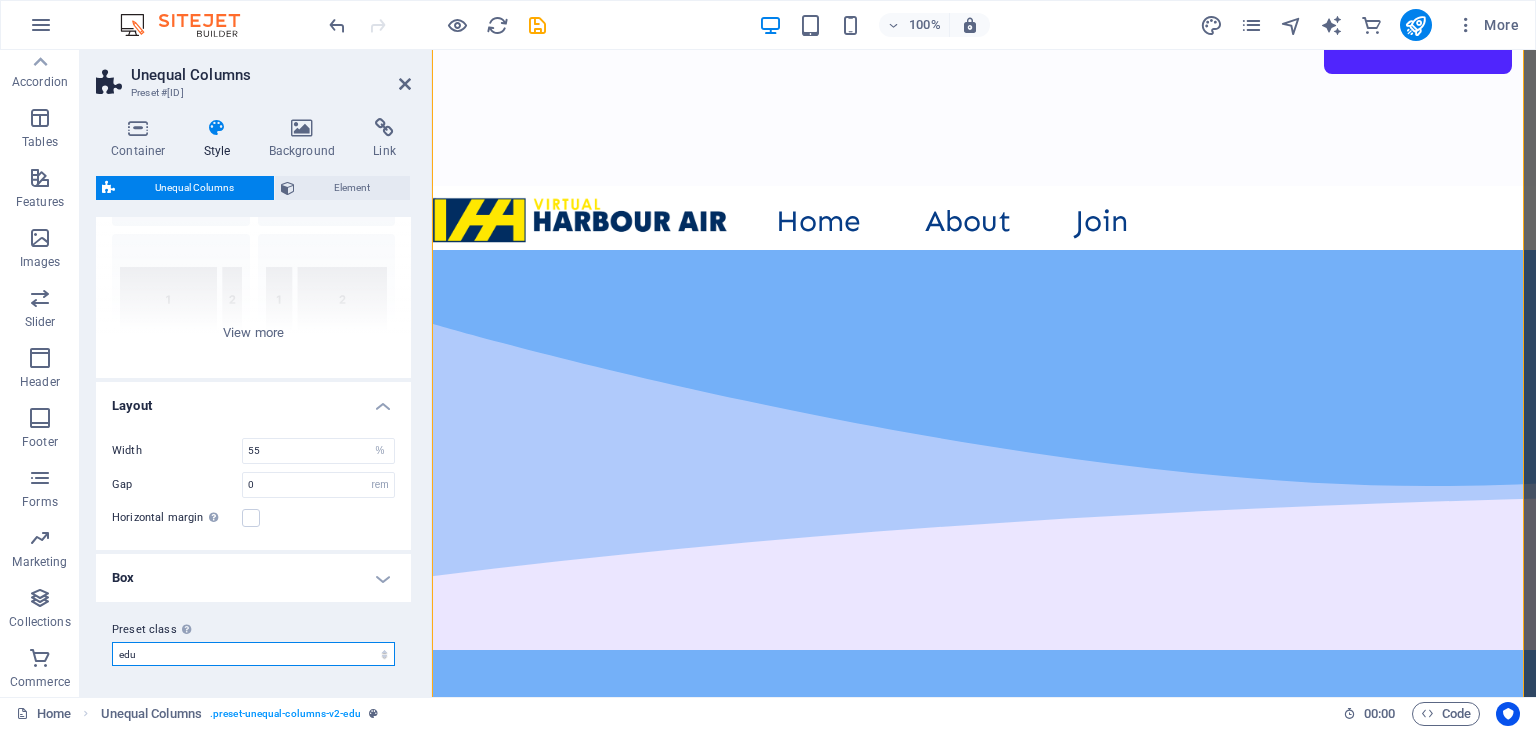 click on "edu edu-slider edu-courses-detail Add preset class" at bounding box center [253, 654] 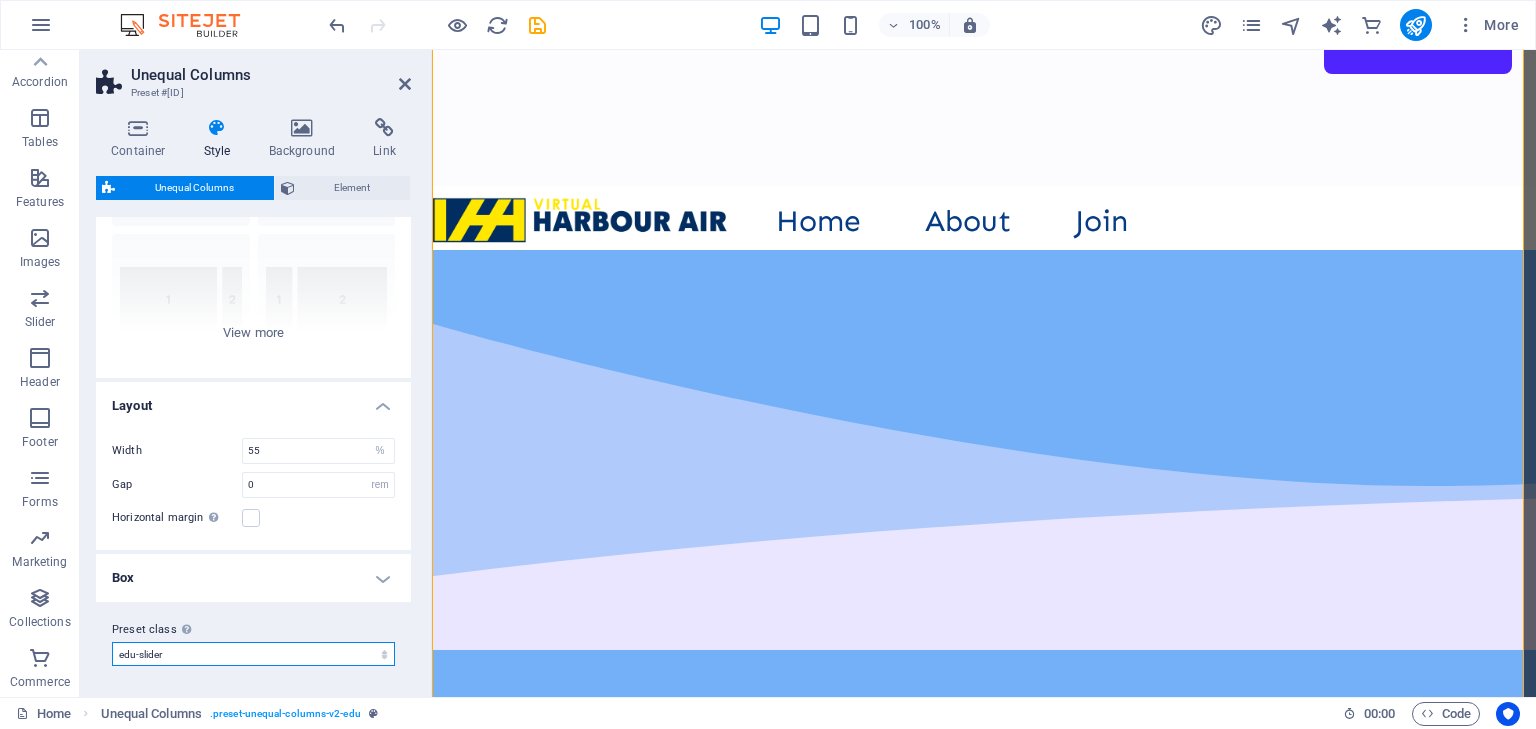 click on "edu edu-slider edu-courses-detail Add preset class" at bounding box center (253, 654) 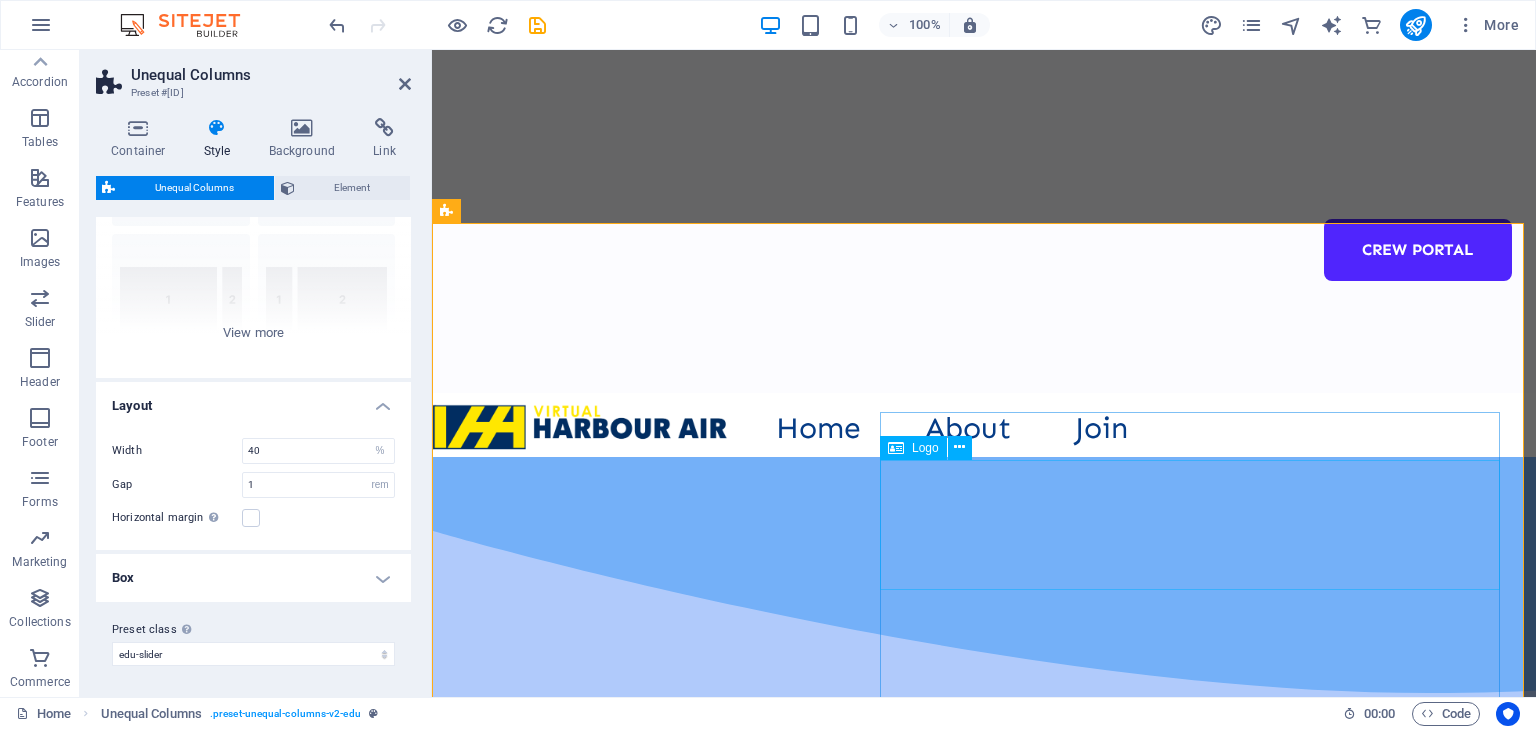 scroll, scrollTop: 716, scrollLeft: 0, axis: vertical 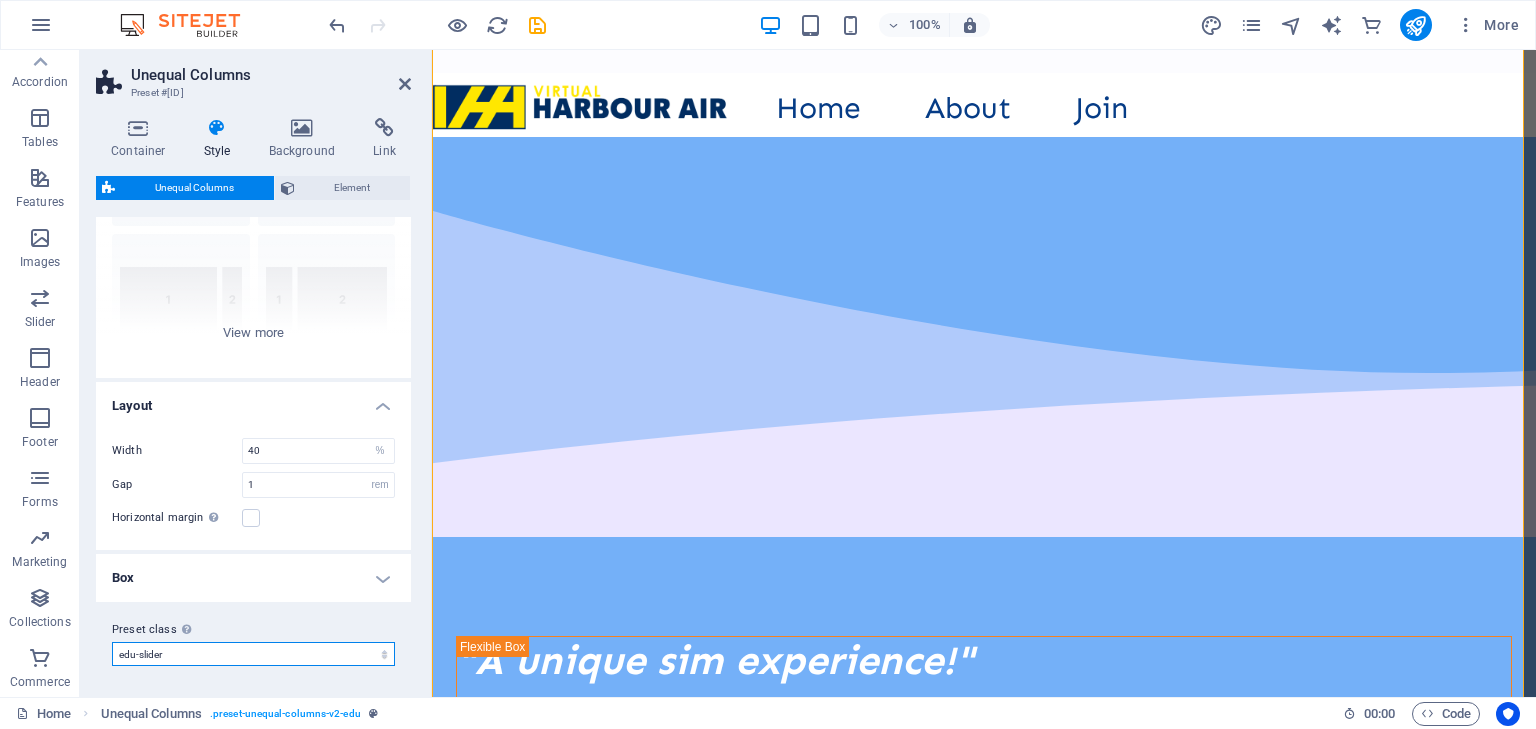 click on "edu edu-slider edu-courses-detail Add preset class" at bounding box center (253, 654) 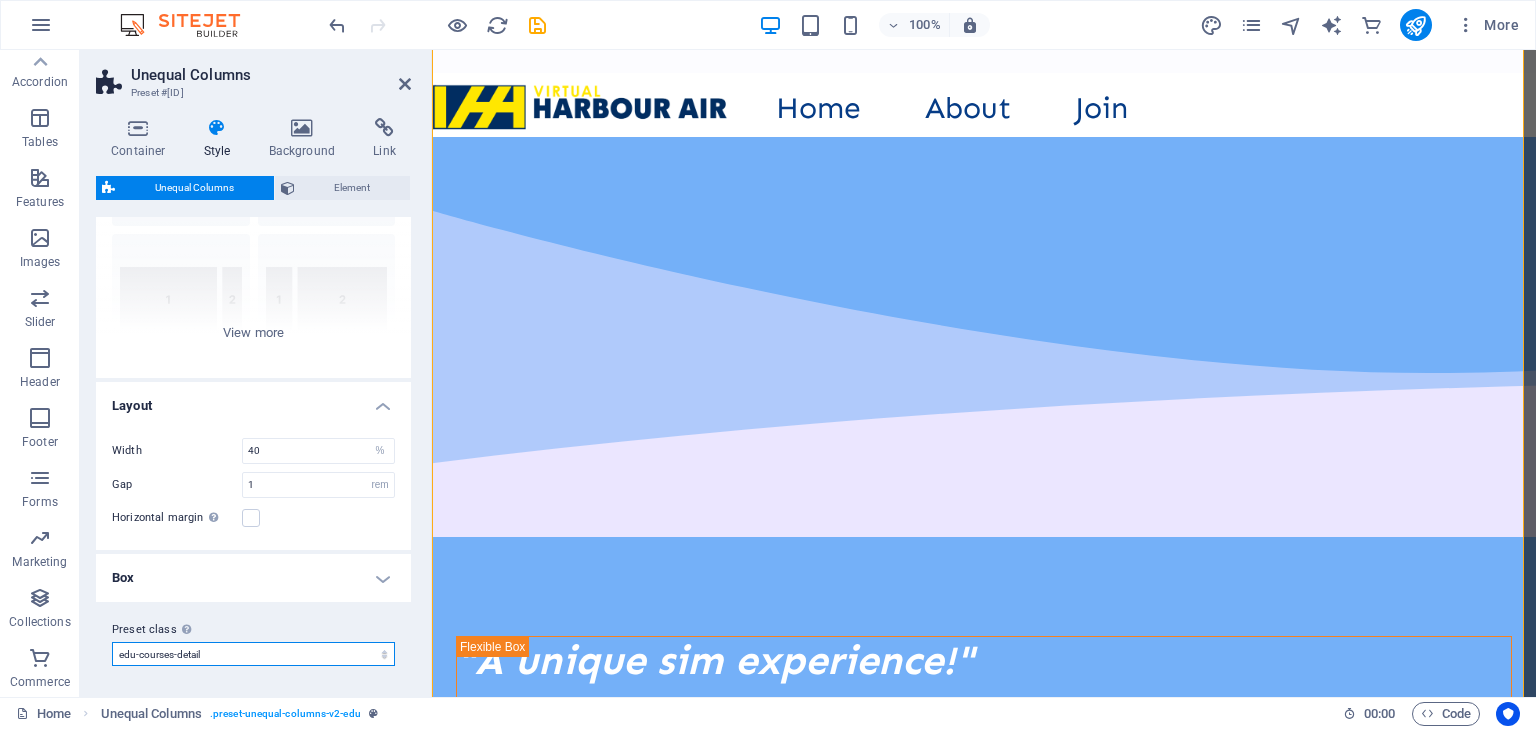 click on "edu edu-slider edu-courses-detail Add preset class" at bounding box center (253, 654) 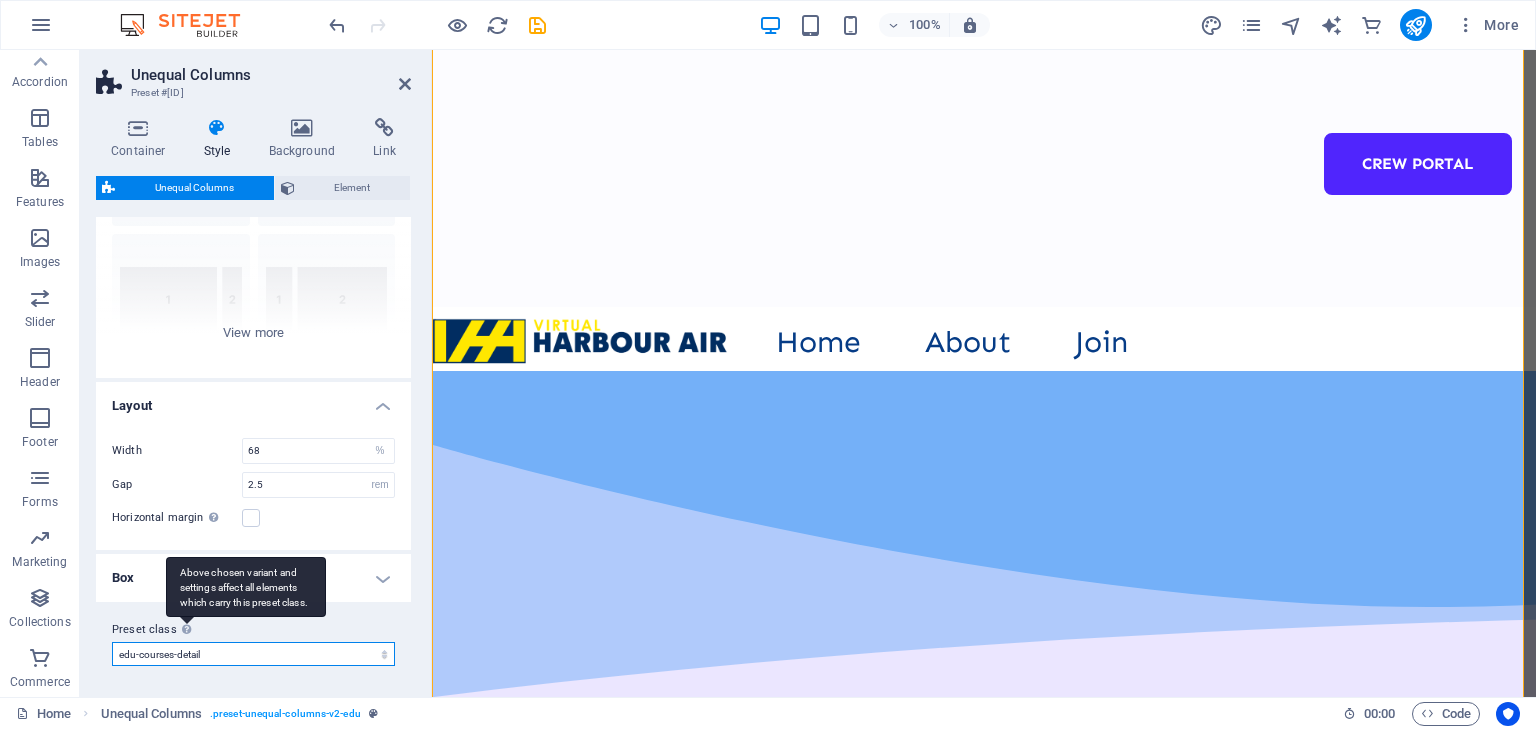 select on "preset-unequal-columns-v2-edu-courses-detail" 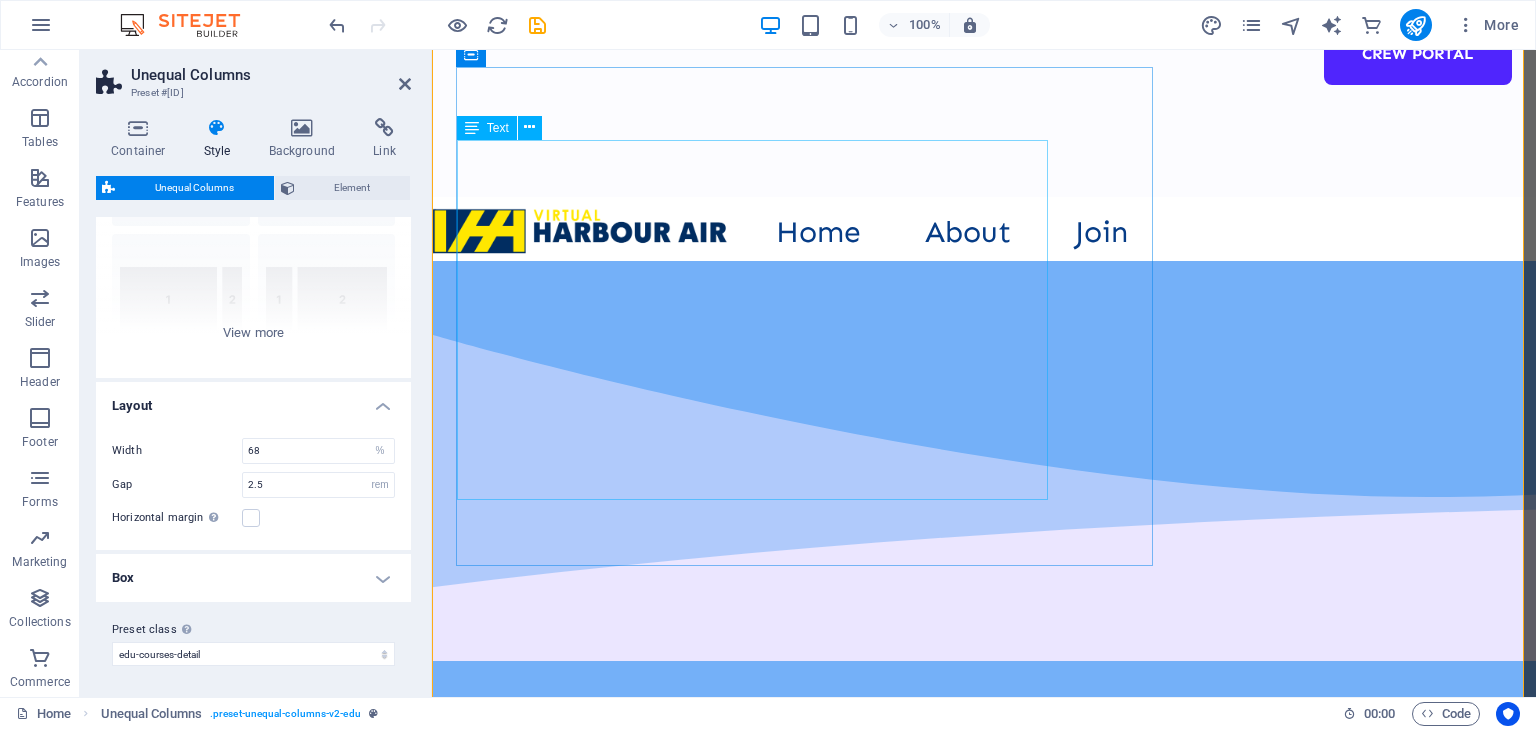 scroll, scrollTop: 642, scrollLeft: 0, axis: vertical 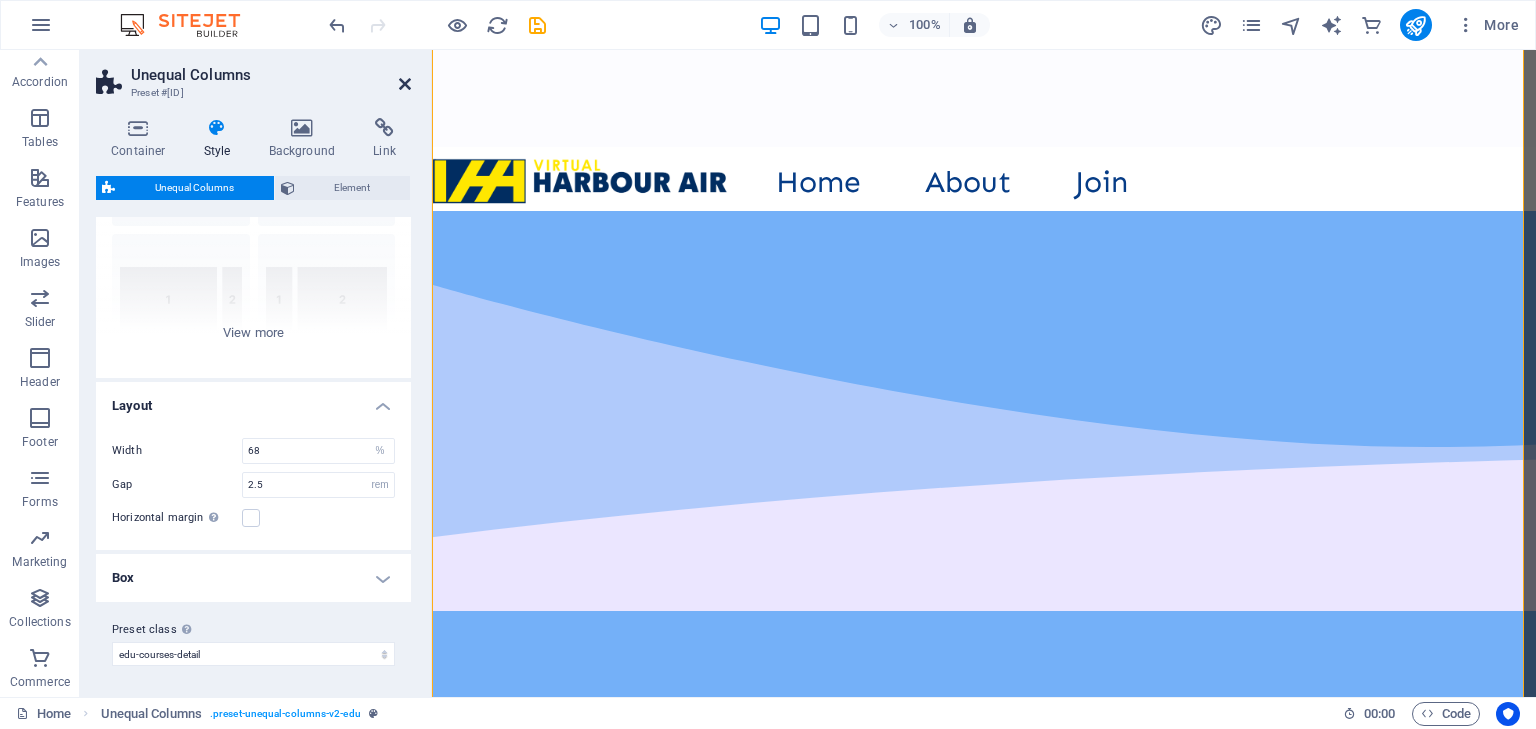 click at bounding box center [405, 84] 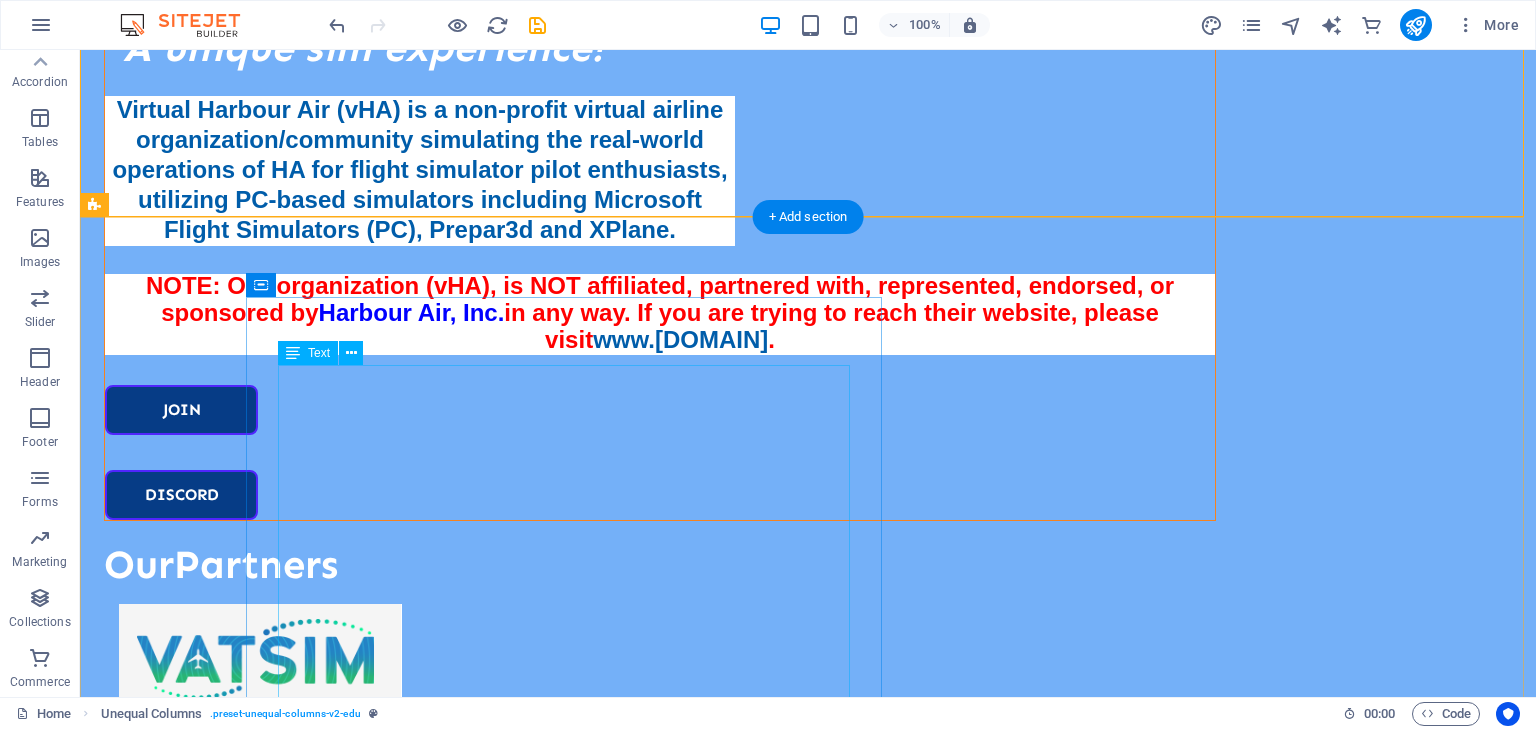 scroll, scrollTop: 1451, scrollLeft: 0, axis: vertical 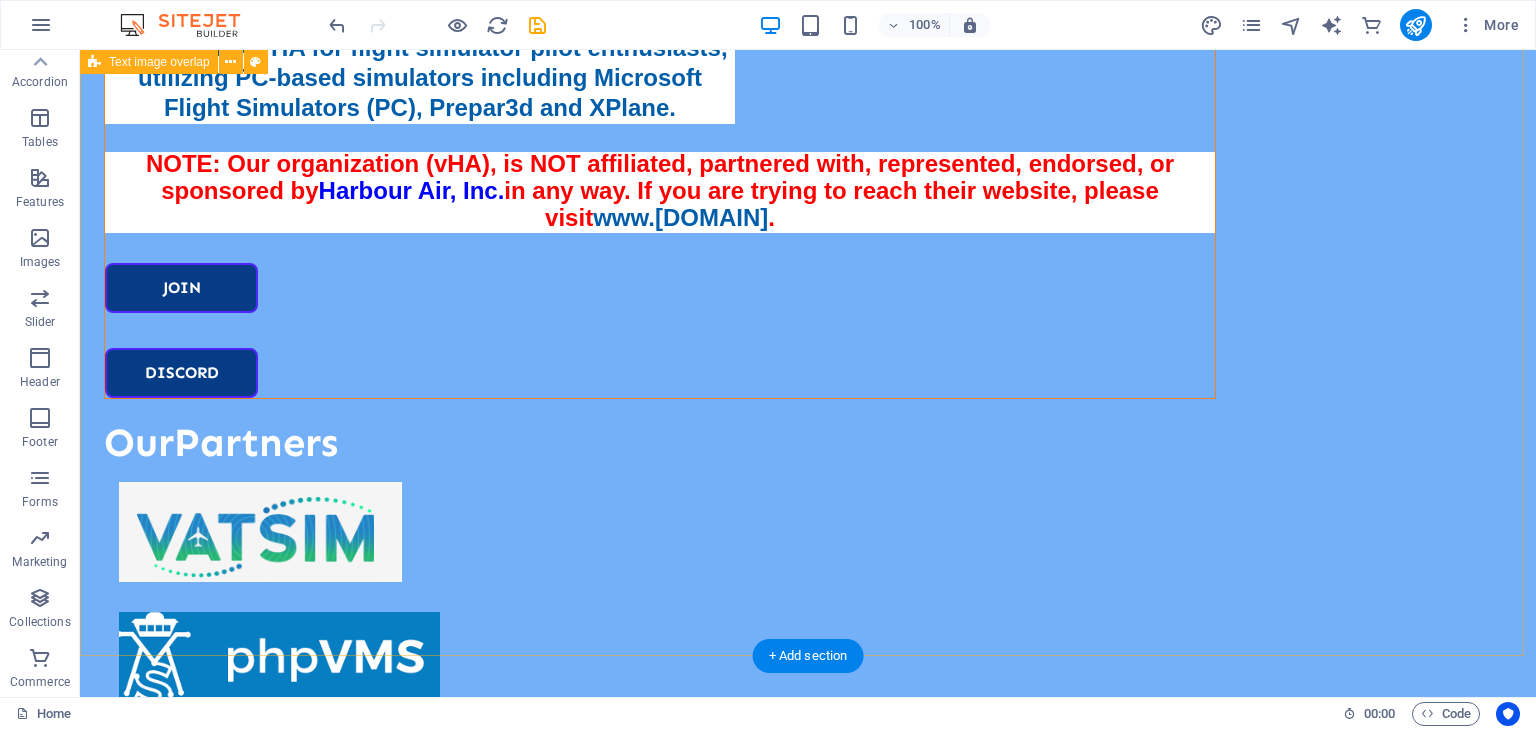 click on "Welcome to vHarbour Air! Virtual Harbour is a flight simulation community which replicates the daily operations of Harbour Air Seaplanes and Helijet, located in Vancouver, British Columbia. Daily routes connect mainland B.C. to destinations throughout Vancouver and the Gulf Islands. Our community pilots operate a large fleet of virtual seaplanes, helicopters, and business class jets." at bounding box center (808, 1709) 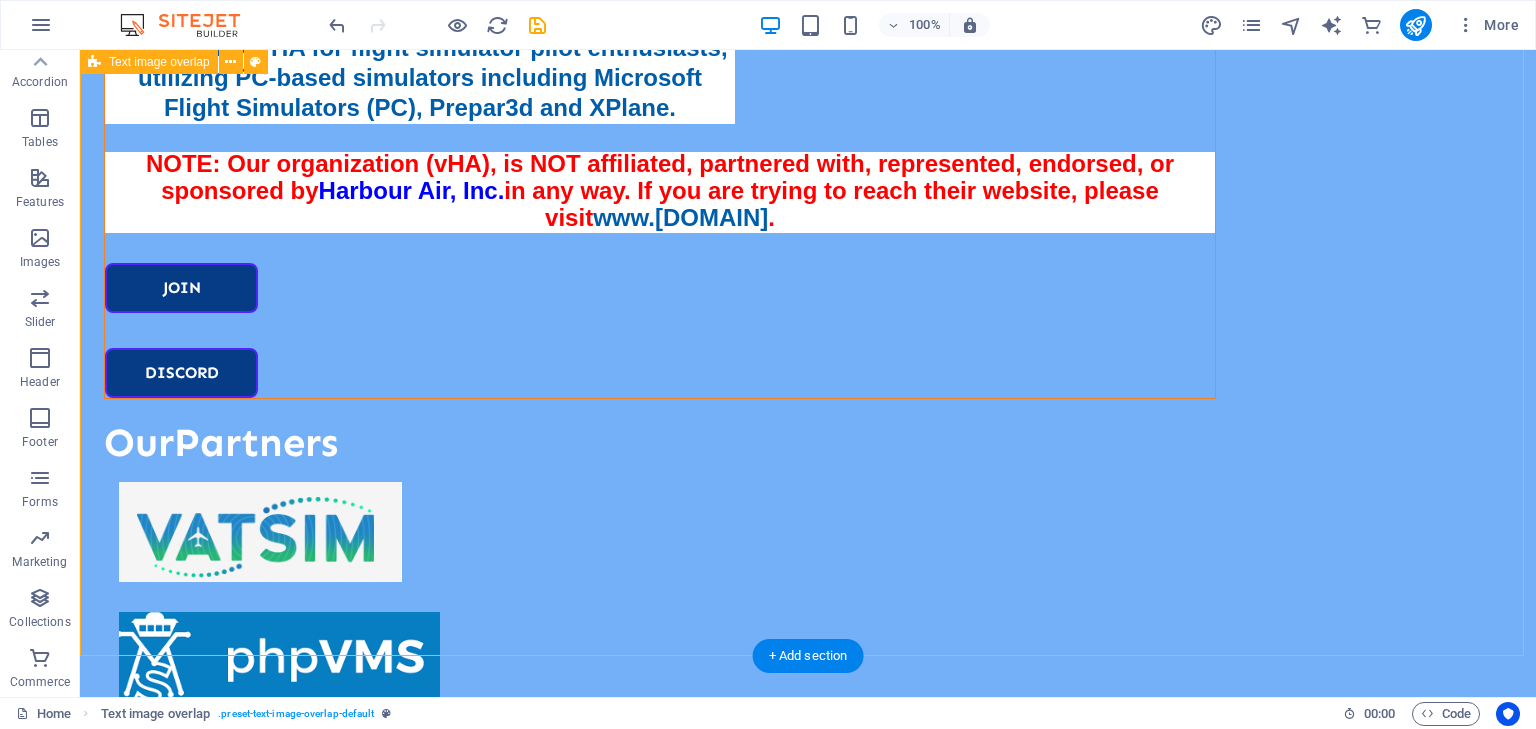 click on "Welcome to vHarbour Air! Virtual Harbour is a flight simulation community which replicates the daily operations of Harbour Air Seaplanes and Helijet, located in Vancouver, British Columbia. Daily routes connect mainland B.C. to destinations throughout Vancouver and the Gulf Islands. Our community pilots operate a large fleet of virtual seaplanes, helicopters, and business class jets." at bounding box center (808, 1709) 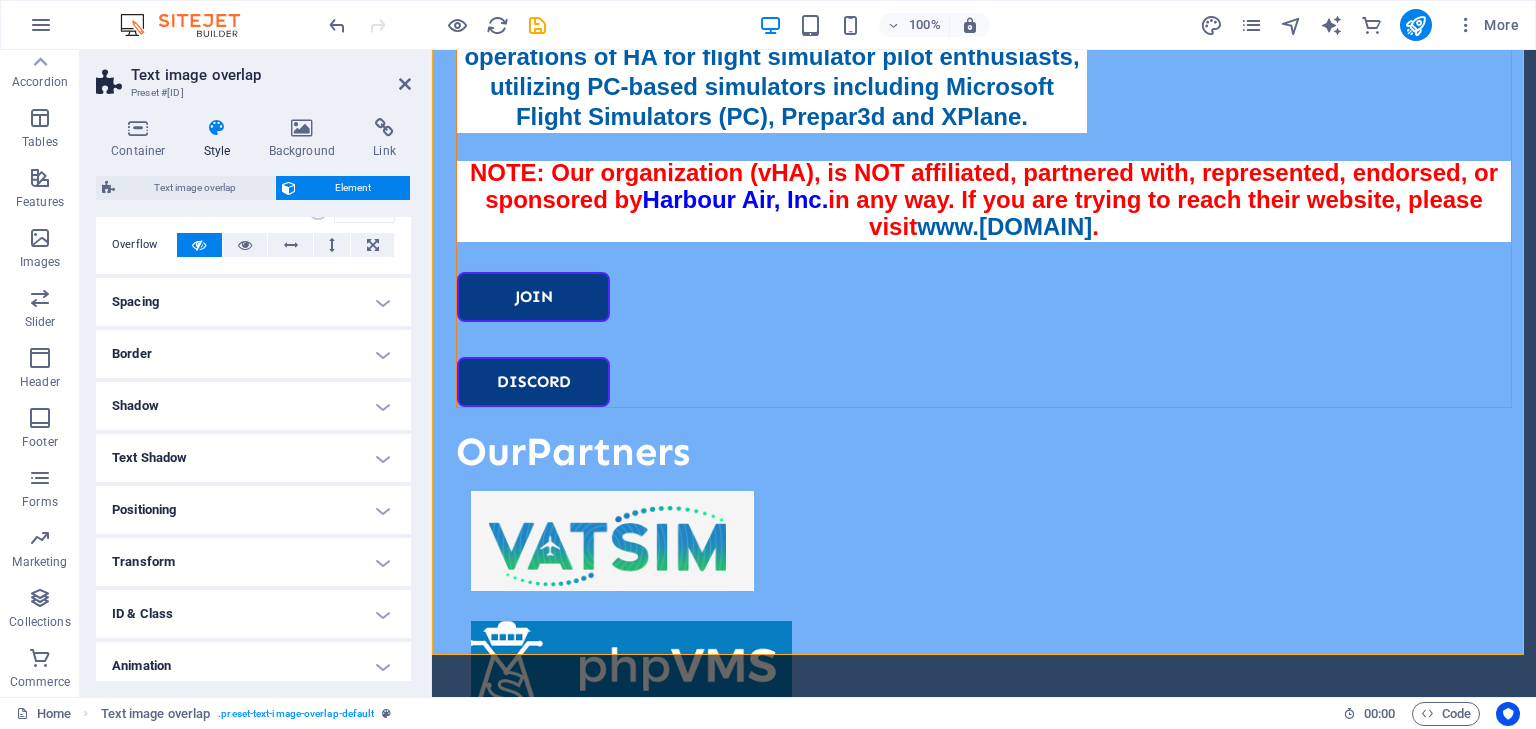 scroll, scrollTop: 167, scrollLeft: 0, axis: vertical 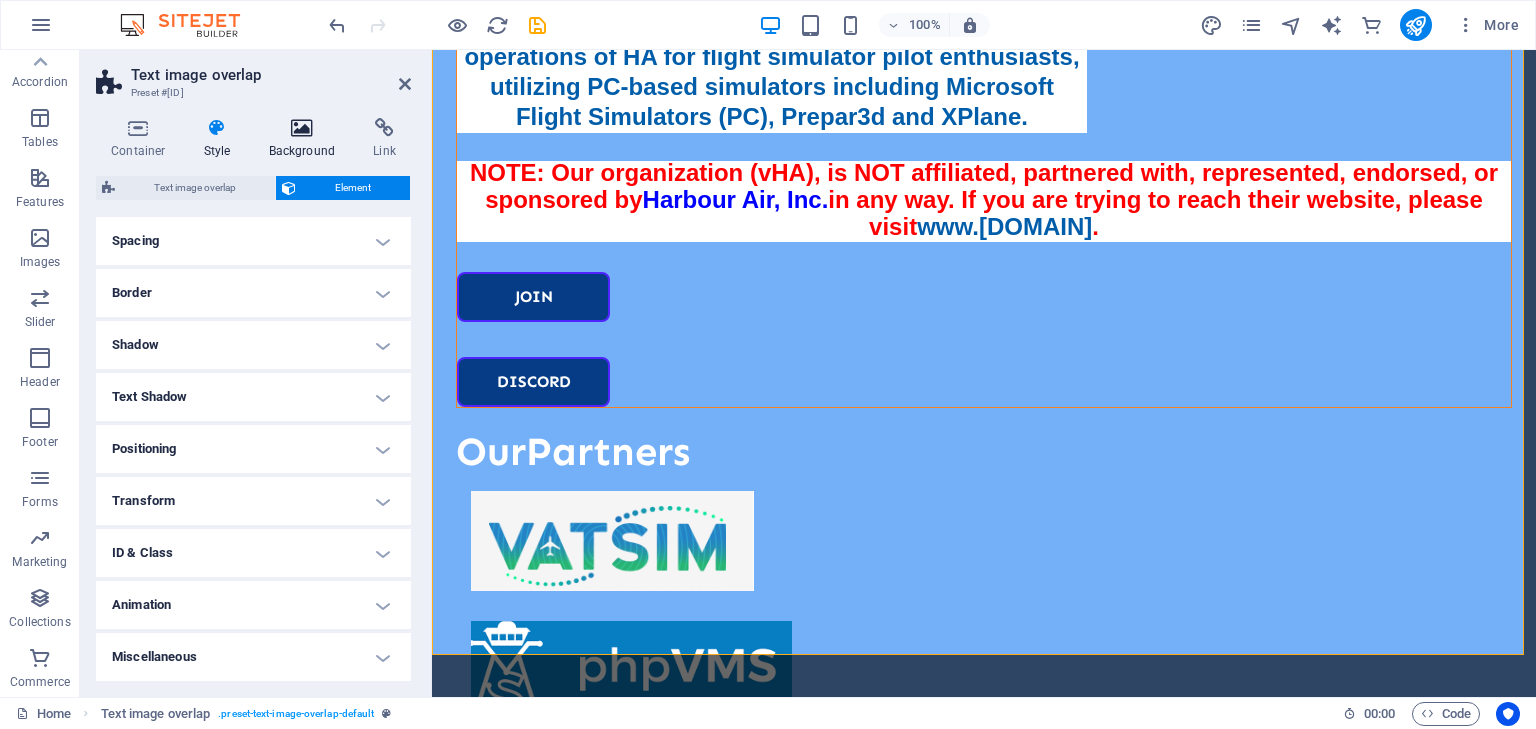 click at bounding box center [302, 128] 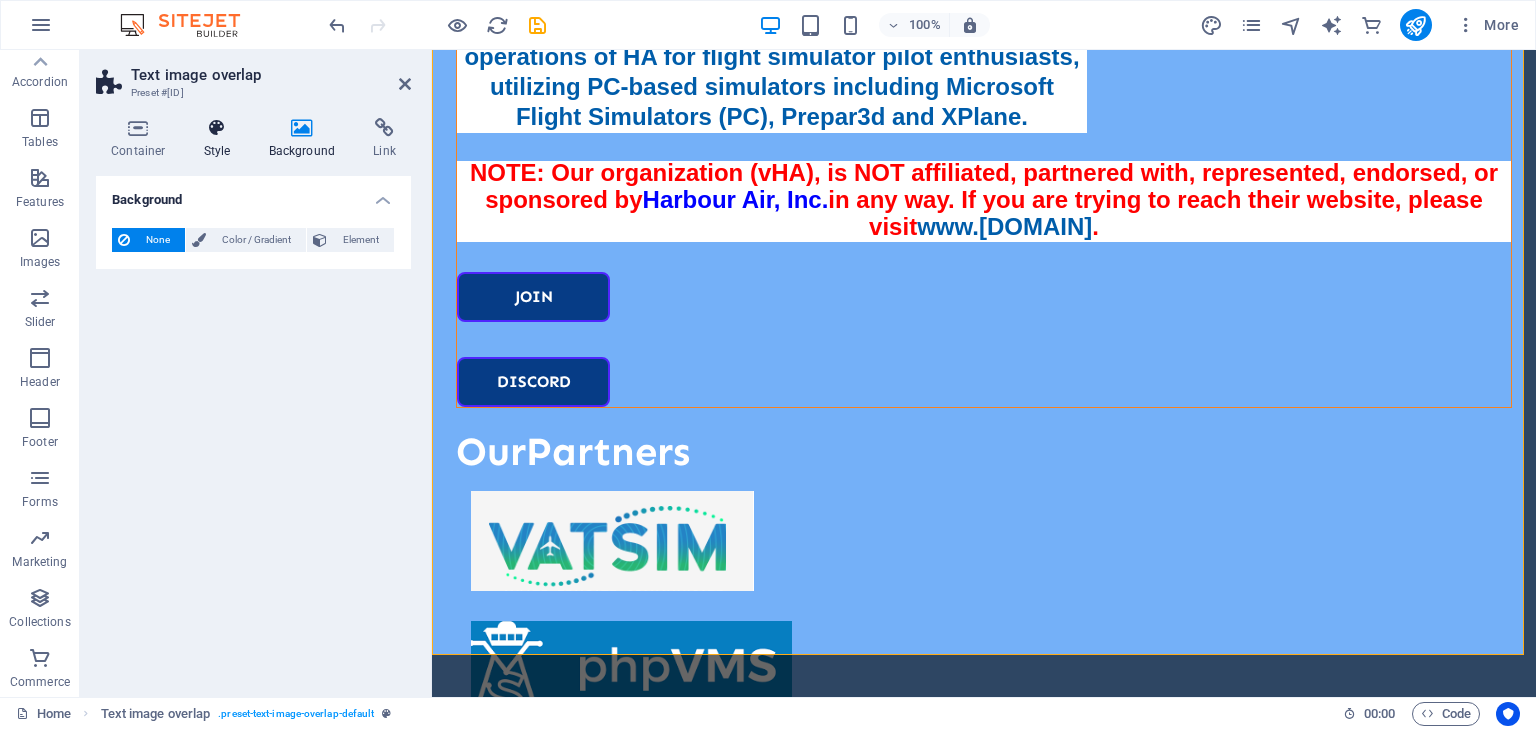 click on "Style" at bounding box center [221, 139] 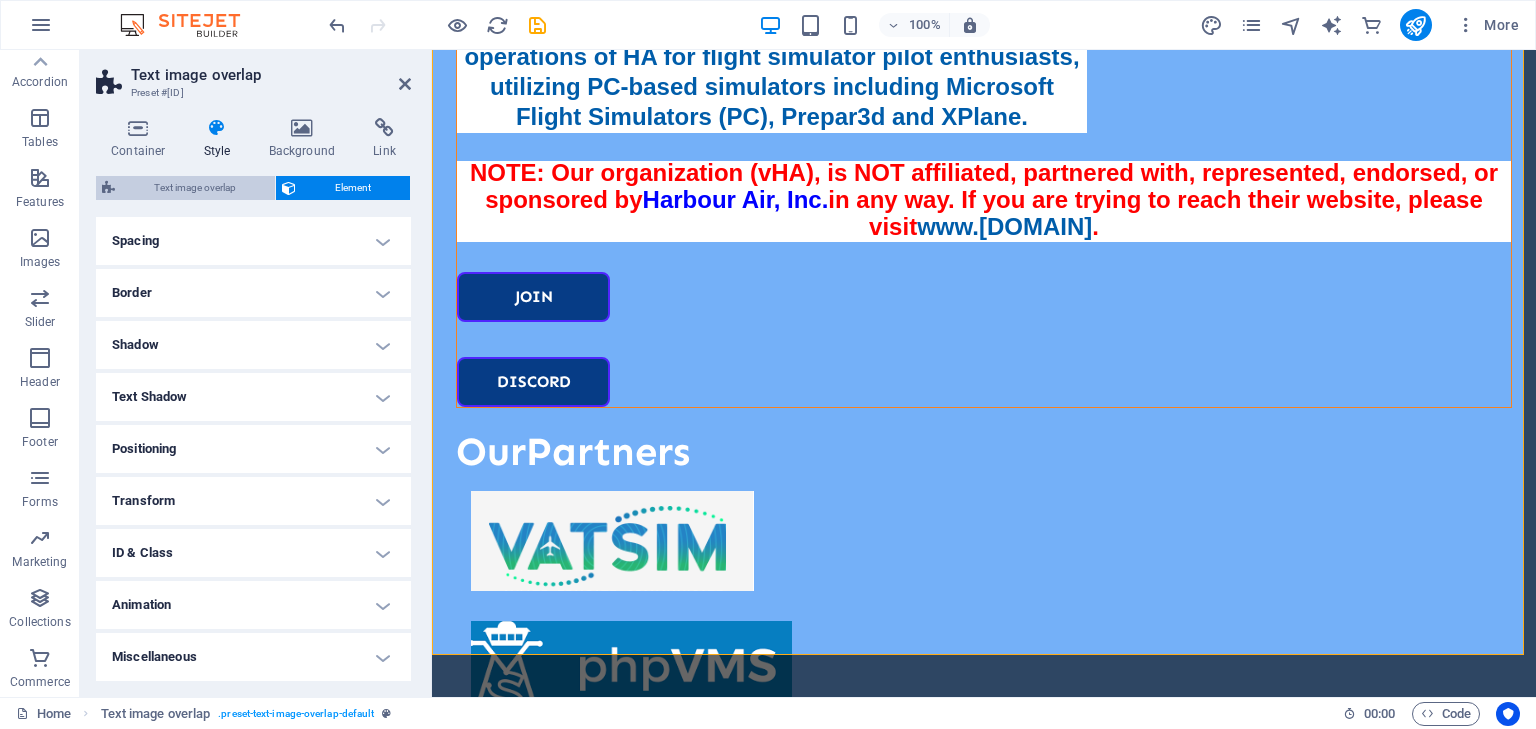 click on "Text image overlap" at bounding box center [195, 188] 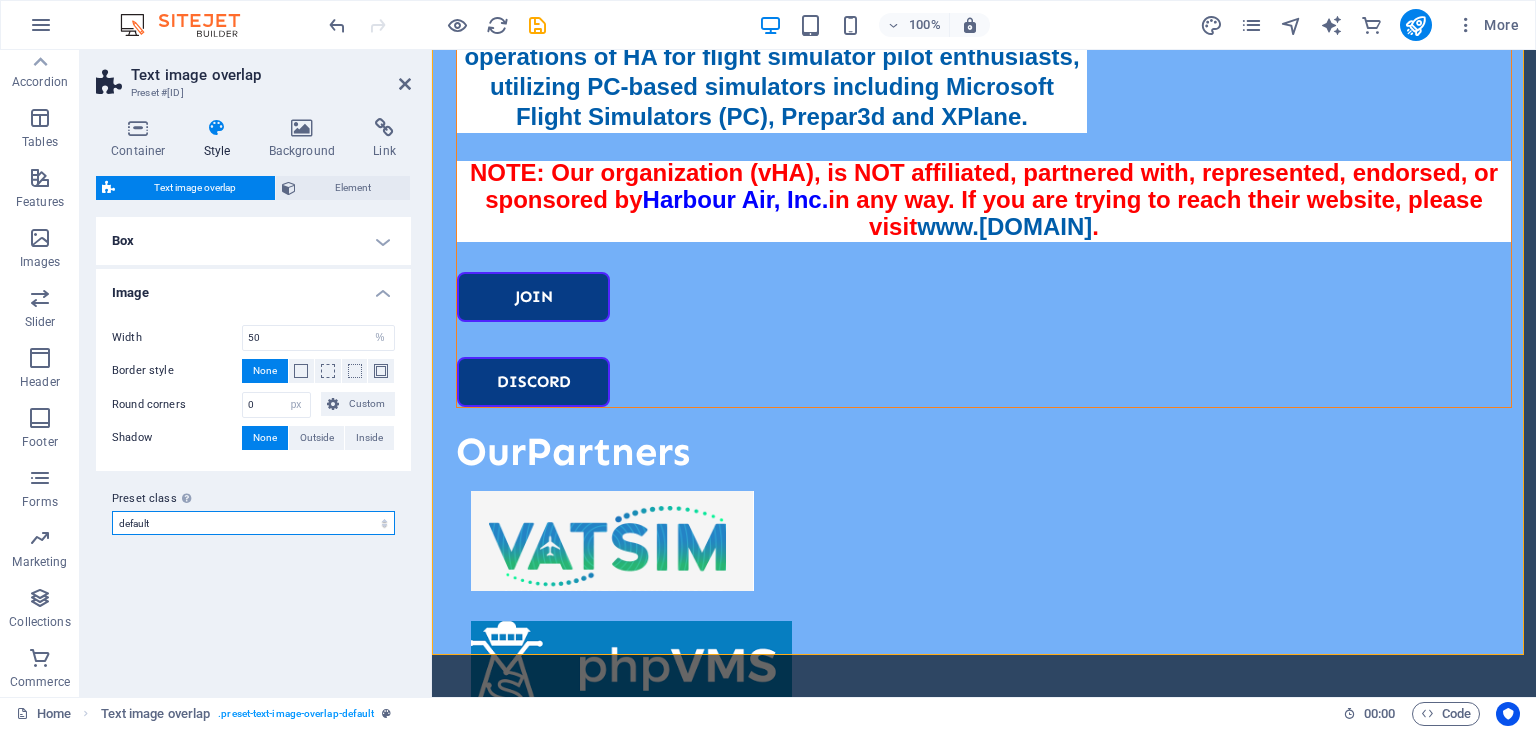 click on "default Add preset class" at bounding box center (253, 523) 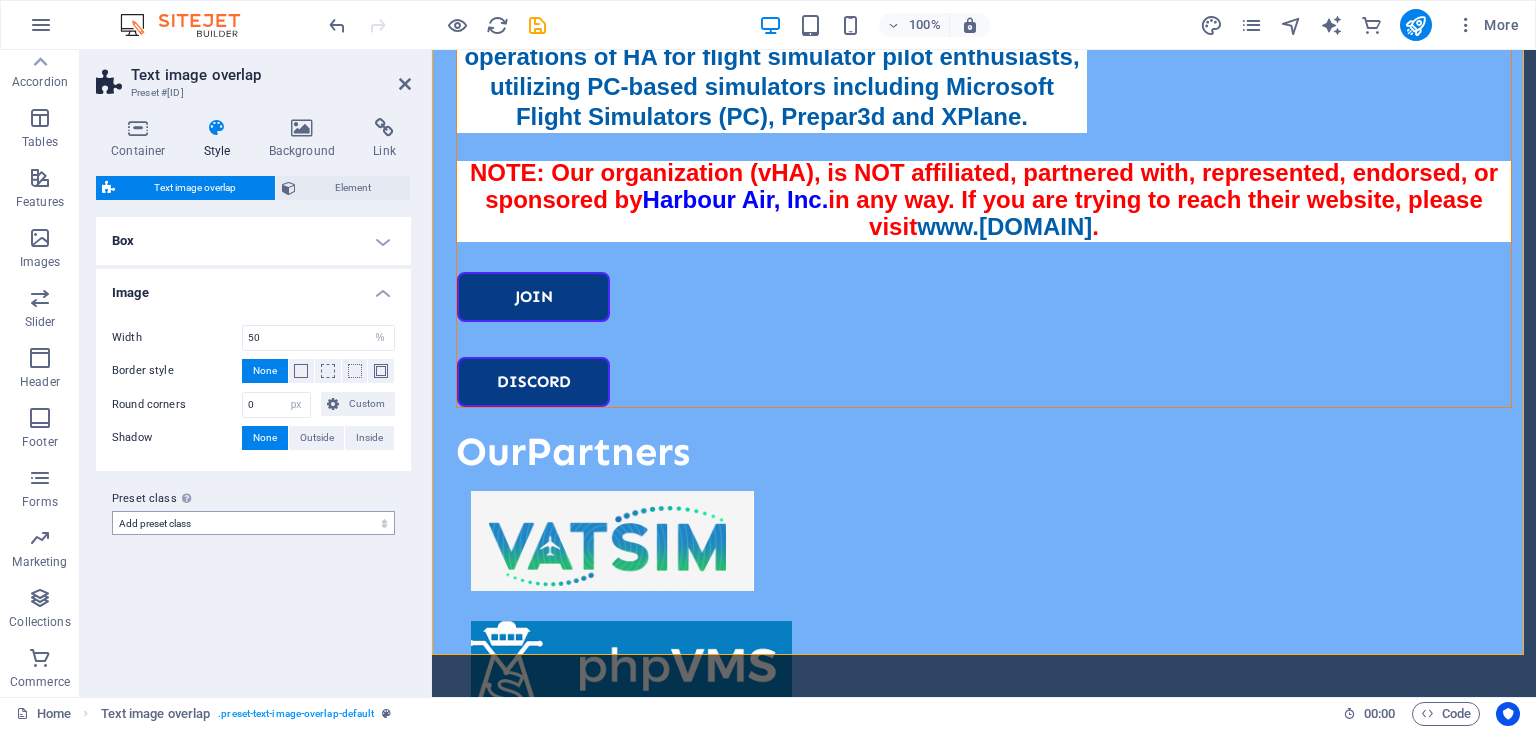 click on "default Add preset class" at bounding box center [253, 523] 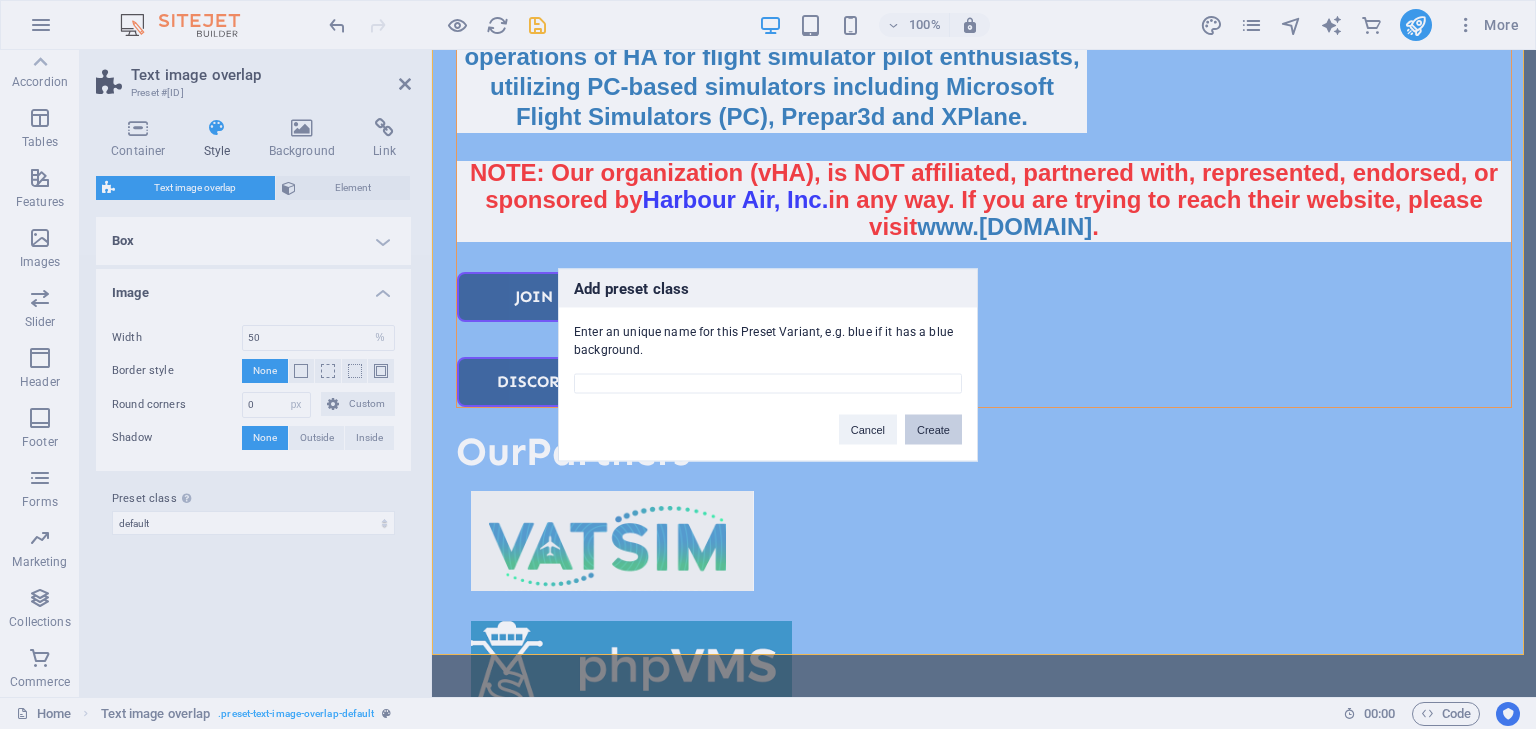 click on "Create" at bounding box center [933, 429] 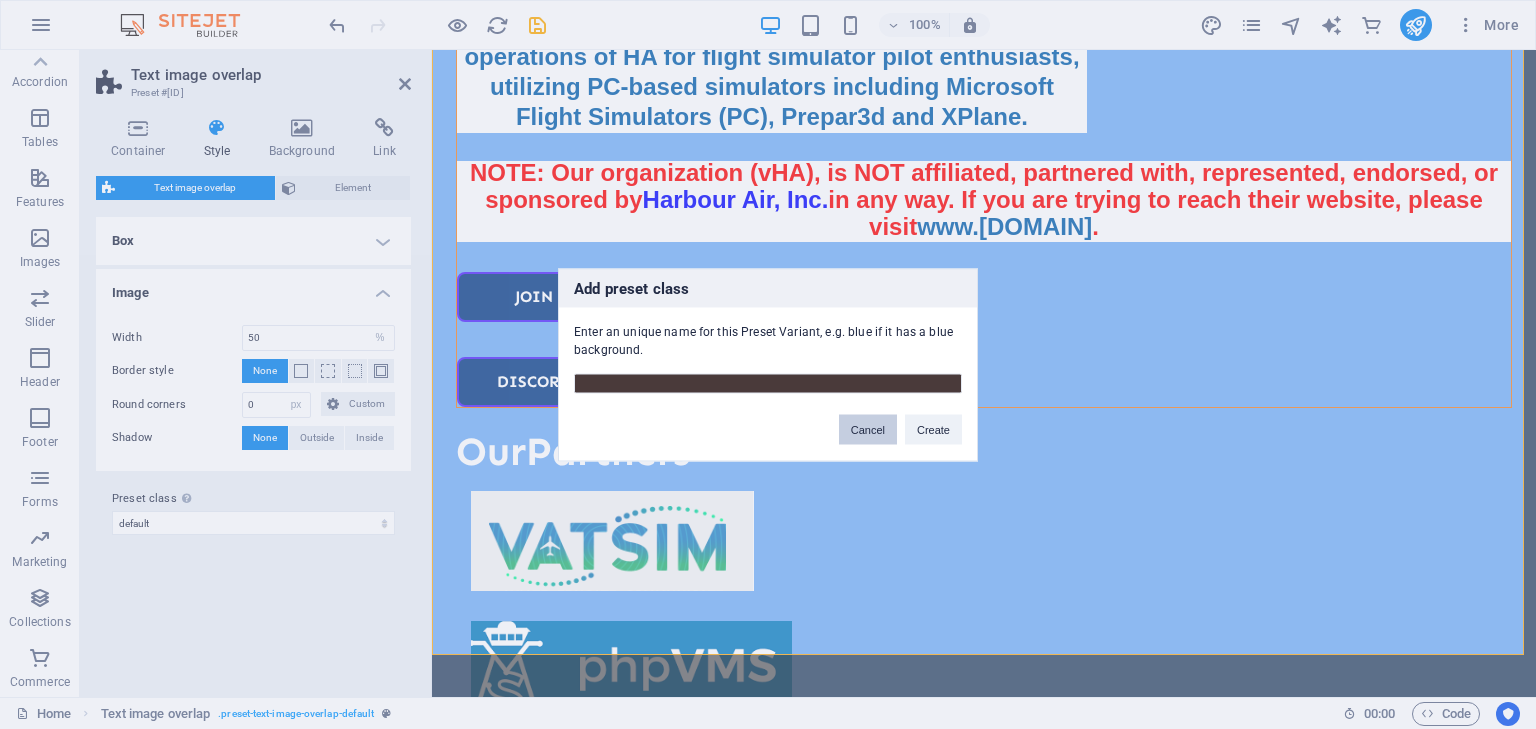click on "Cancel" at bounding box center (868, 429) 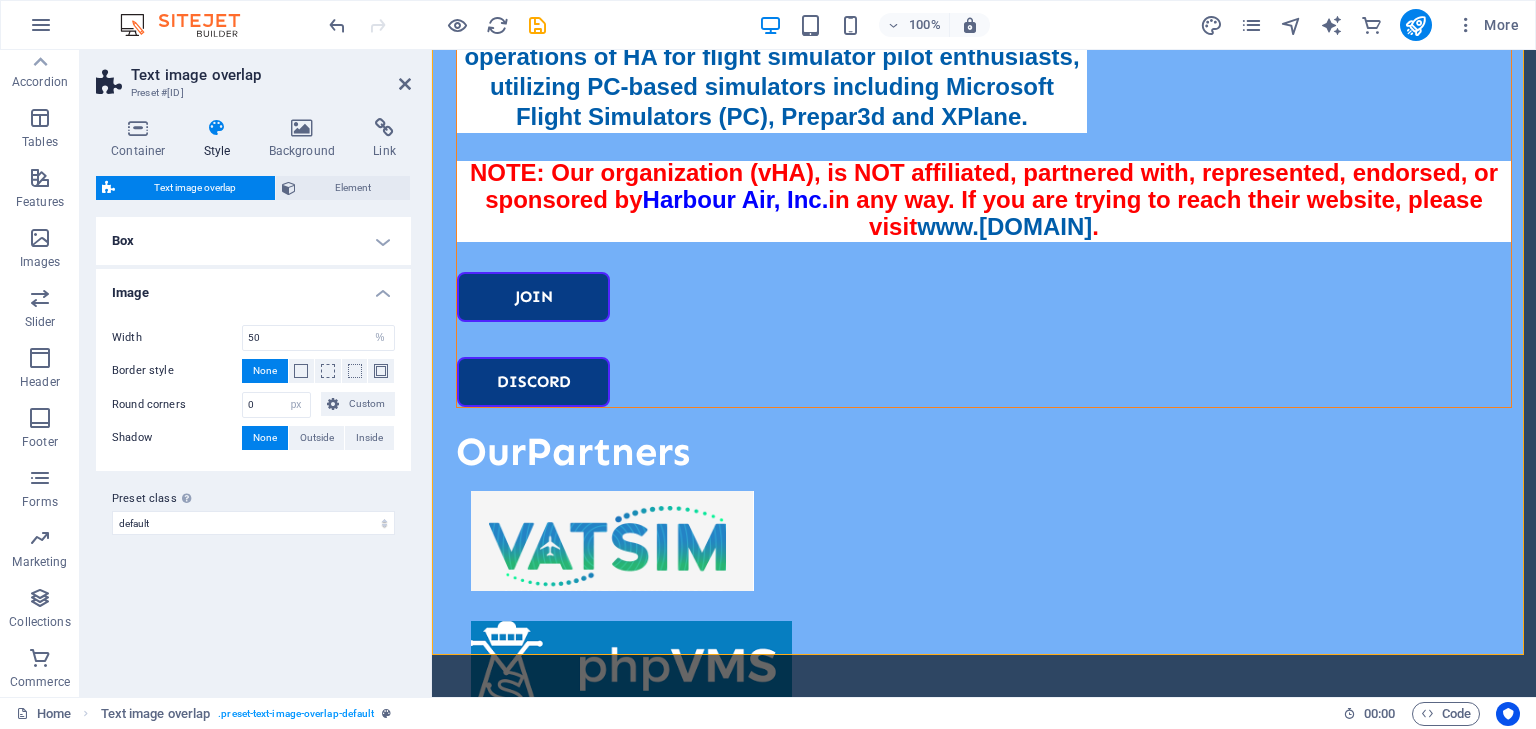 click on "Box" at bounding box center [253, 241] 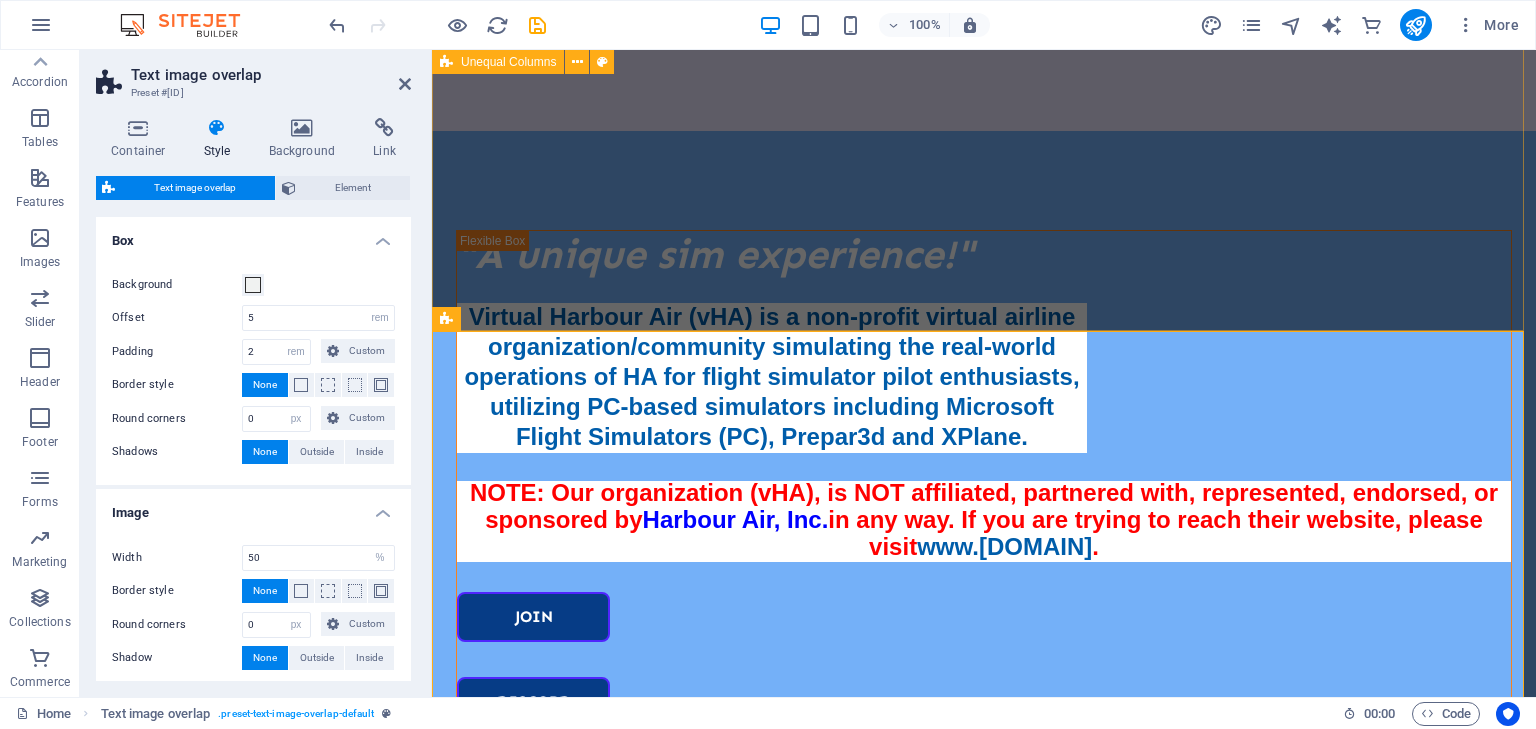 click on ""A unique sim experience!" Virtual Harbour Air (vHA) is a non-profit virtual airline organization/community simulating the real-world operations of HA for flight simulator pilot enthusiasts, utilizing PC-based simulators including Microsoft Flight Simulators (PC), Prepar3d and XPlane. NOTE: Our organization (vHA), is NOT affiliated, partnered with, represented, endorsed, or sponsored by  Harbour Air, Inc.  in any way. If you are trying to reach their website, please visit  www.[DOMAIN] . Join DISCORD Our  Partners" at bounding box center [984, 625] 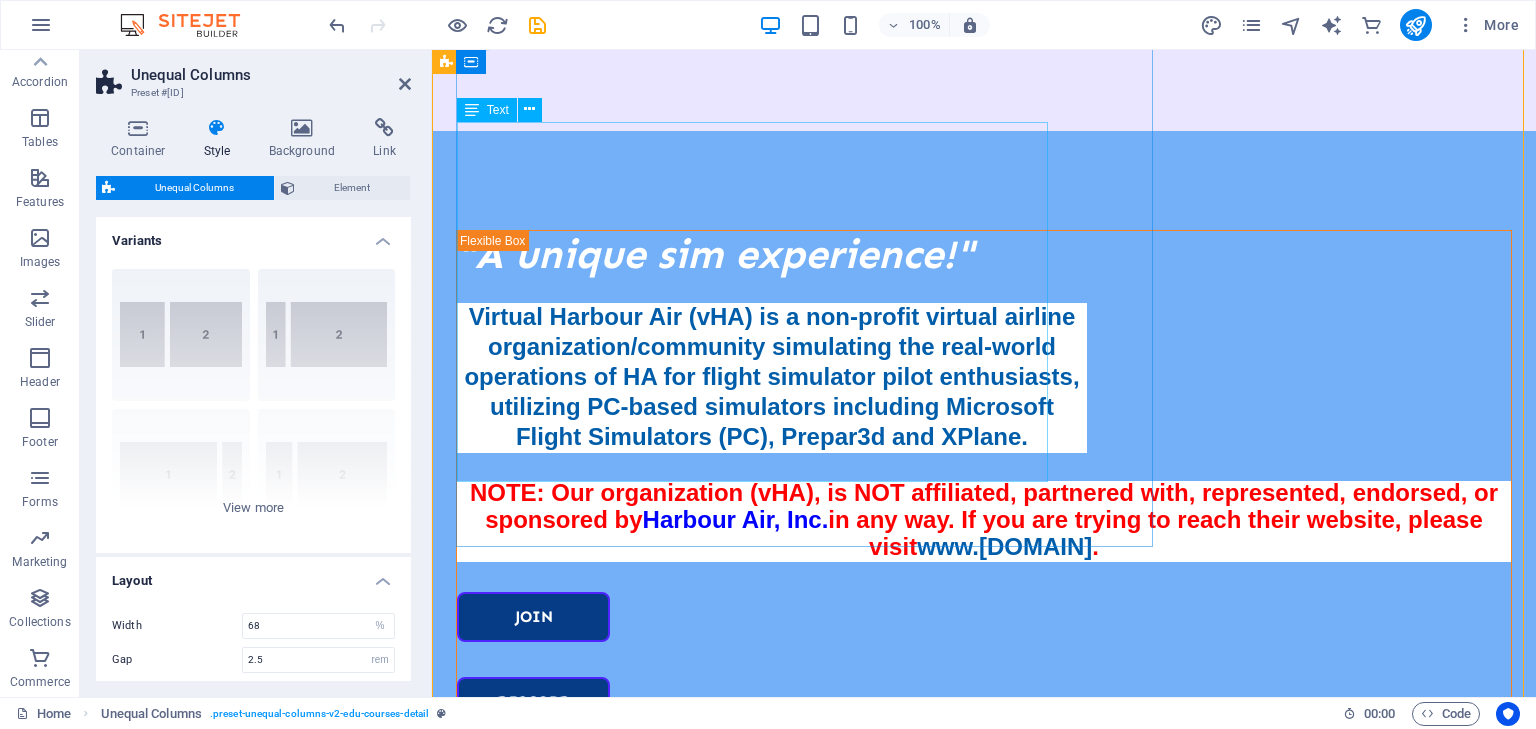 scroll, scrollTop: 658, scrollLeft: 0, axis: vertical 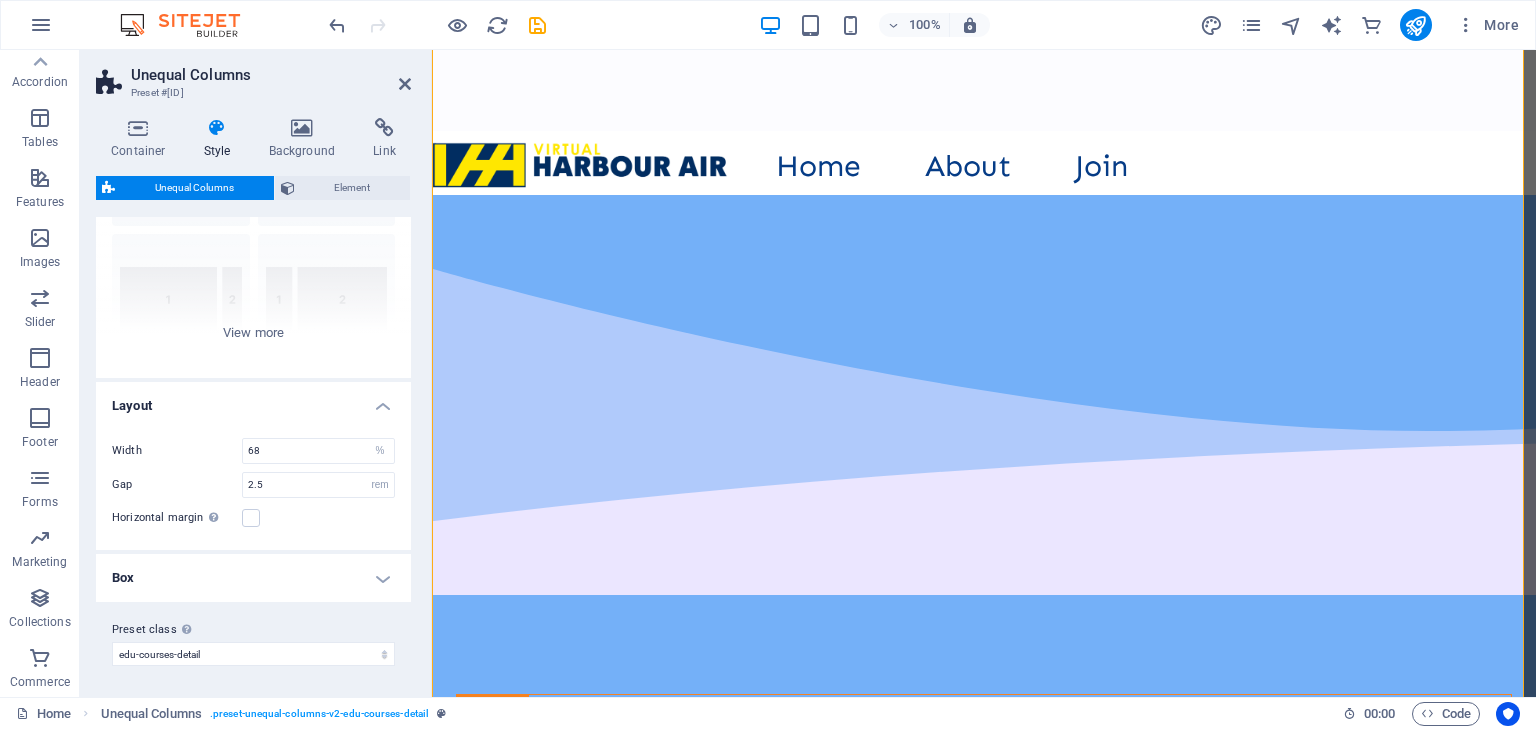 click on "Box" at bounding box center [253, 578] 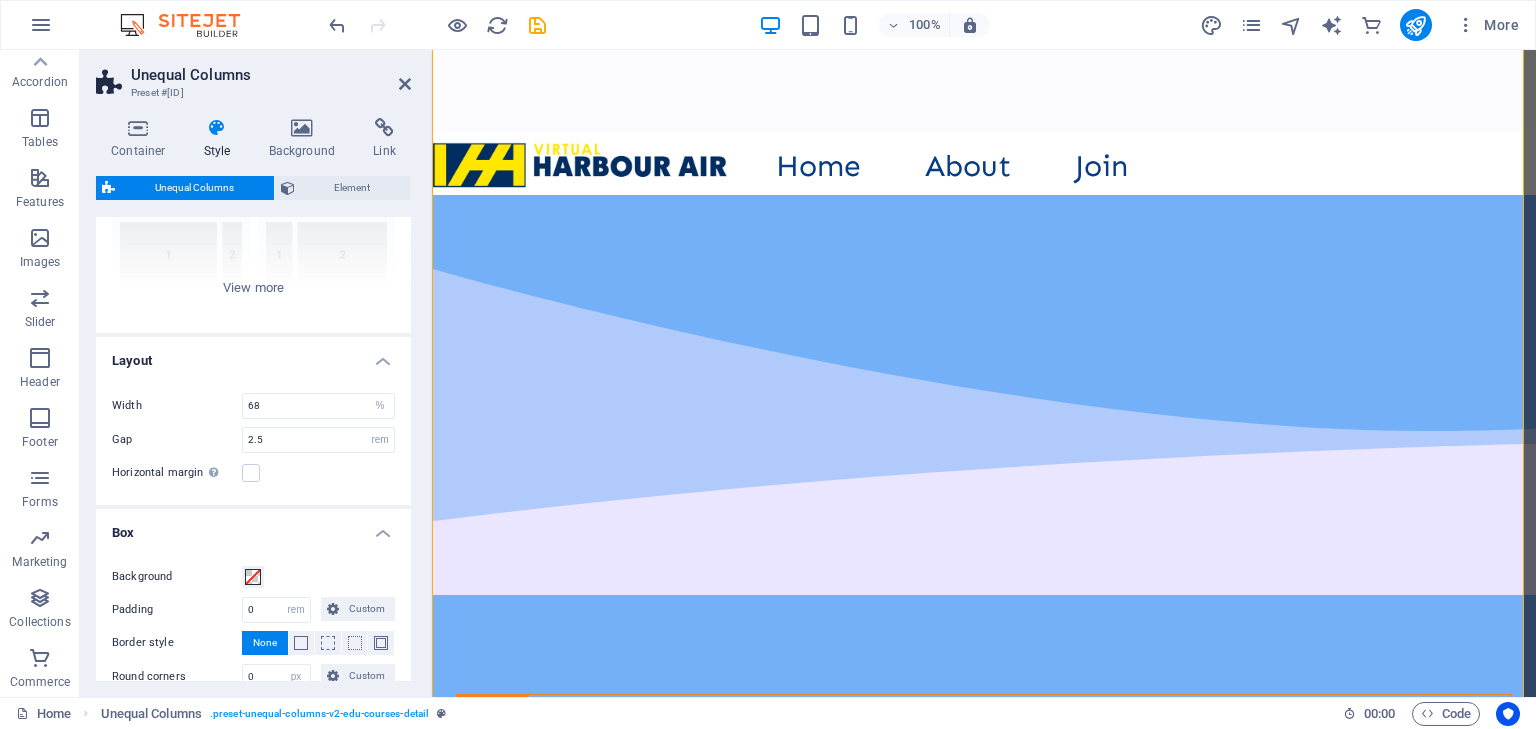 scroll, scrollTop: 120, scrollLeft: 0, axis: vertical 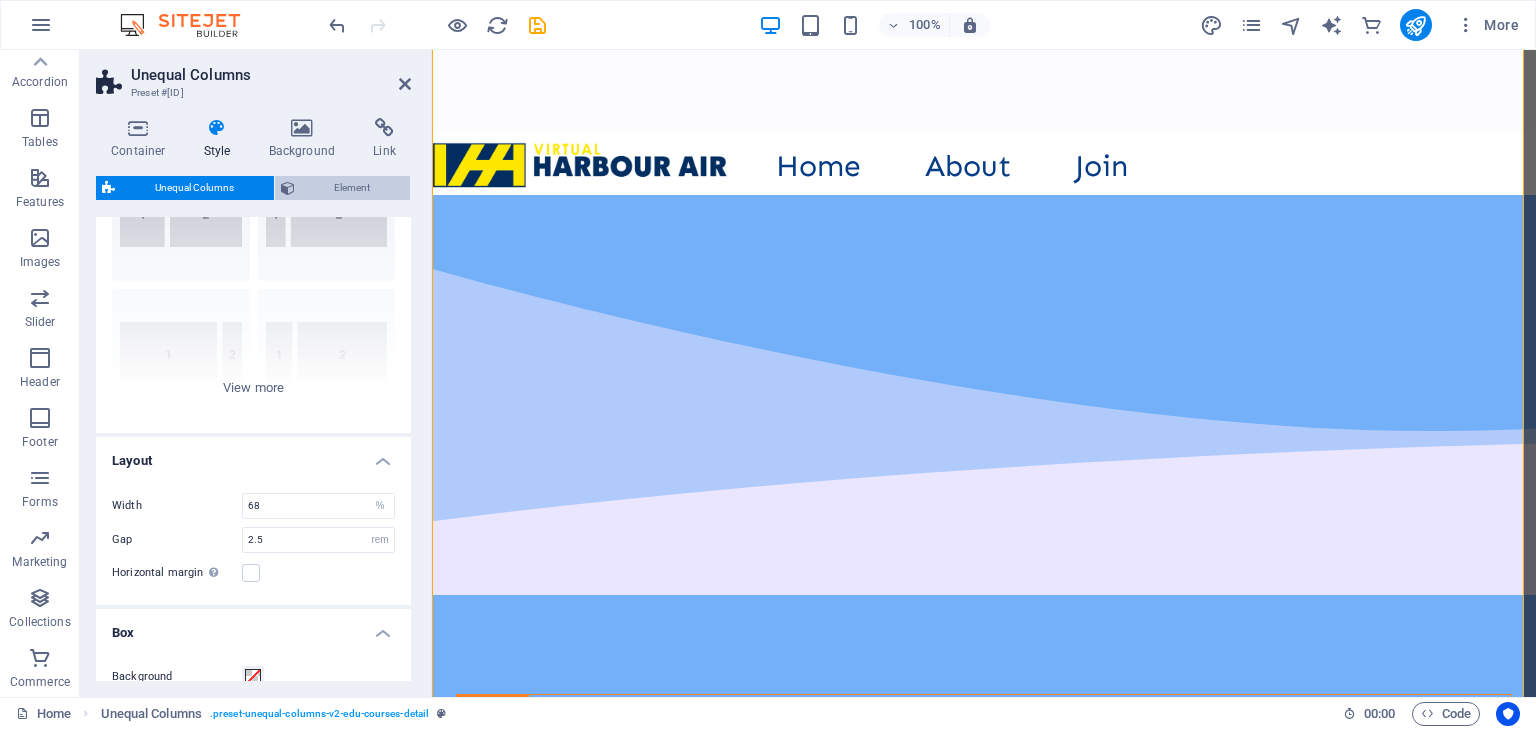 click on "Element" at bounding box center (353, 188) 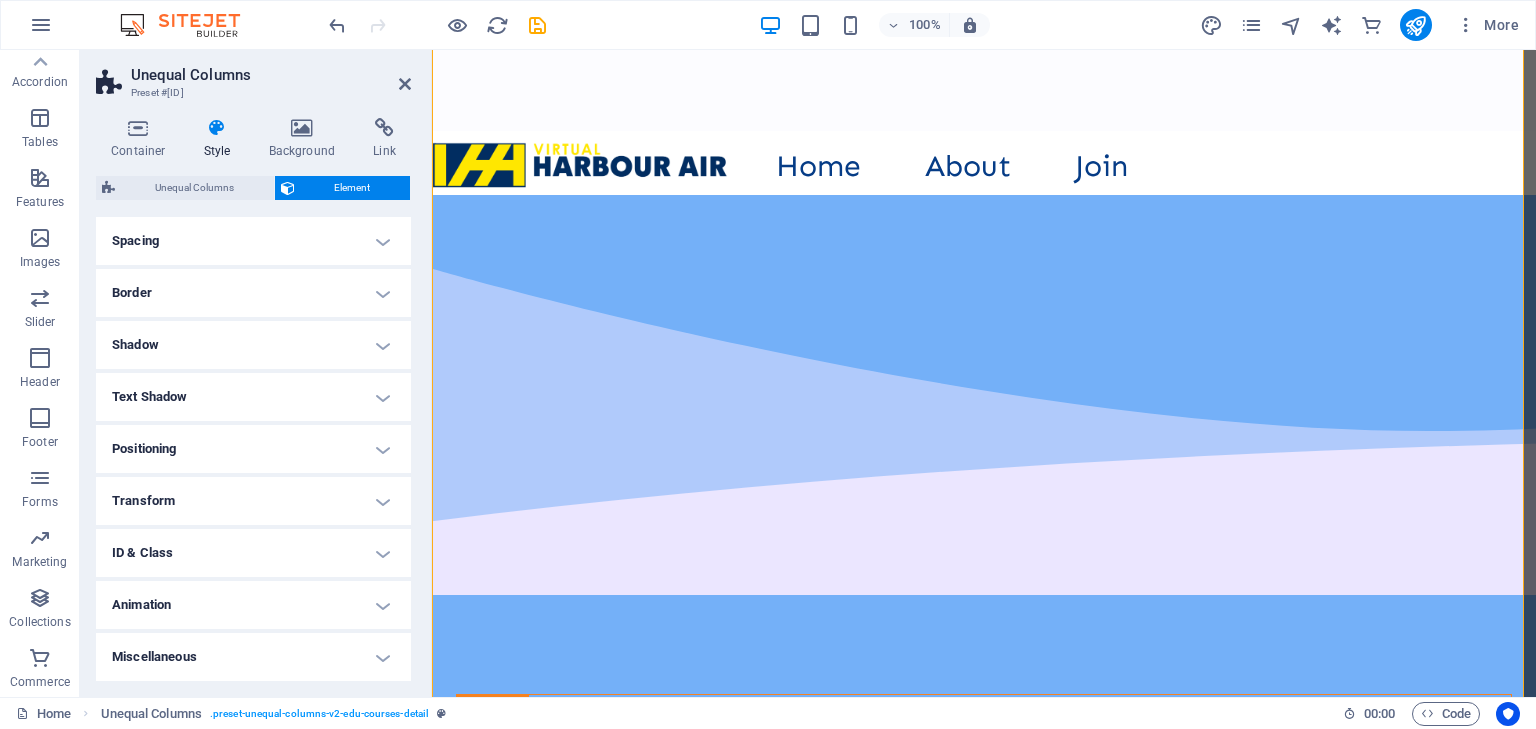 scroll, scrollTop: 0, scrollLeft: 0, axis: both 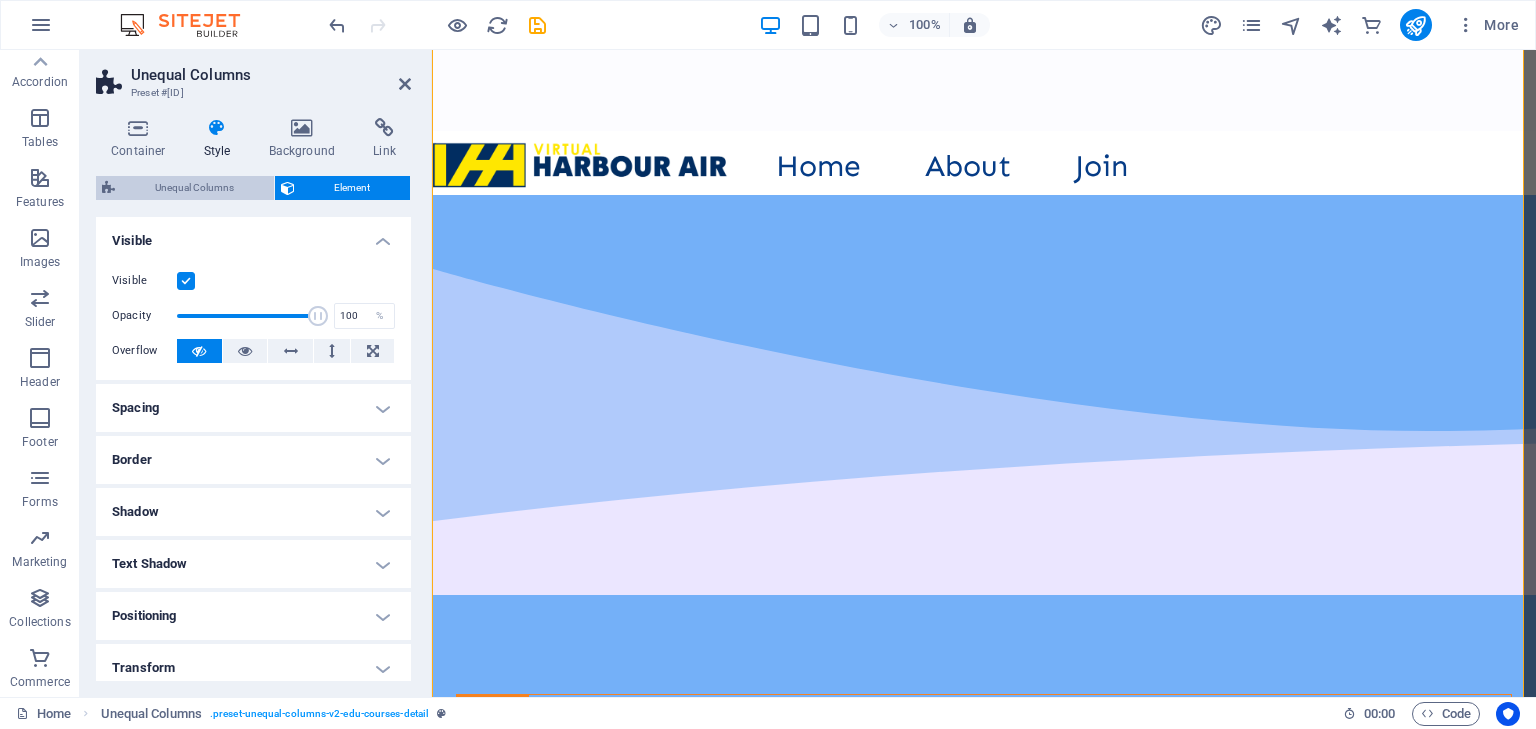 click on "Unequal Columns" at bounding box center [194, 188] 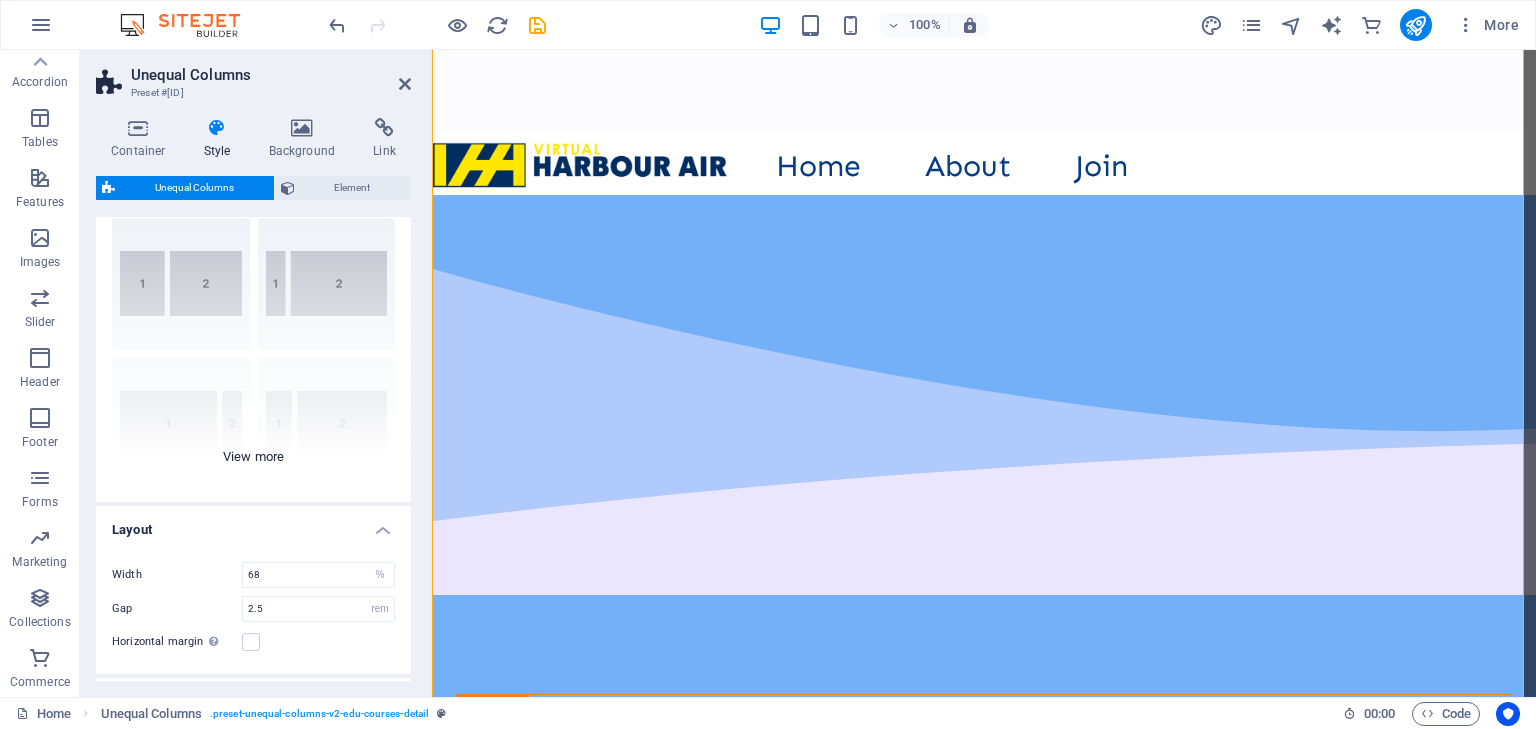scroll, scrollTop: 0, scrollLeft: 0, axis: both 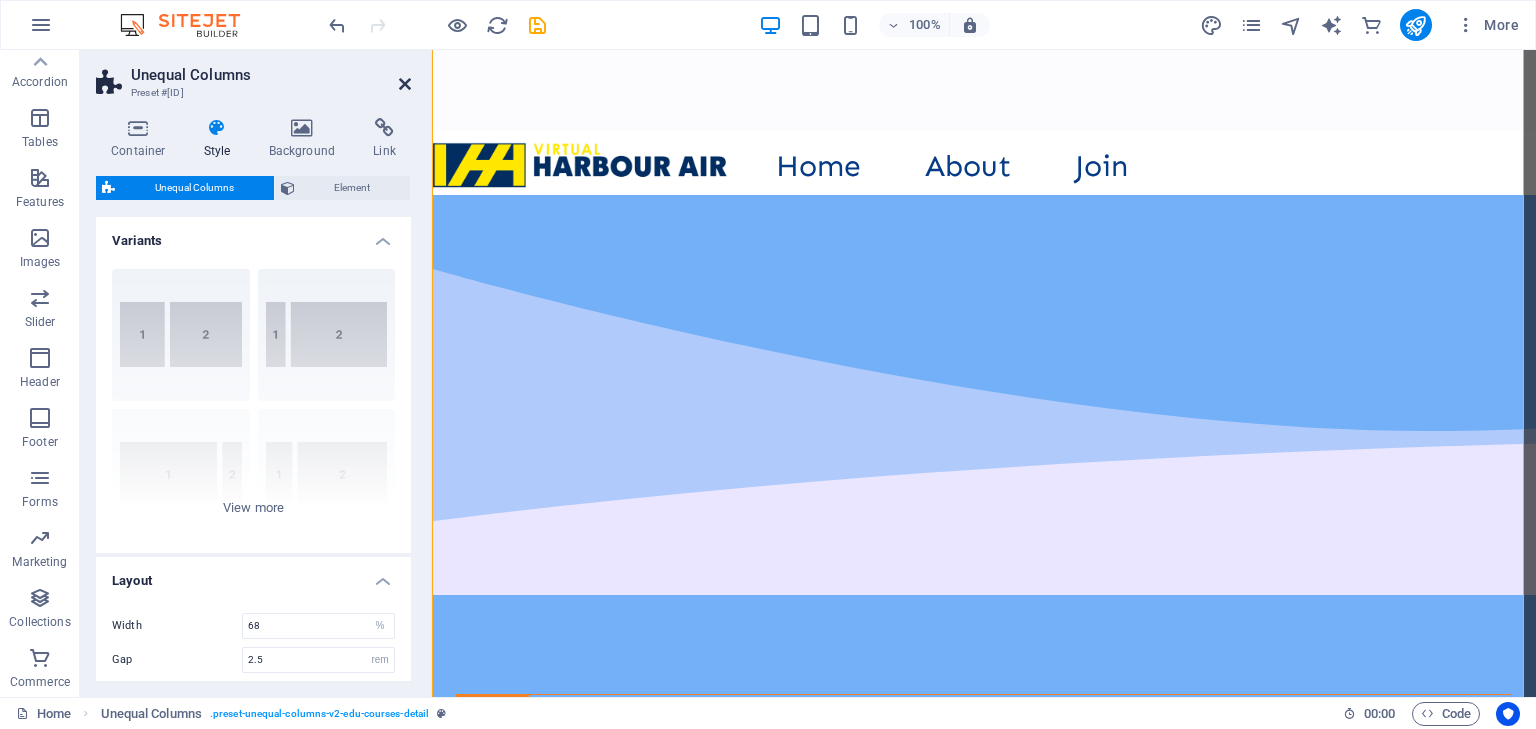 click at bounding box center (405, 84) 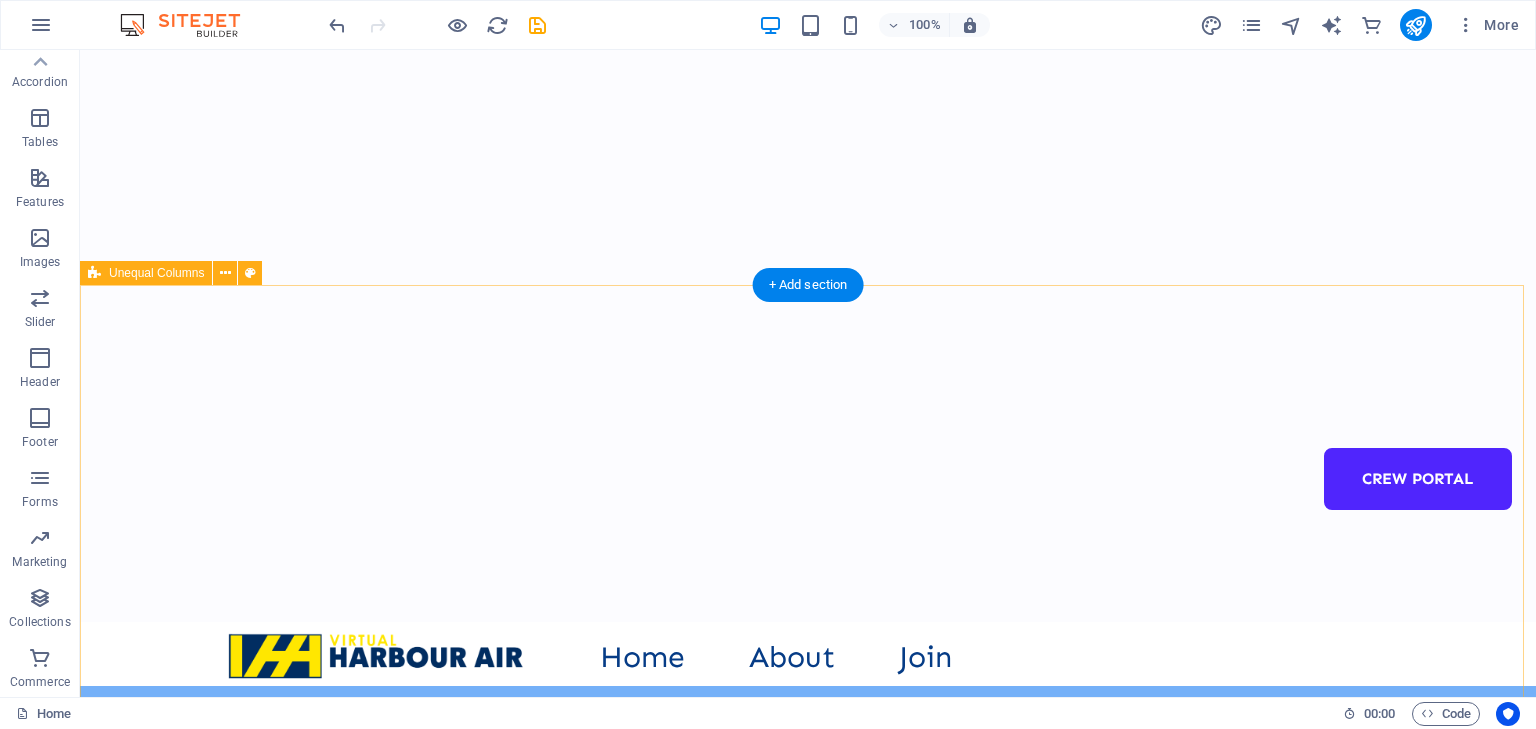 scroll, scrollTop: 0, scrollLeft: 0, axis: both 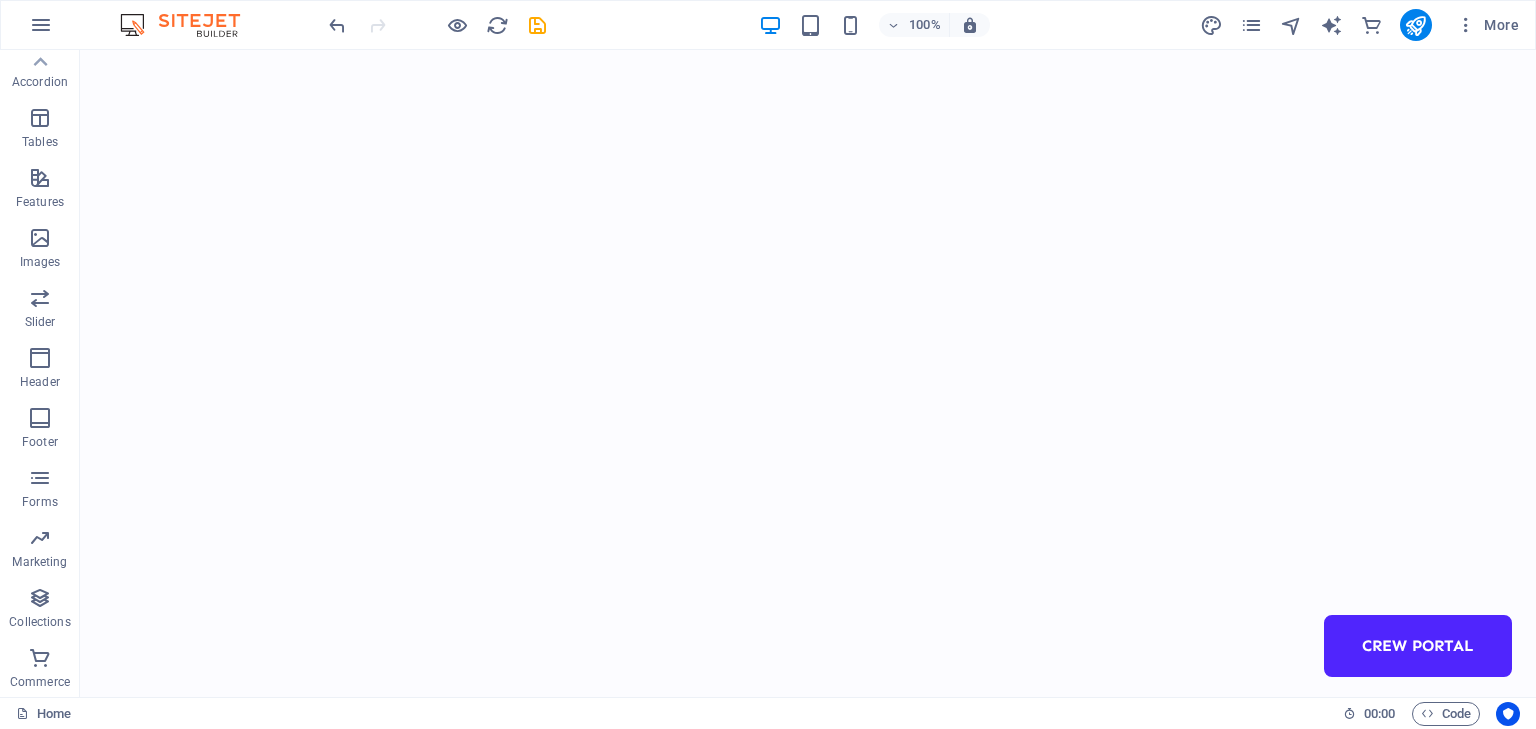click on "More" at bounding box center [1363, 25] 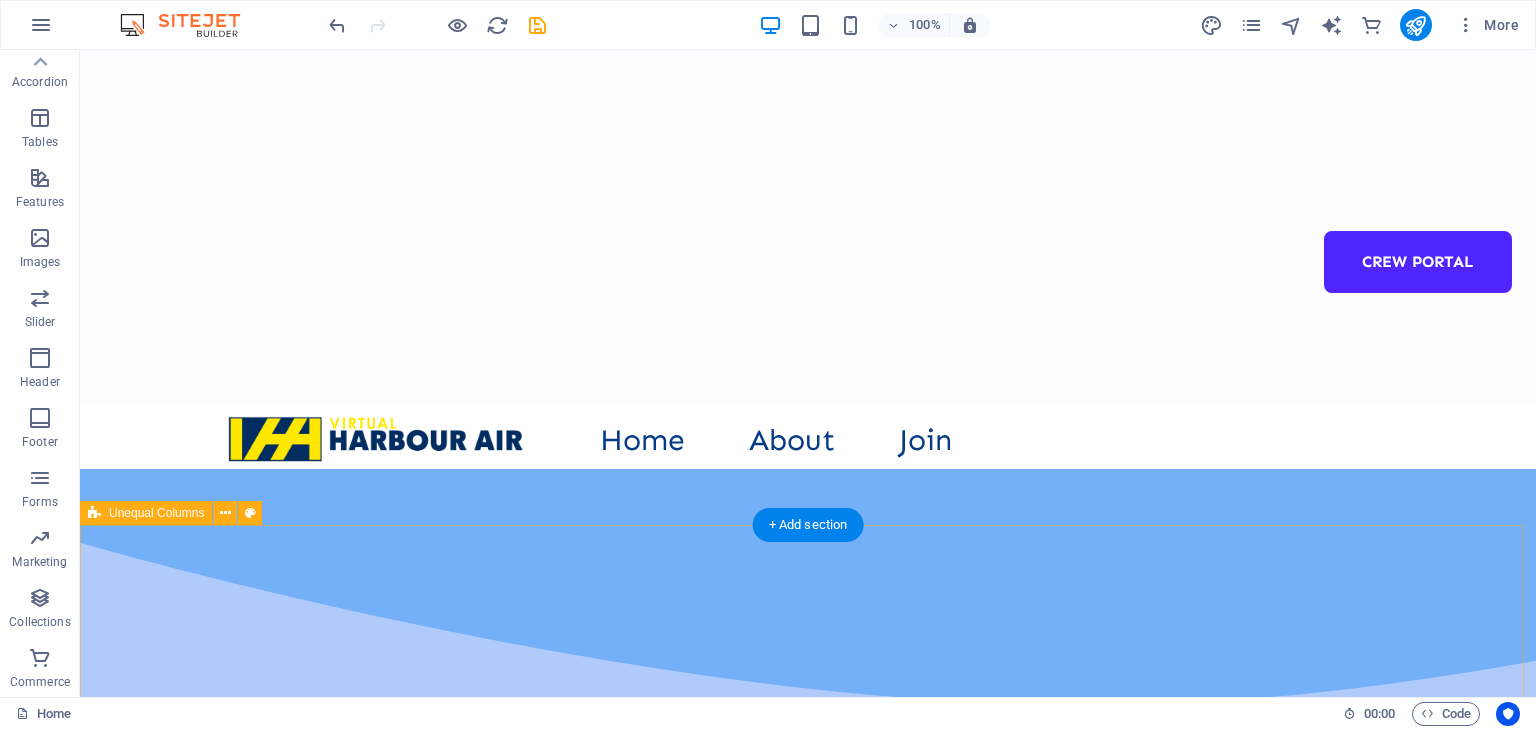 scroll, scrollTop: 400, scrollLeft: 0, axis: vertical 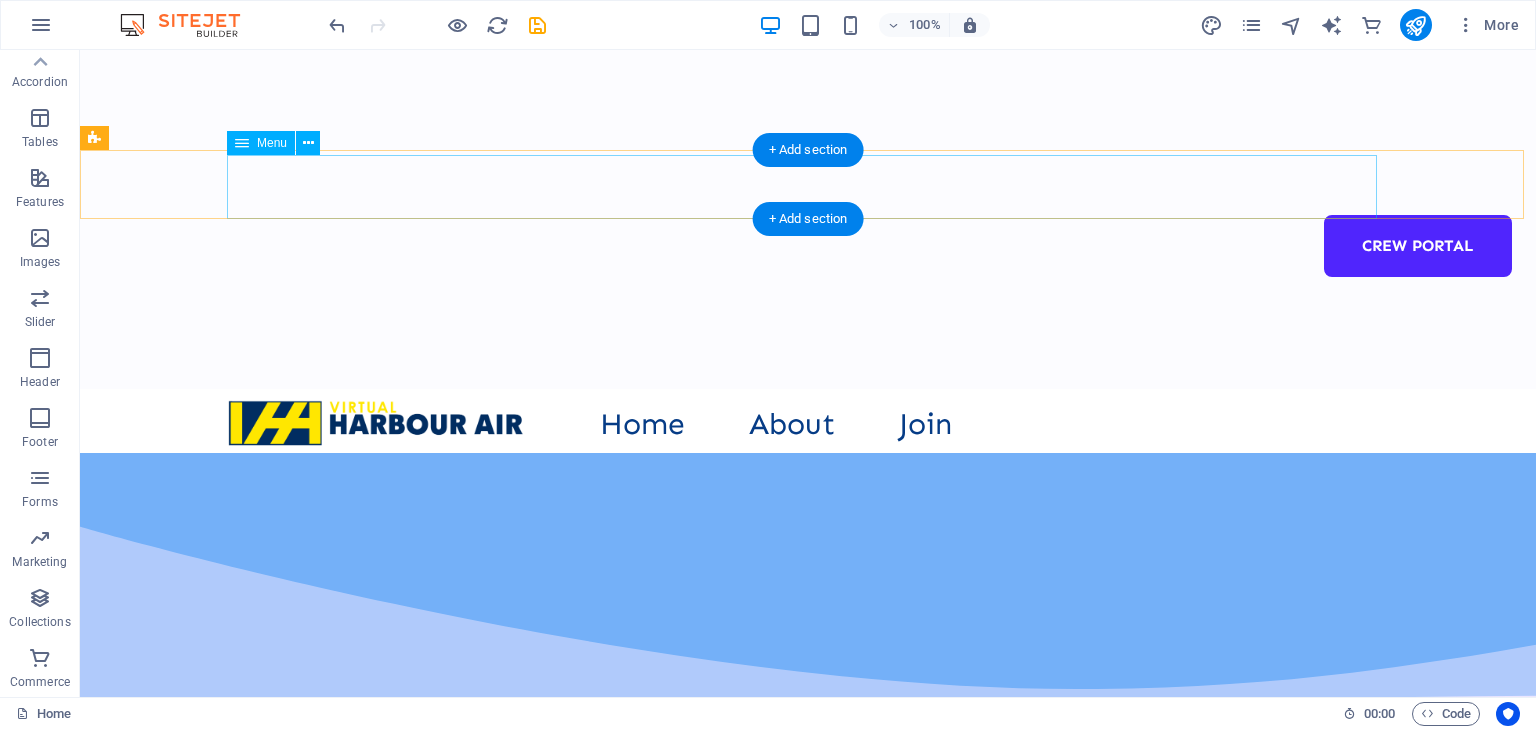 click on "Home About Join Crew Portal" at bounding box center (808, 421) 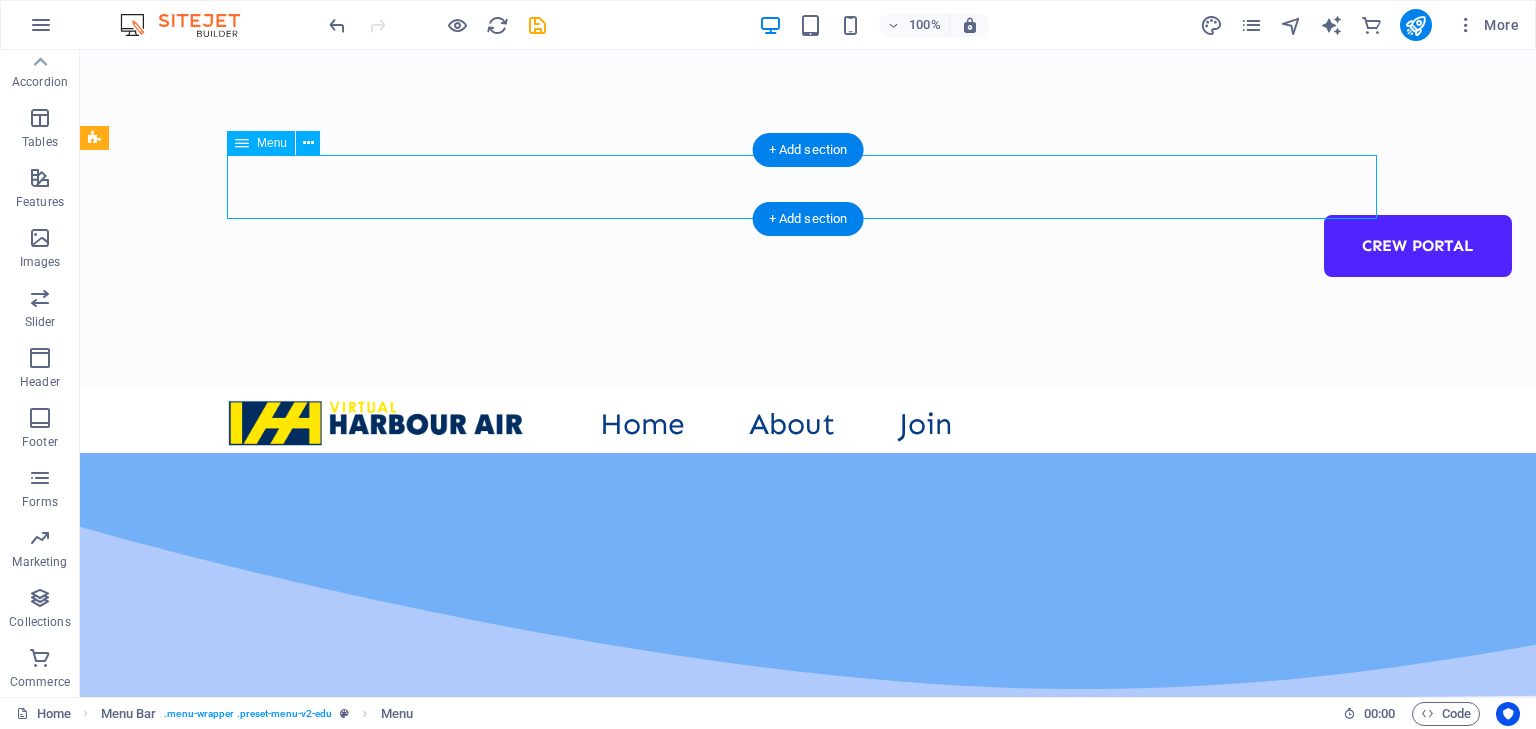 click on "Home About Join Crew Portal" at bounding box center [808, 421] 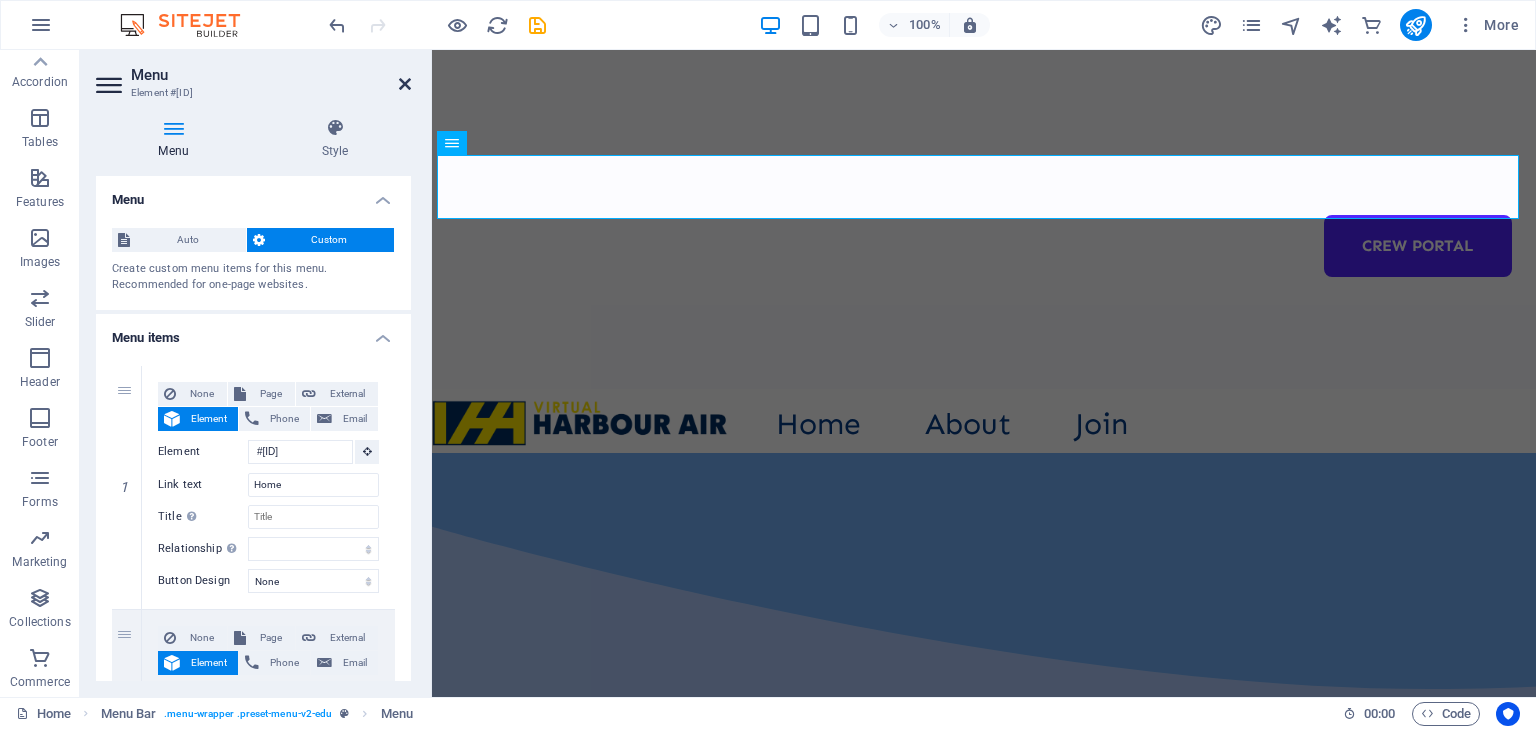 click at bounding box center [405, 84] 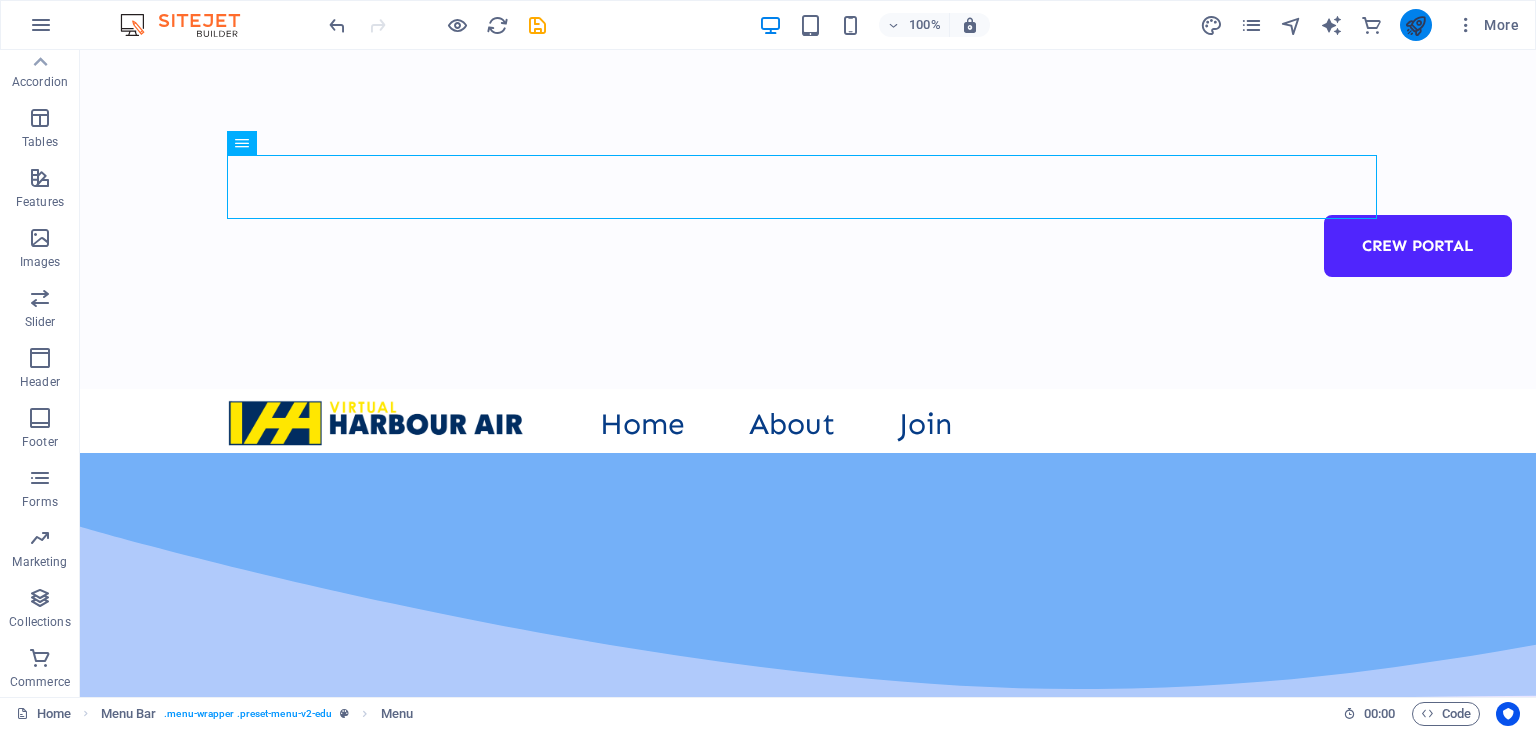click at bounding box center (1416, 25) 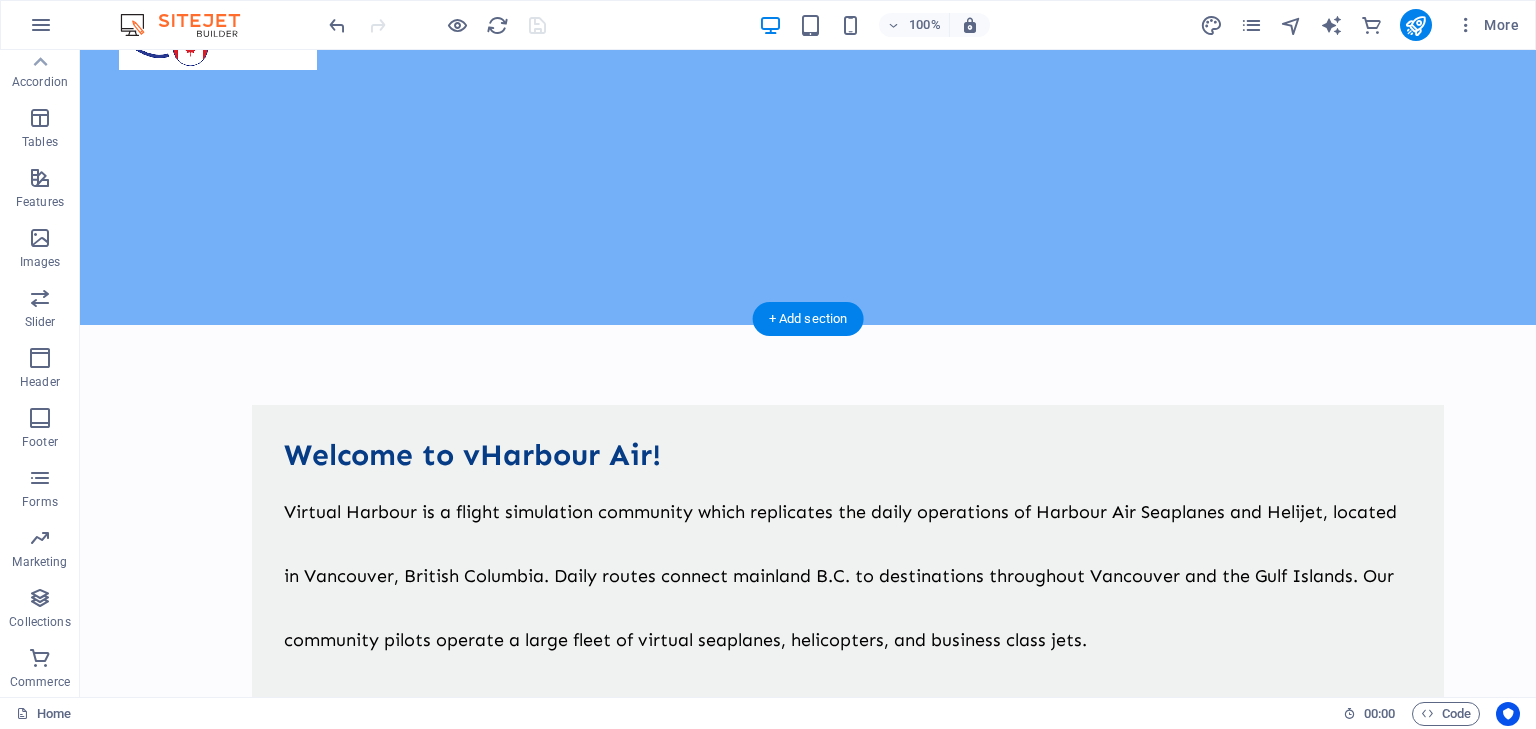 scroll, scrollTop: 2320, scrollLeft: 0, axis: vertical 